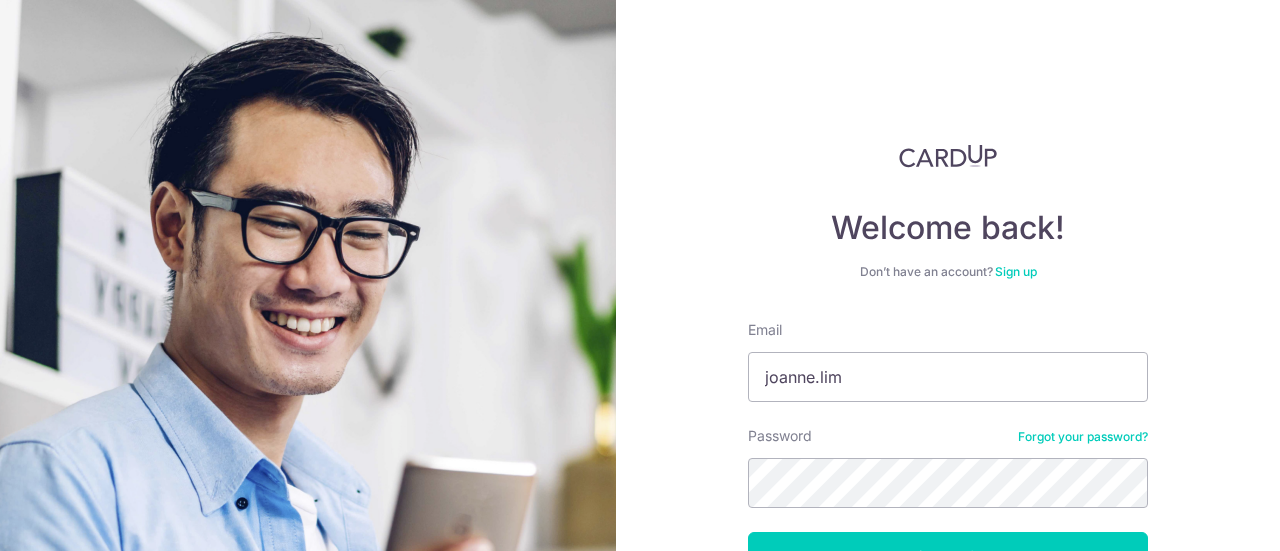 scroll, scrollTop: 0, scrollLeft: 0, axis: both 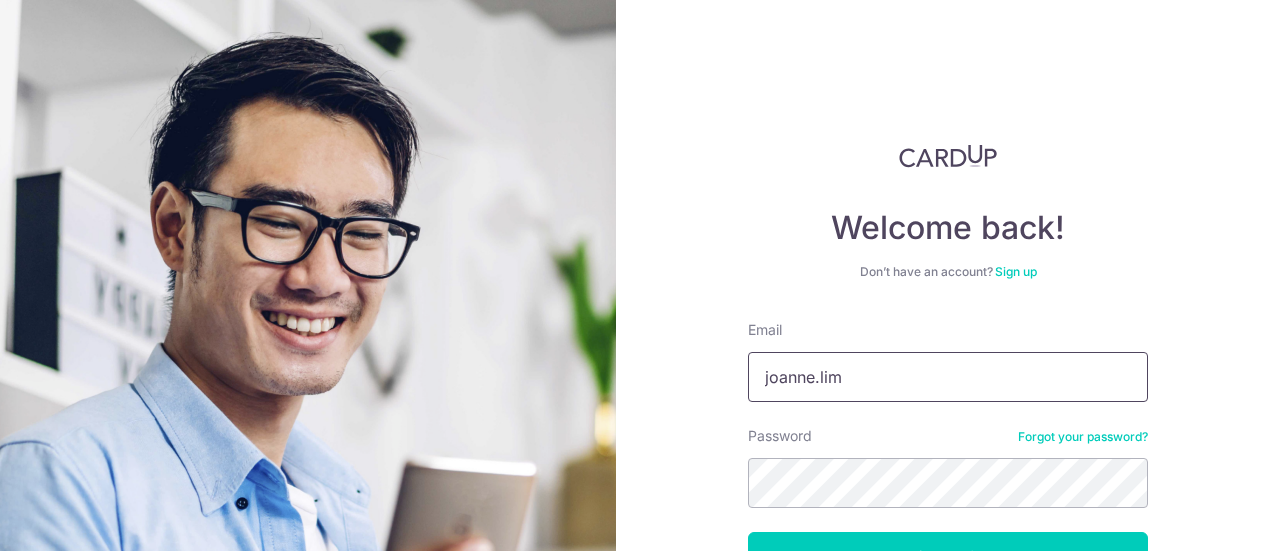 click on "[NAME]" at bounding box center [948, 377] 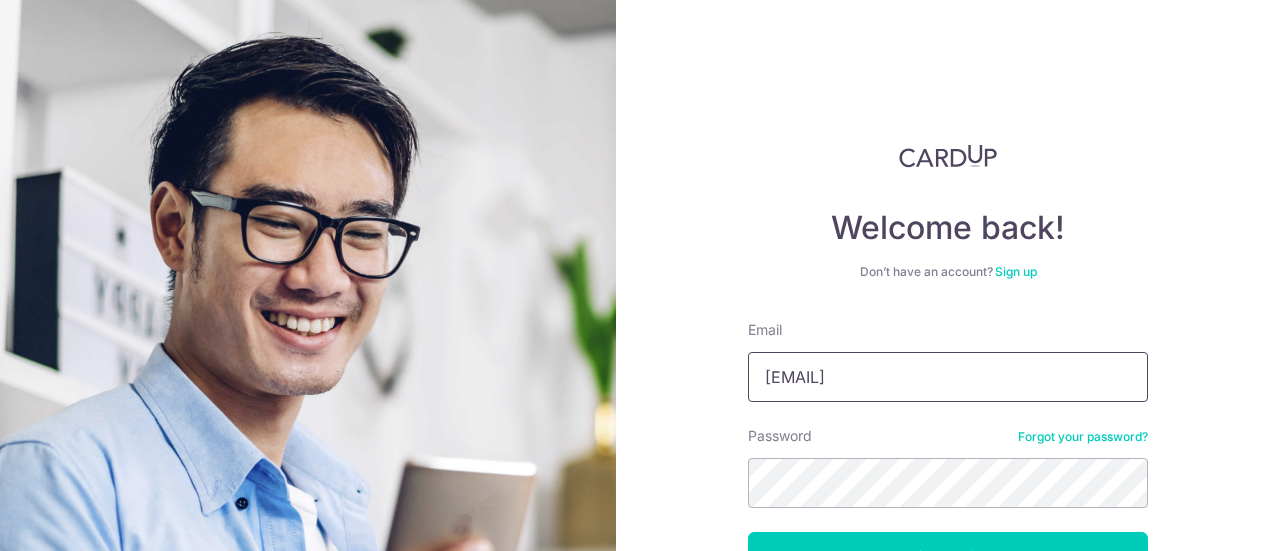 type on "[EMAIL]" 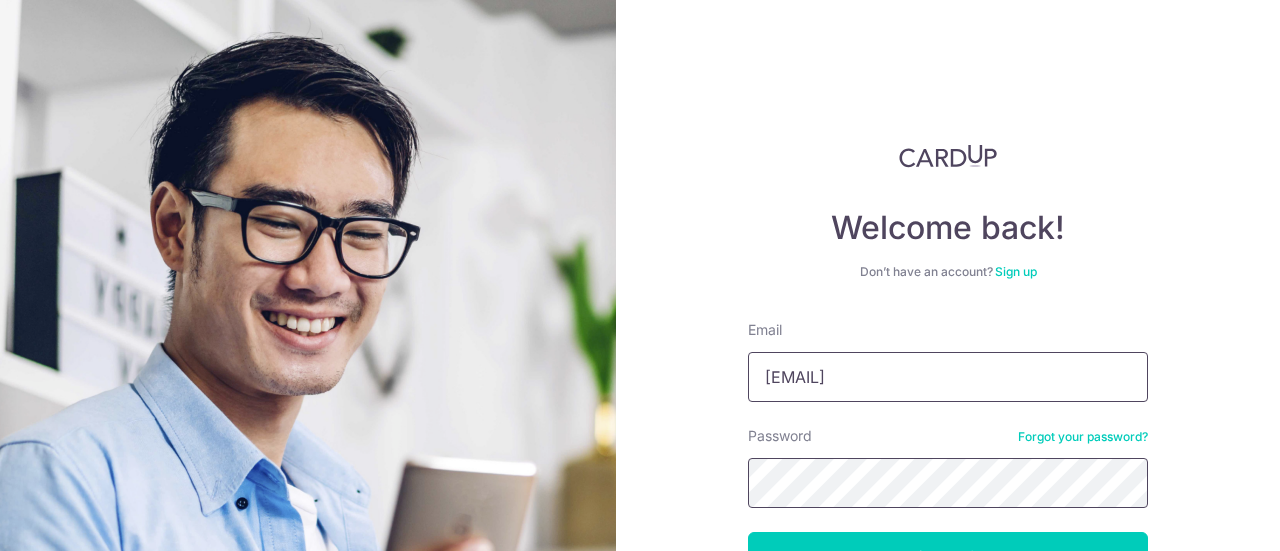 click on "Log in" at bounding box center [948, 557] 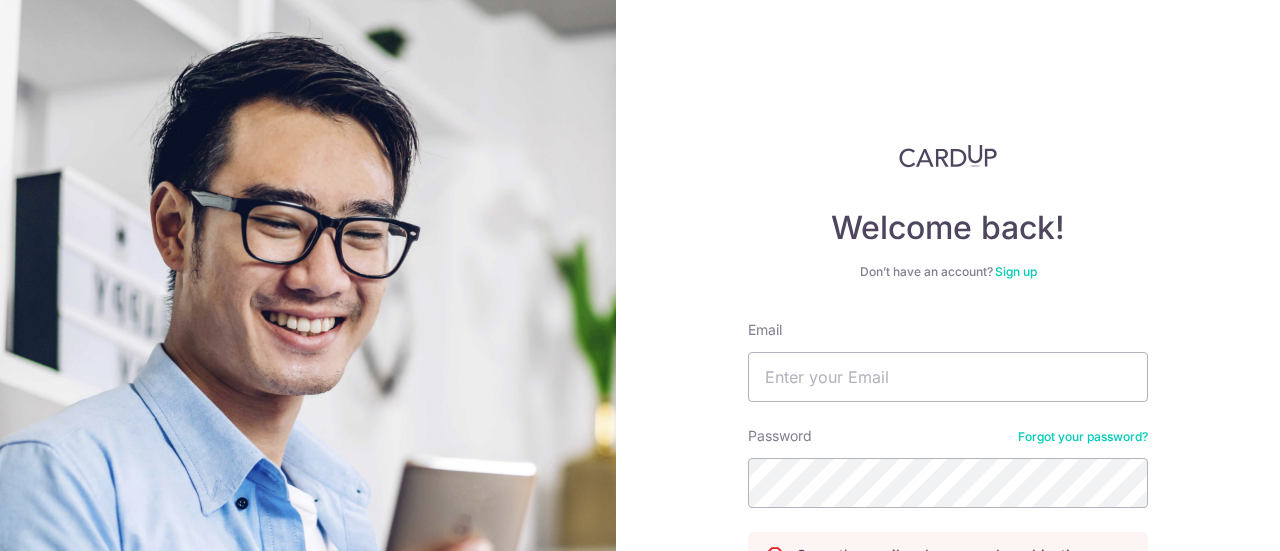 scroll, scrollTop: 0, scrollLeft: 0, axis: both 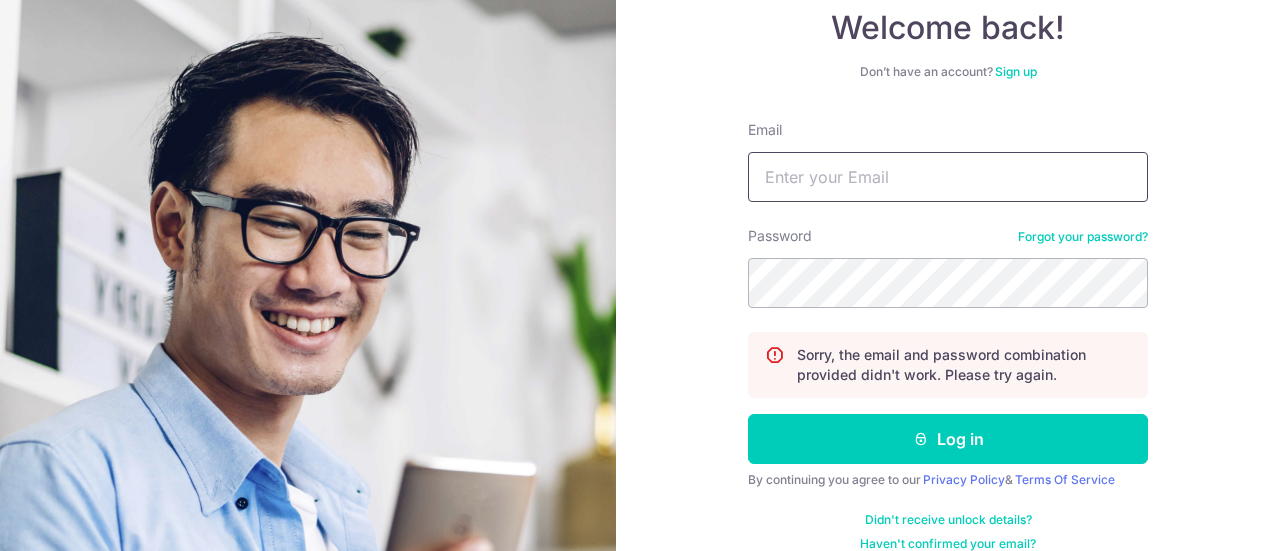 click on "Email" at bounding box center (948, 177) 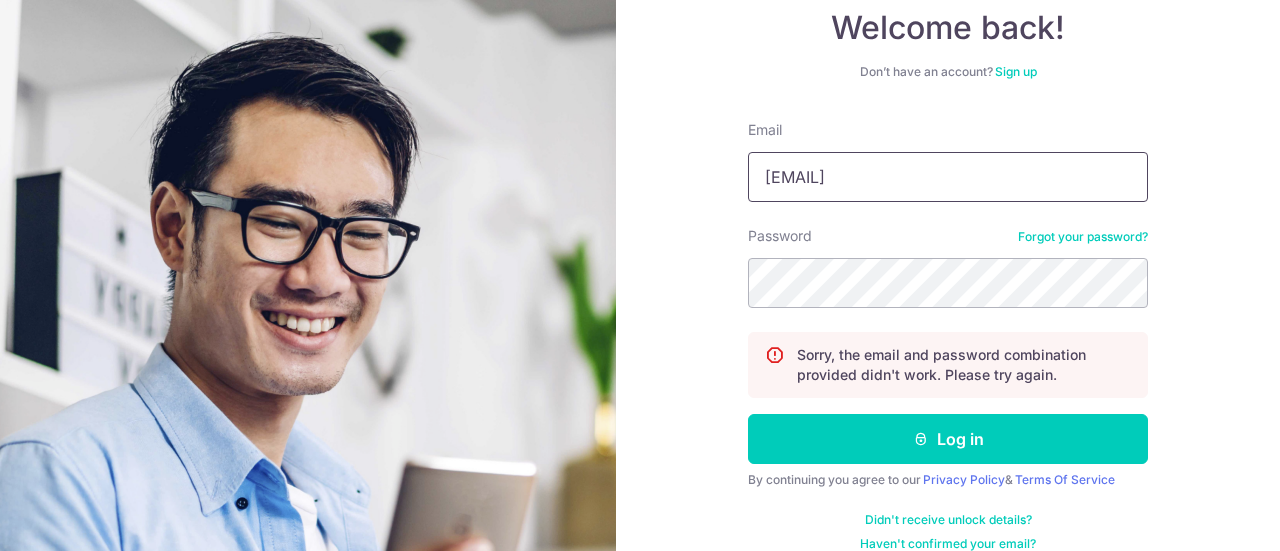 type on "[EMAIL]" 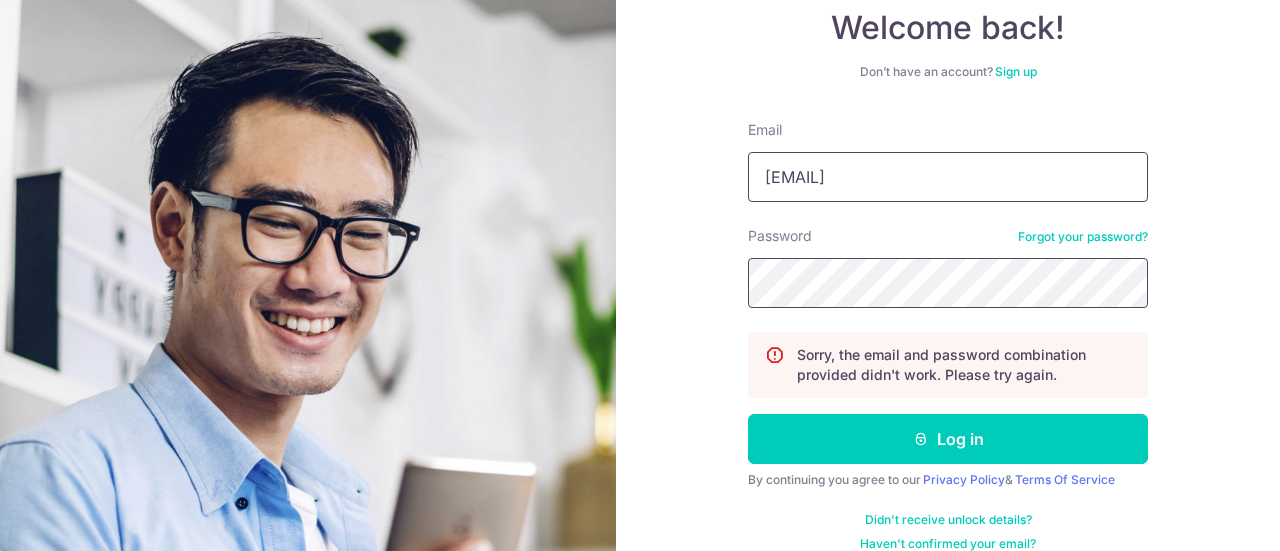 click on "Log in" at bounding box center [948, 439] 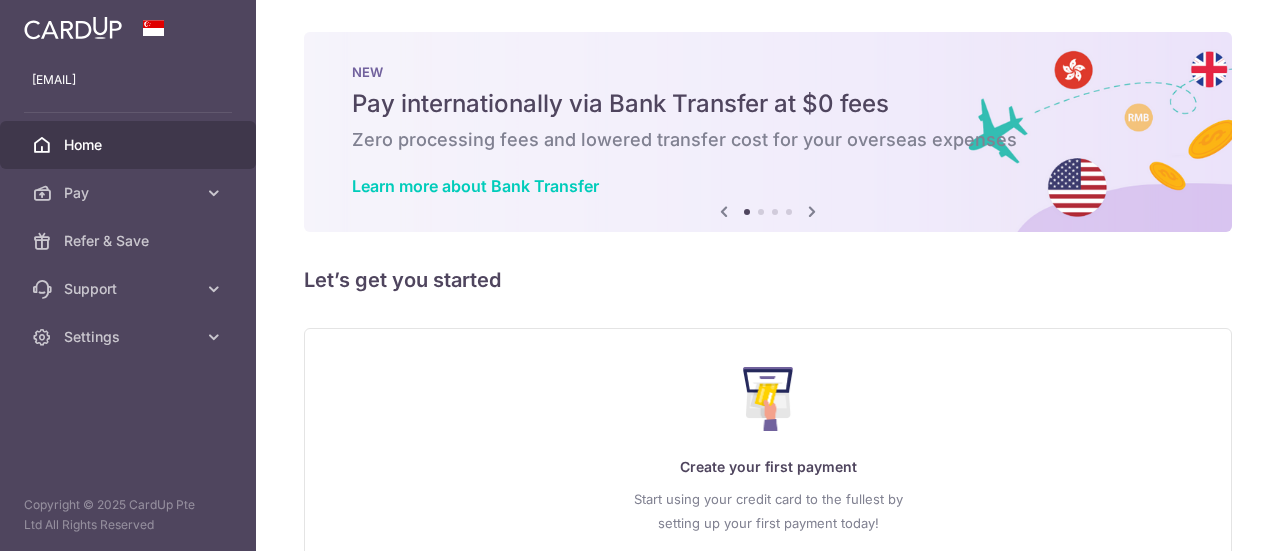 scroll, scrollTop: 0, scrollLeft: 0, axis: both 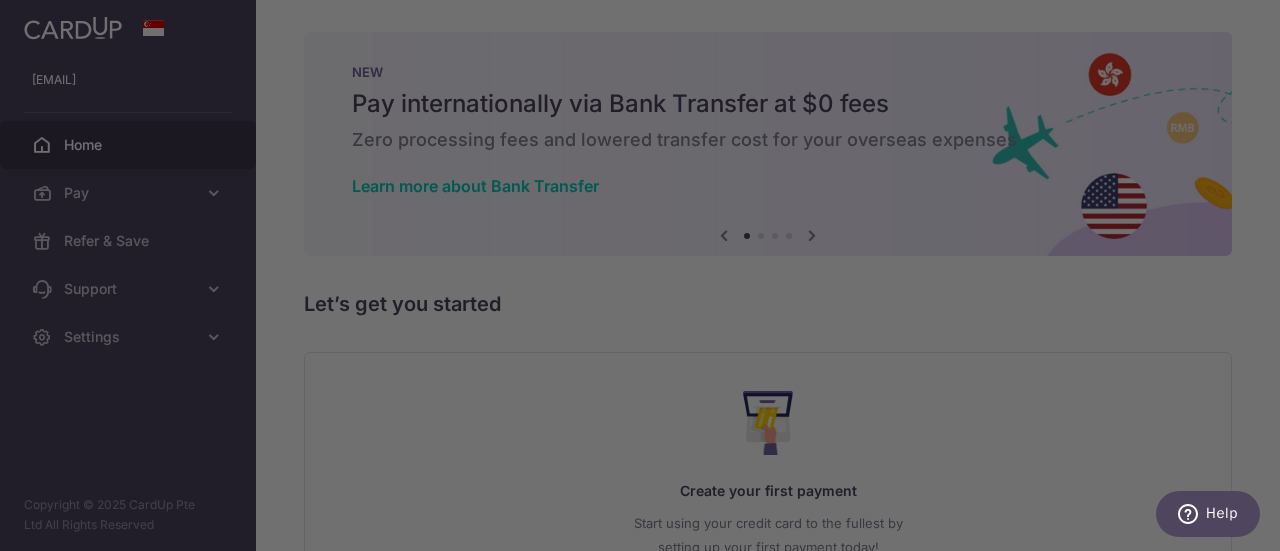 click at bounding box center [646, 278] 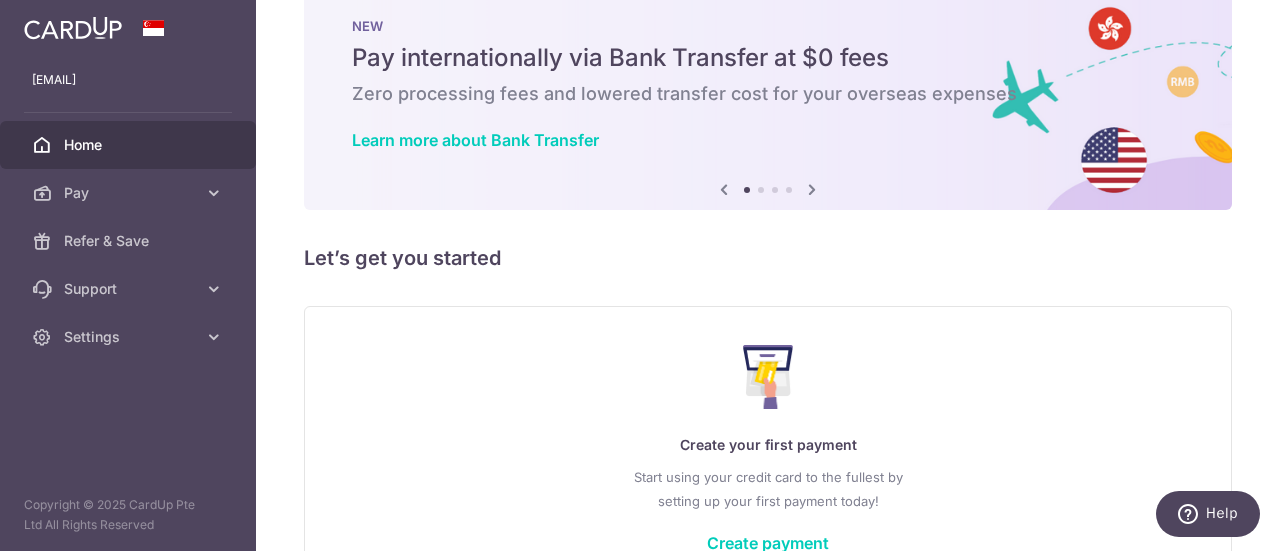 scroll, scrollTop: 0, scrollLeft: 0, axis: both 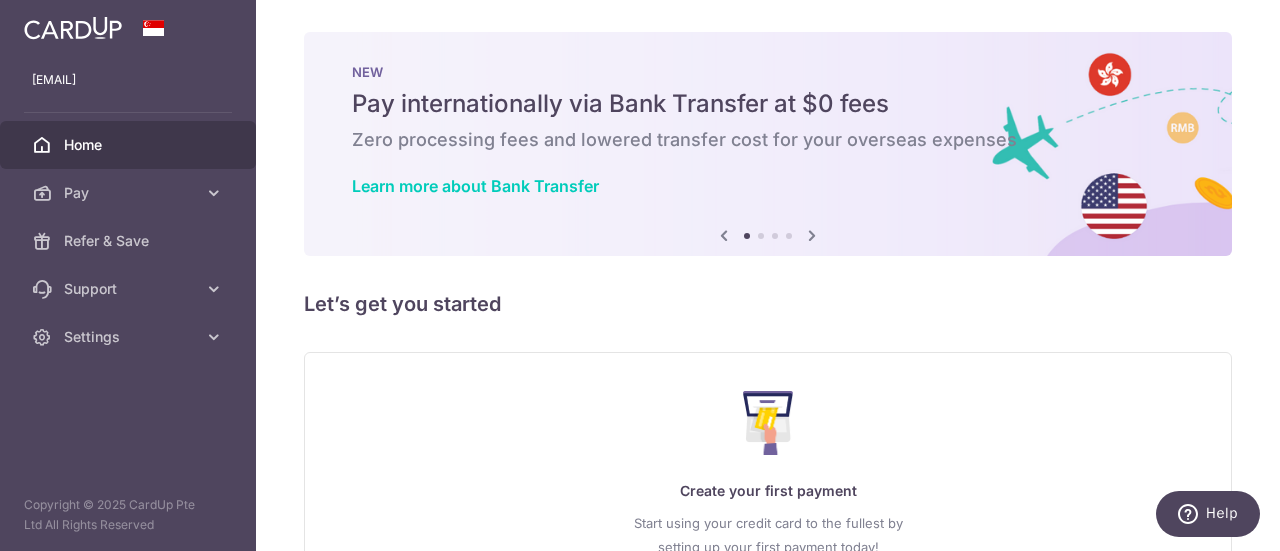 click at bounding box center (73, 28) 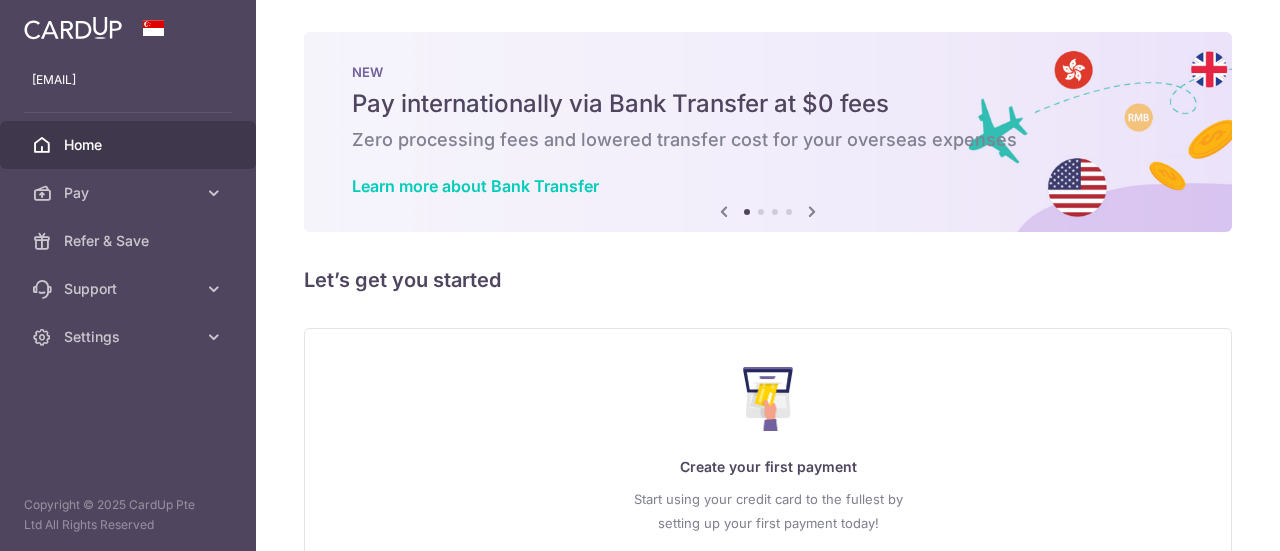 scroll, scrollTop: 0, scrollLeft: 0, axis: both 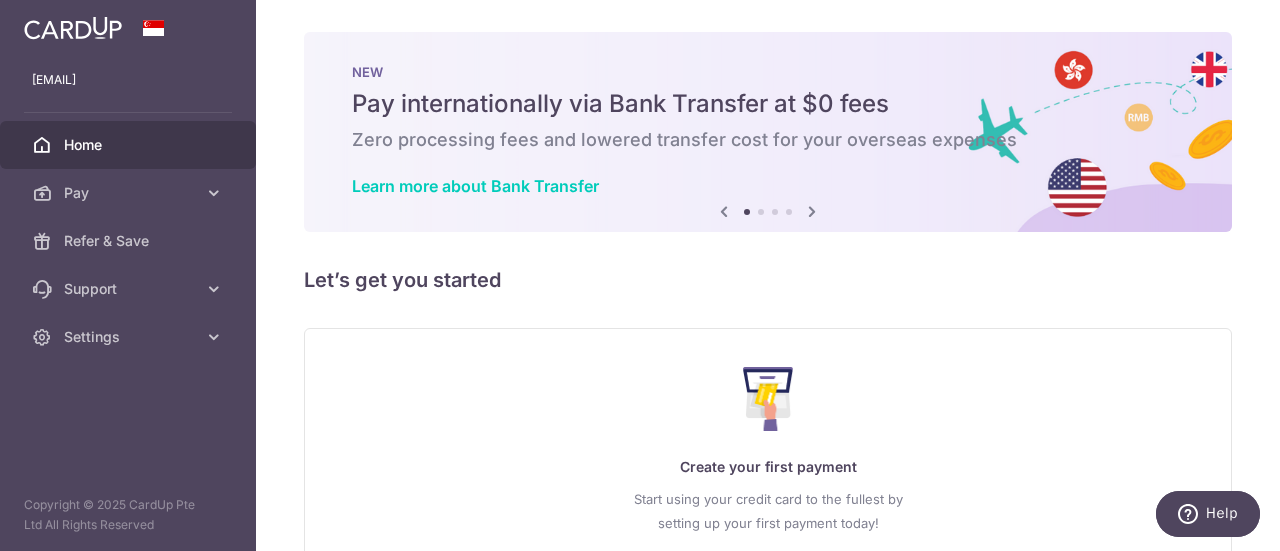 click at bounding box center (812, 211) 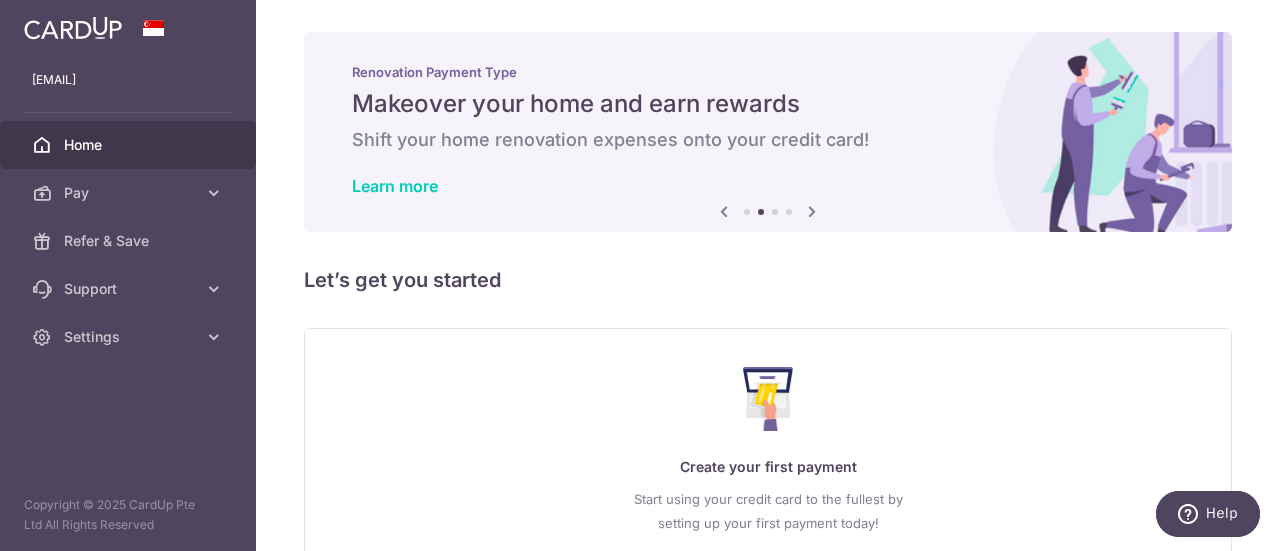 click at bounding box center (812, 211) 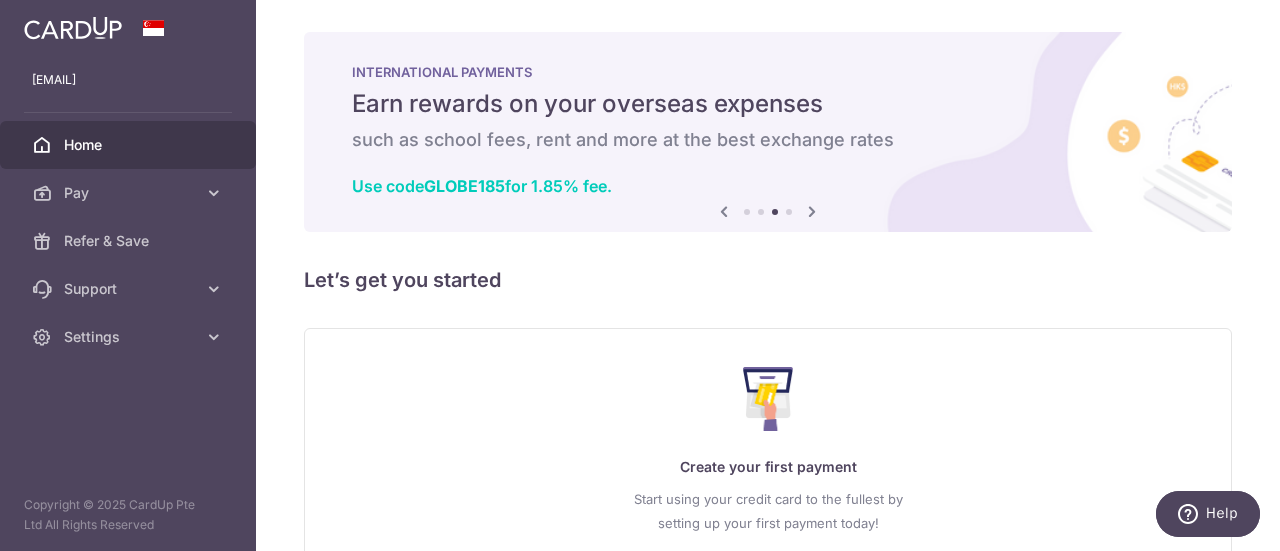 click at bounding box center [812, 211] 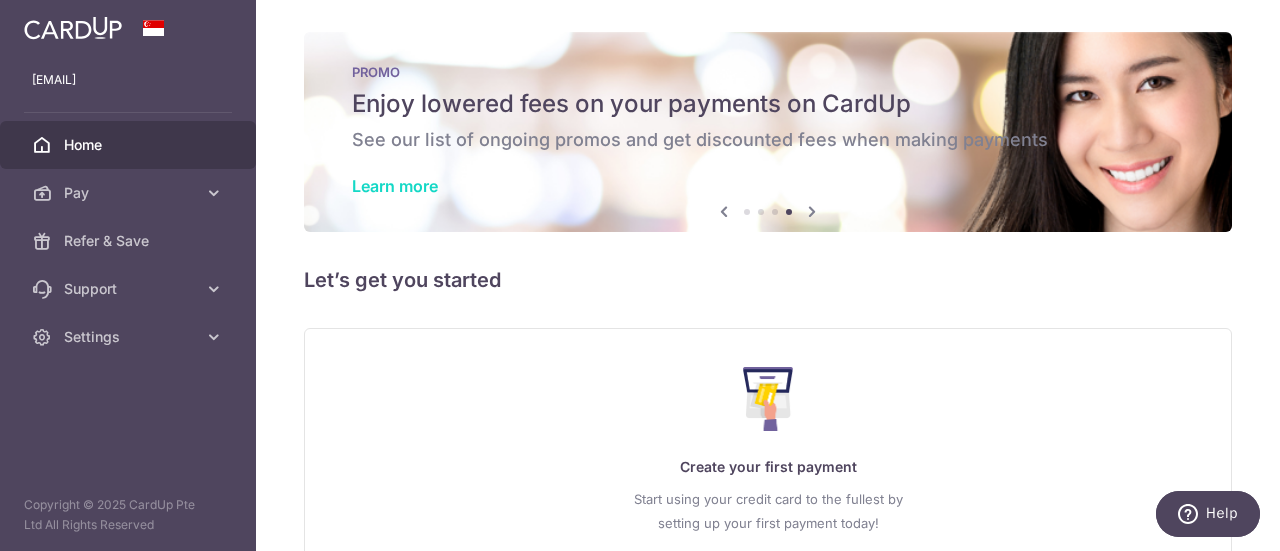 click on "Learn more" at bounding box center [395, 186] 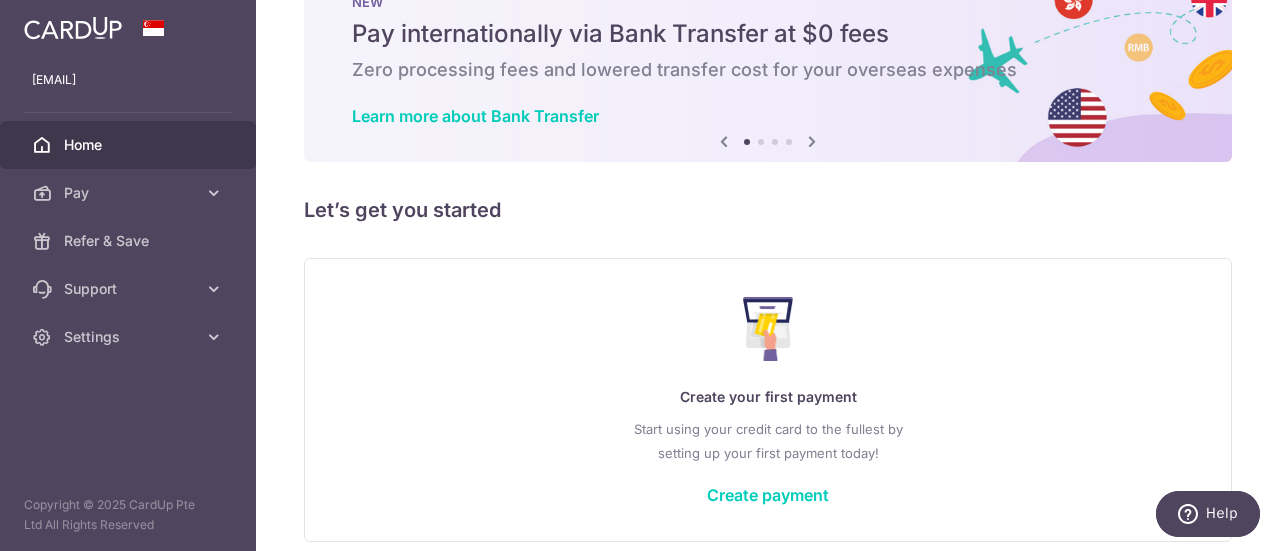 scroll, scrollTop: 100, scrollLeft: 0, axis: vertical 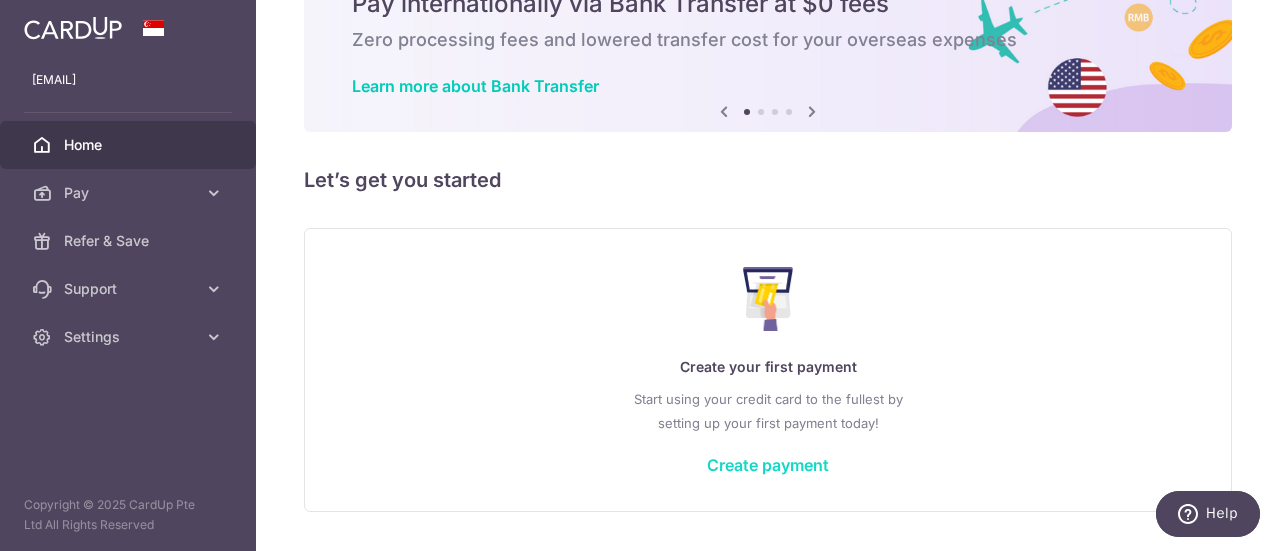 click on "Create payment" at bounding box center (768, 465) 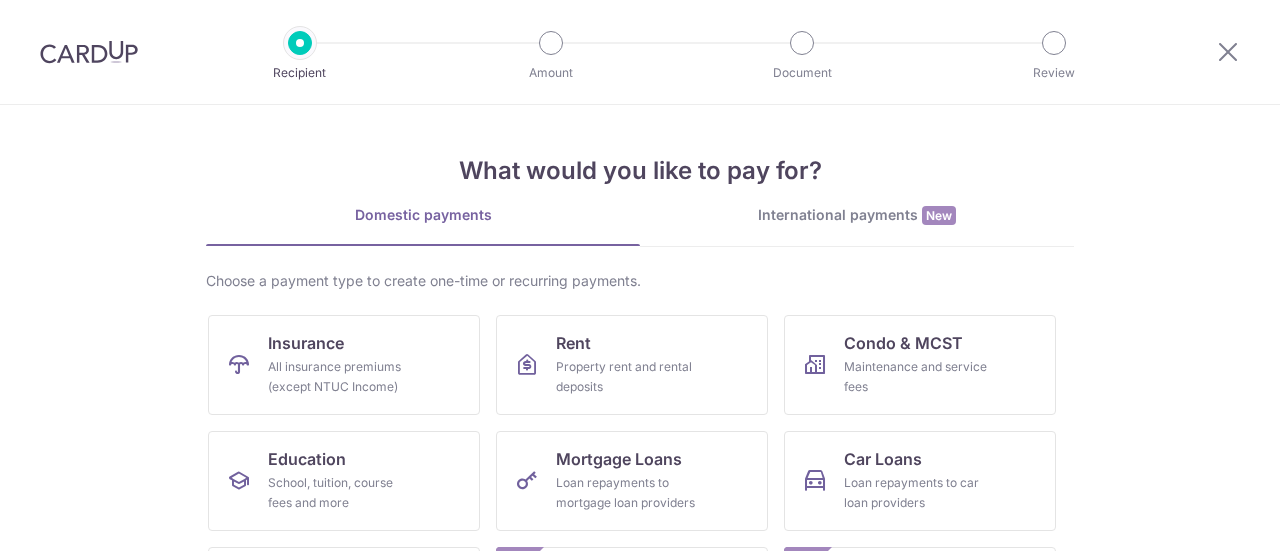 scroll, scrollTop: 0, scrollLeft: 0, axis: both 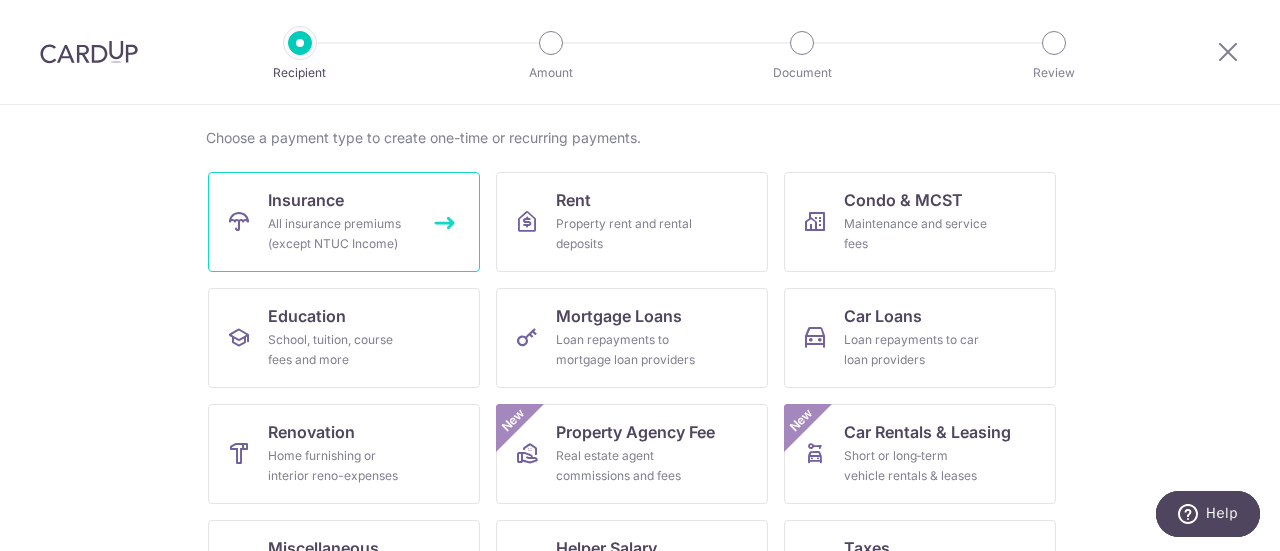 click on "All insurance premiums (except NTUC Income)" at bounding box center (340, 234) 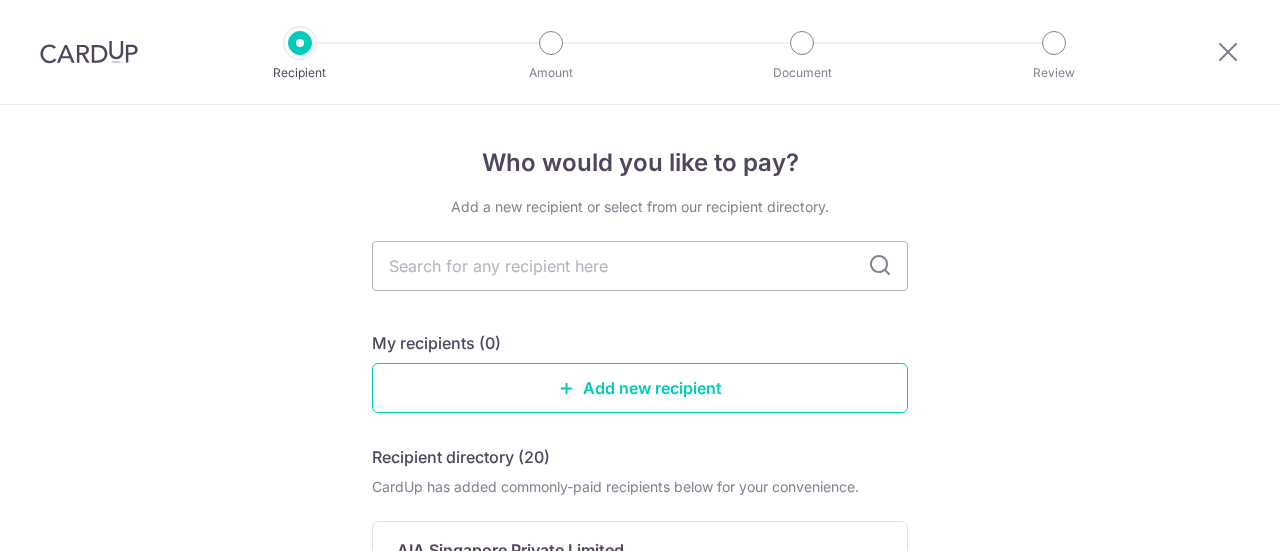 scroll, scrollTop: 0, scrollLeft: 0, axis: both 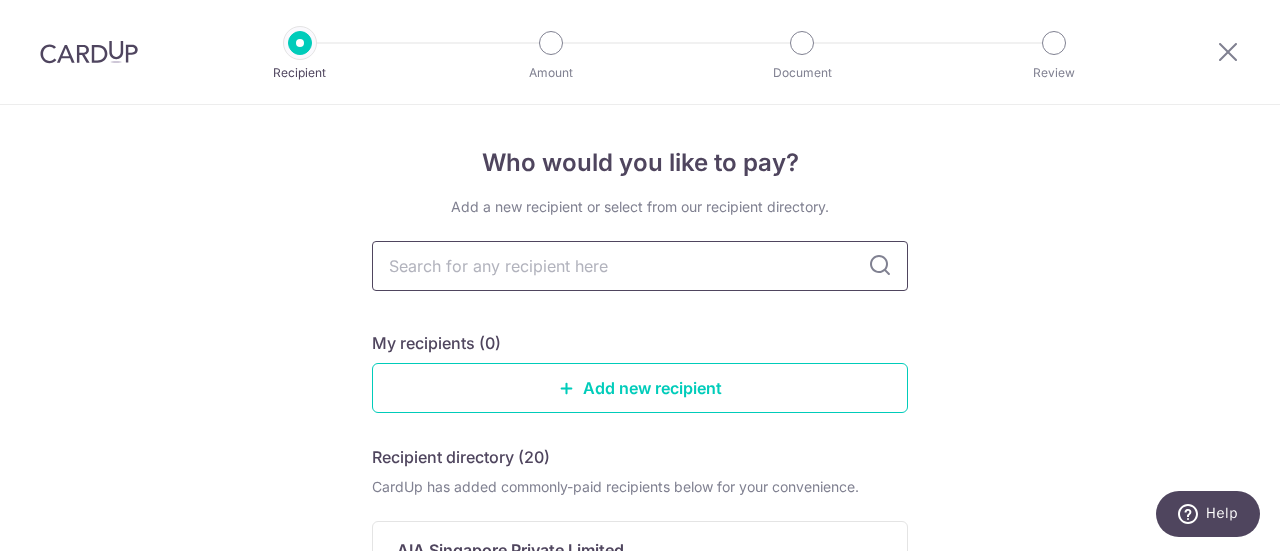 click at bounding box center [640, 266] 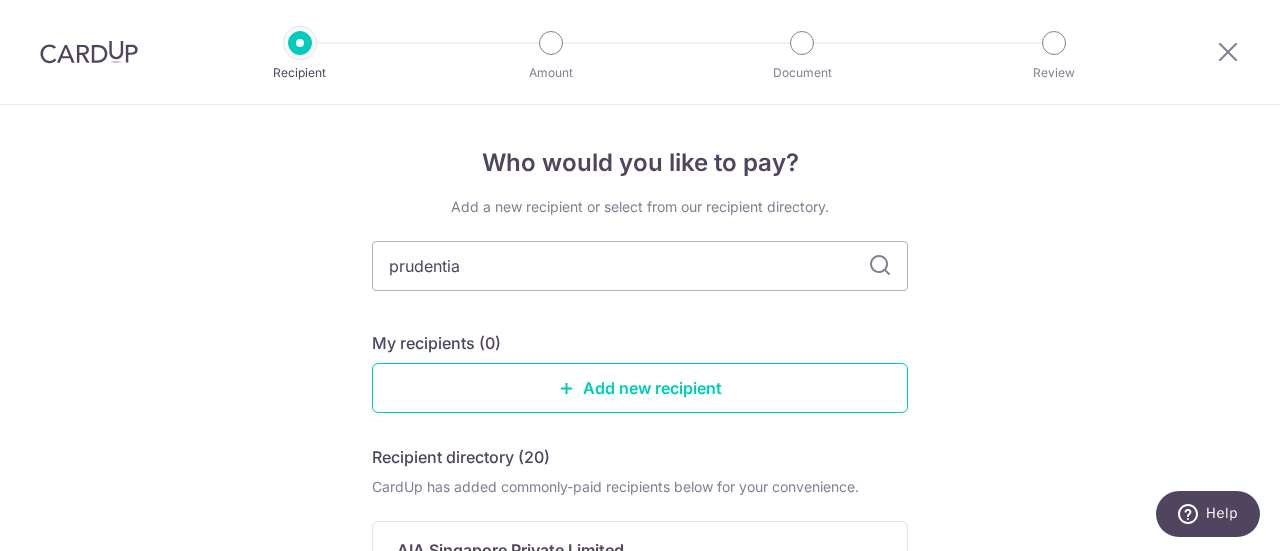 type on "prudential" 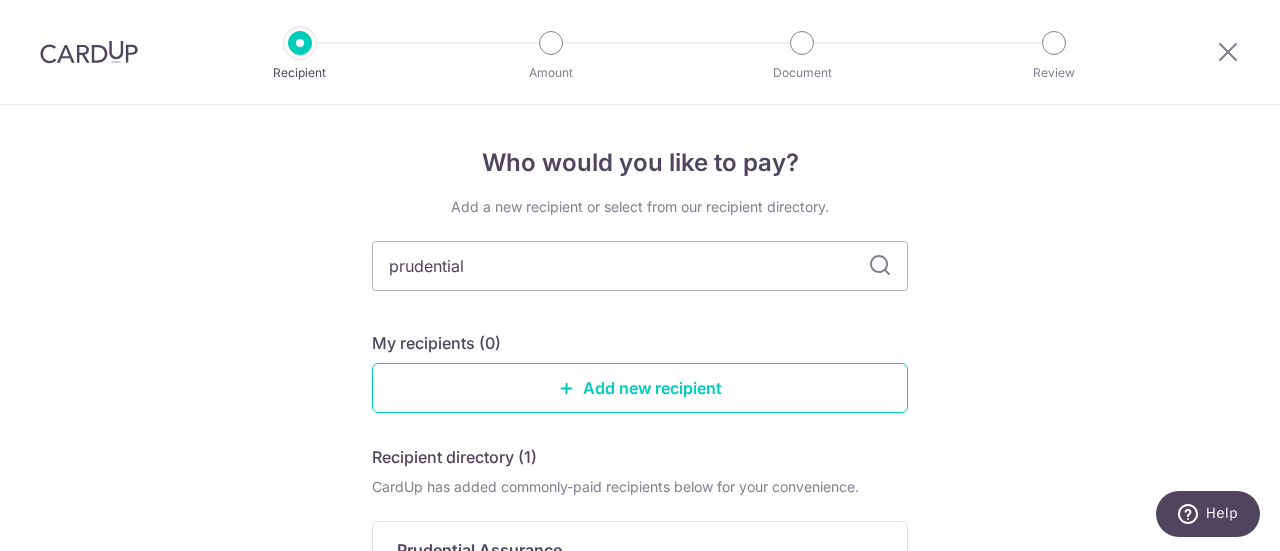 click at bounding box center (880, 266) 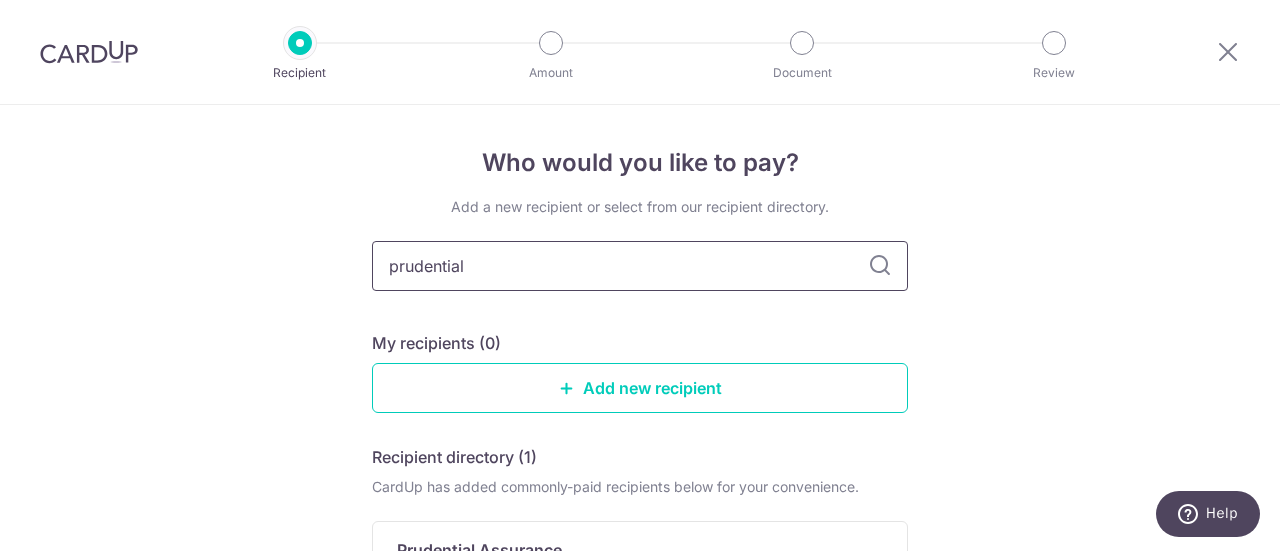 click on "prudential" at bounding box center [640, 266] 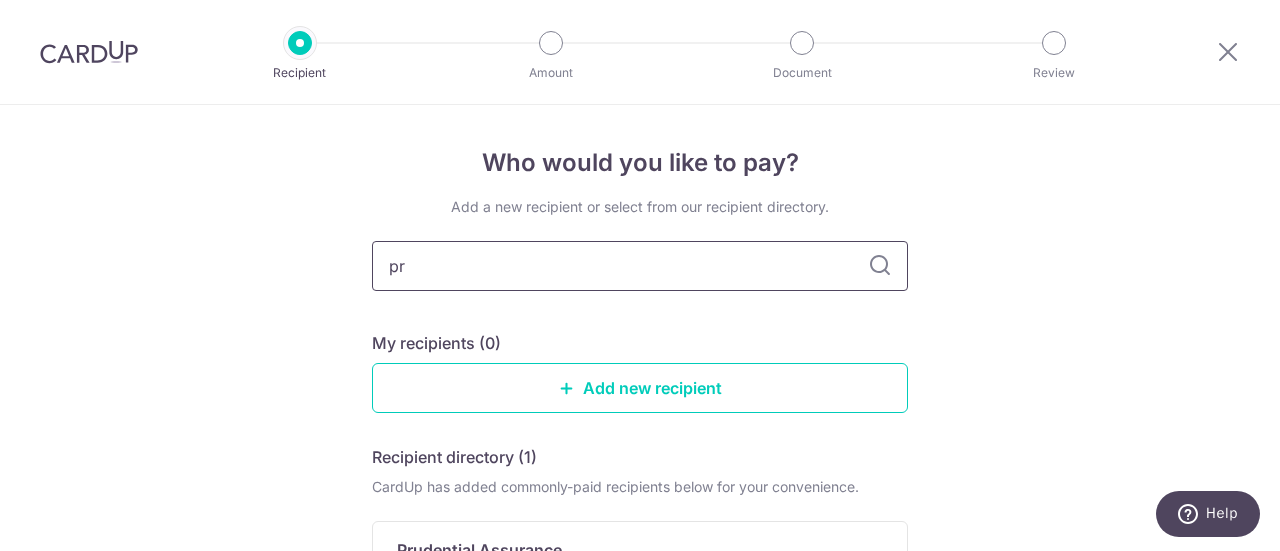type on "p" 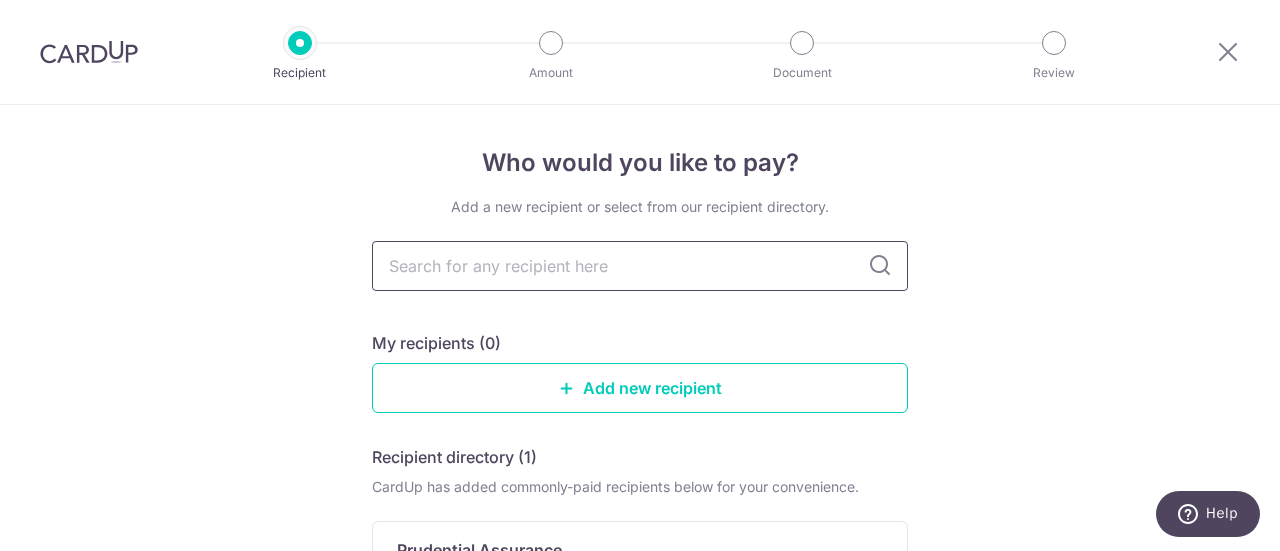 type 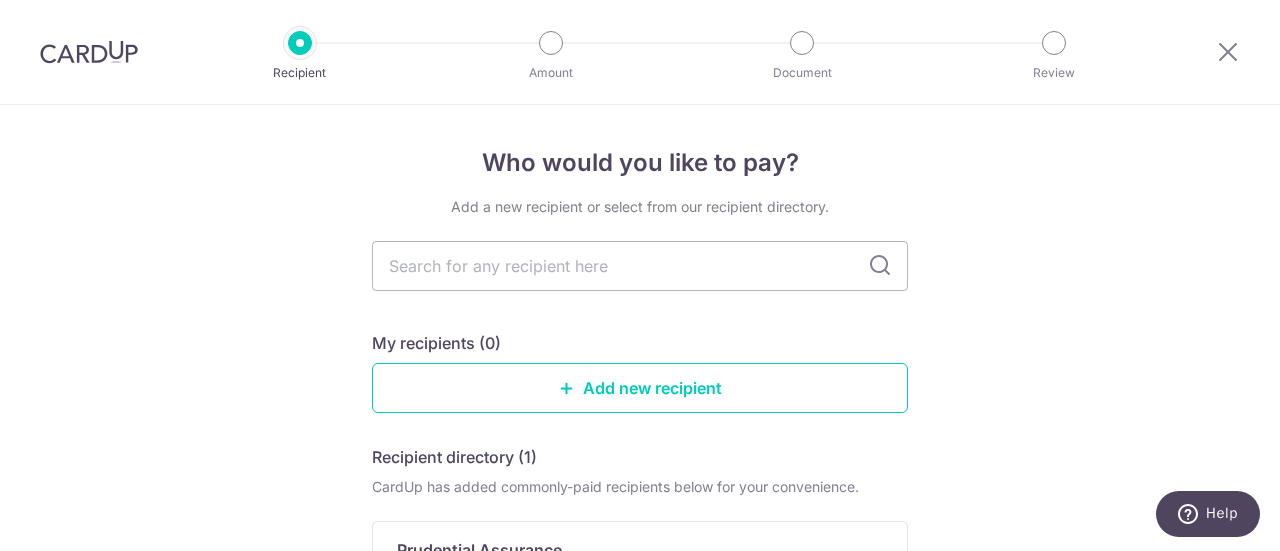 click on "Add a new recipient or select from our recipient directory.
My recipients (0)
Add new recipient
Recipient directory (1)
CardUp has added commonly-paid recipients below for your convenience.
Prudential Assurance
Bank Name & SWIFT/BIC:
SCB (Standard Chartered Bank (Singapore) Limited) | SWIFT: SCBLSG22XXX
Account No:
0105192961
View
Can’t find a recipient? Search for a recipient  or  add a new recipient" at bounding box center (640, 496) 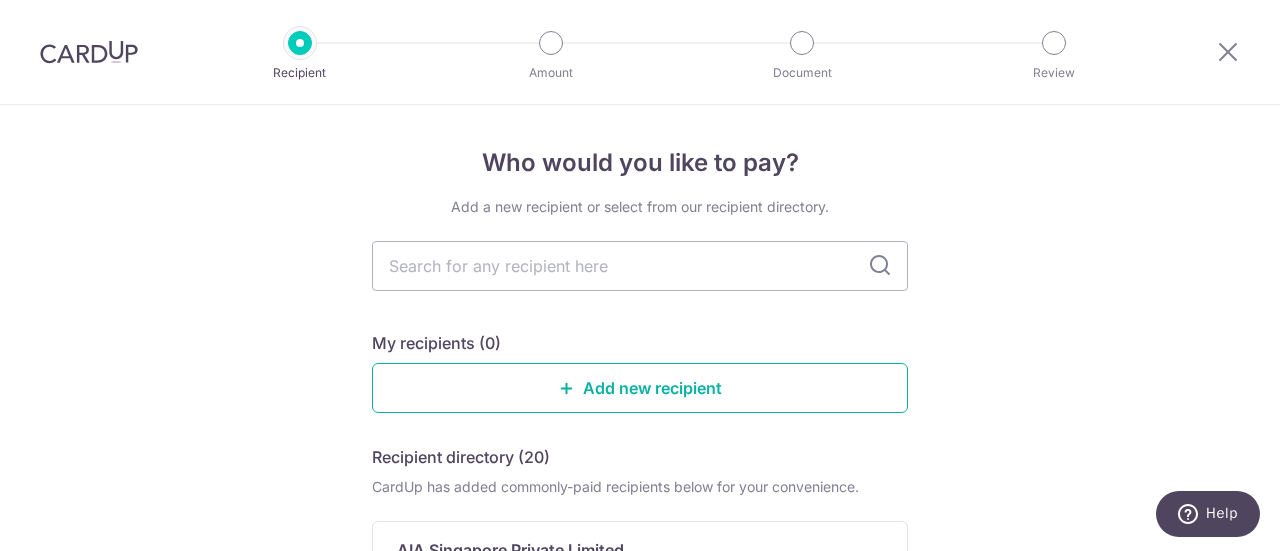 click on "Add new recipient" at bounding box center (640, 388) 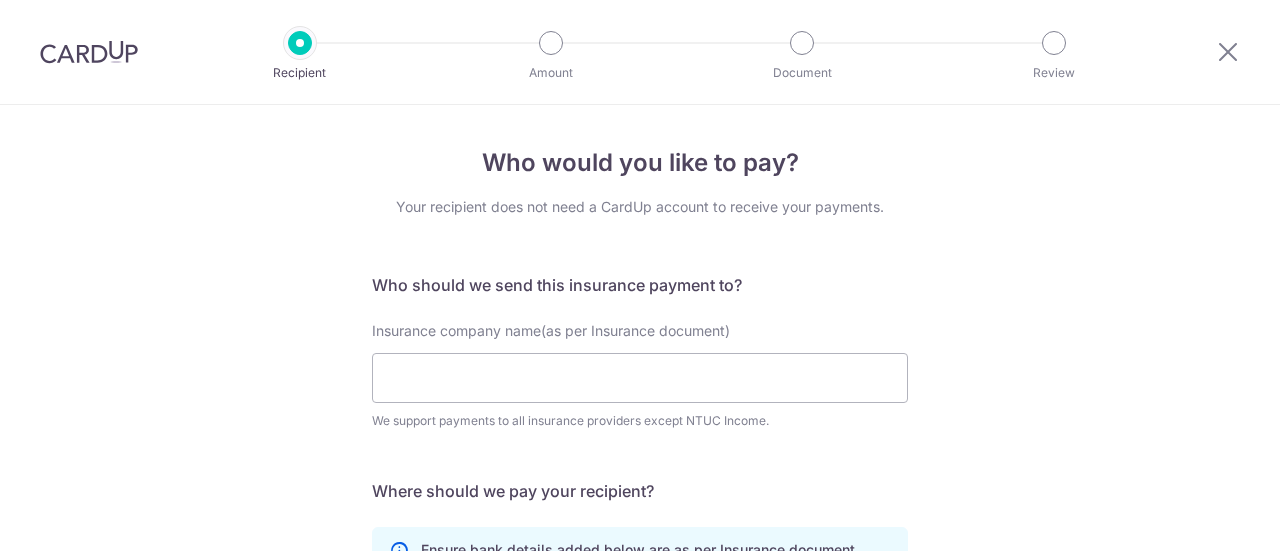 scroll, scrollTop: 0, scrollLeft: 0, axis: both 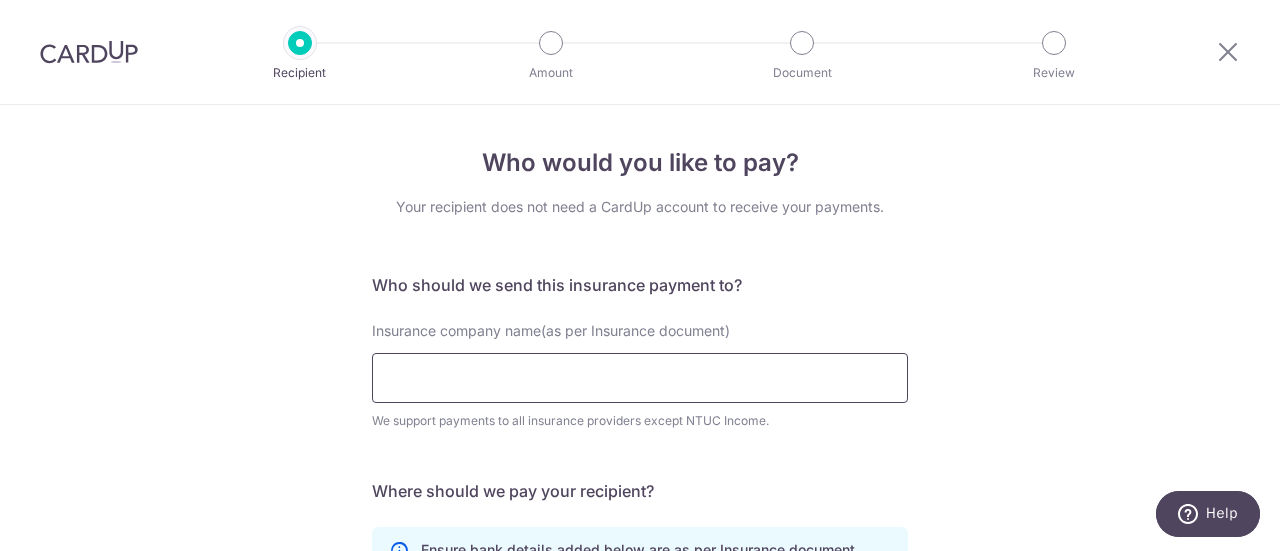 click on "Insurance company name(as per Insurance document)" at bounding box center (640, 378) 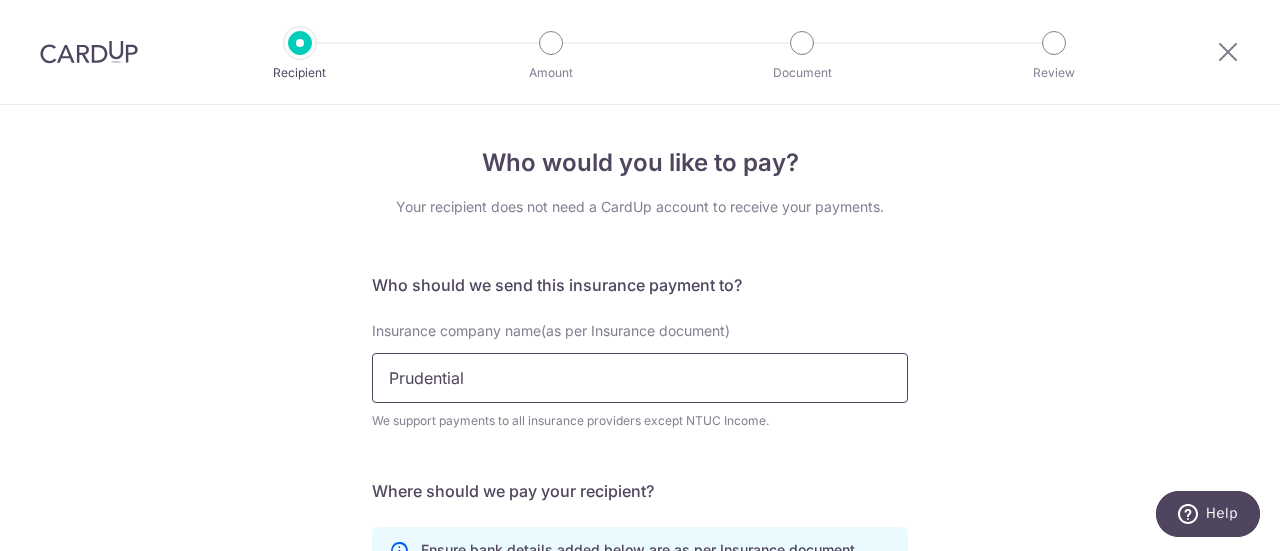 scroll, scrollTop: 100, scrollLeft: 0, axis: vertical 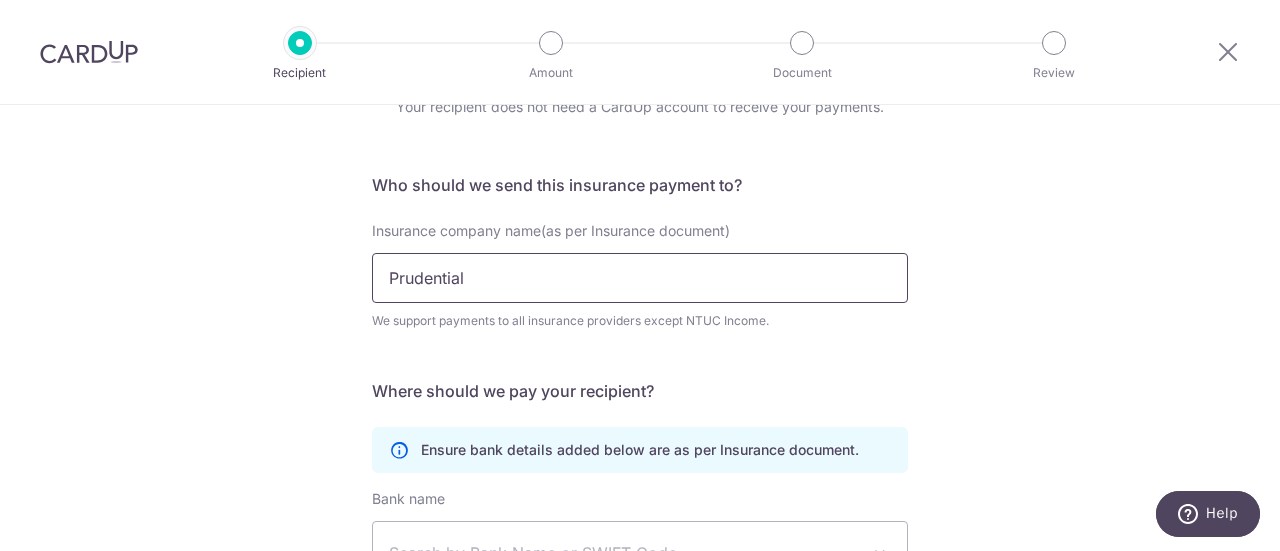 drag, startPoint x: 508, startPoint y: 275, endPoint x: 284, endPoint y: 275, distance: 224 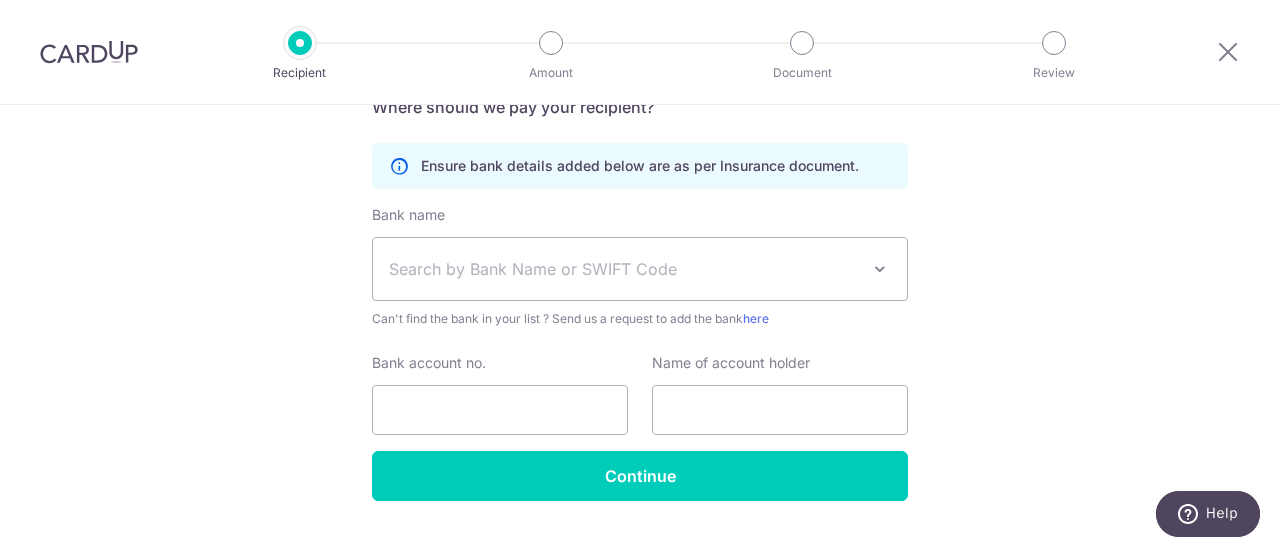 scroll, scrollTop: 400, scrollLeft: 0, axis: vertical 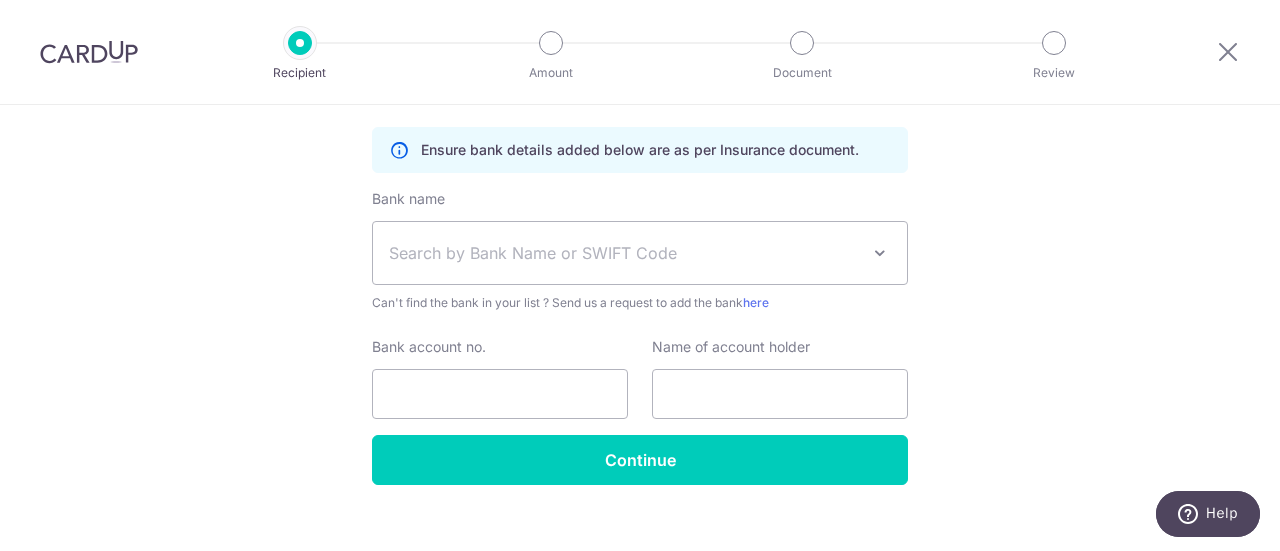 type on "Prudential Assurance Company Singapore (Pte) Limited" 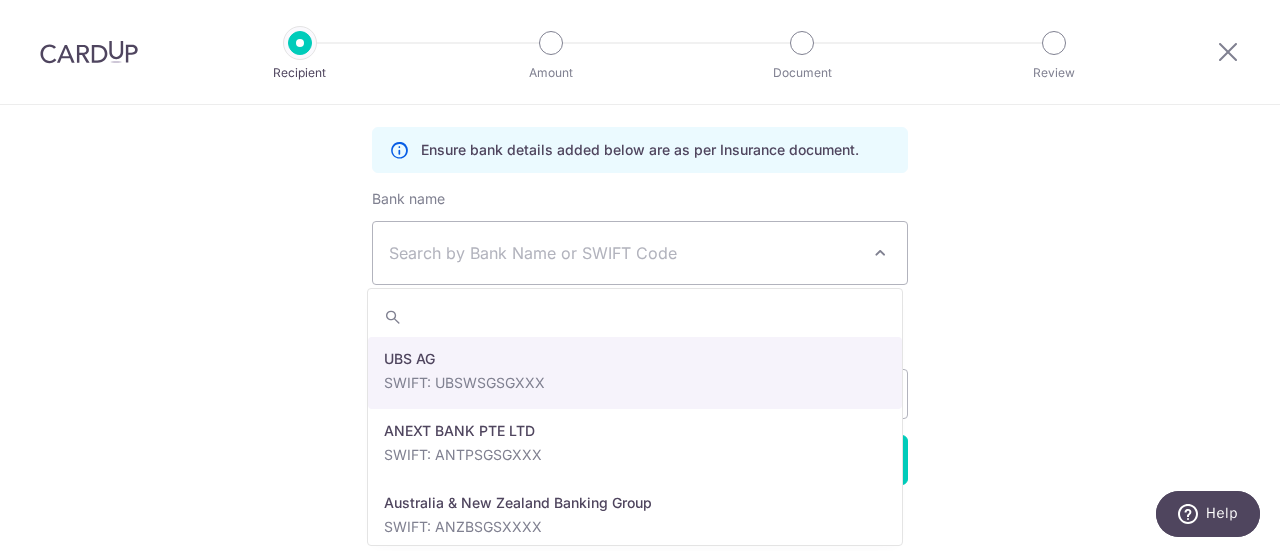 click on "Who would you like to pay?
Your recipient does not need a CardUp account to receive your payments.
Who should we send this insurance payment to?
Insurance company name(as per Insurance document)
Prudential Assurance Company Singapore (Pte) Limited
We support payments to all insurance providers except NTUC Income.
Translation missing: en.no key
URL
Telephone
Where should we pay your recipient?
Ensure bank details added below are as per Insurance document." at bounding box center [640, 142] 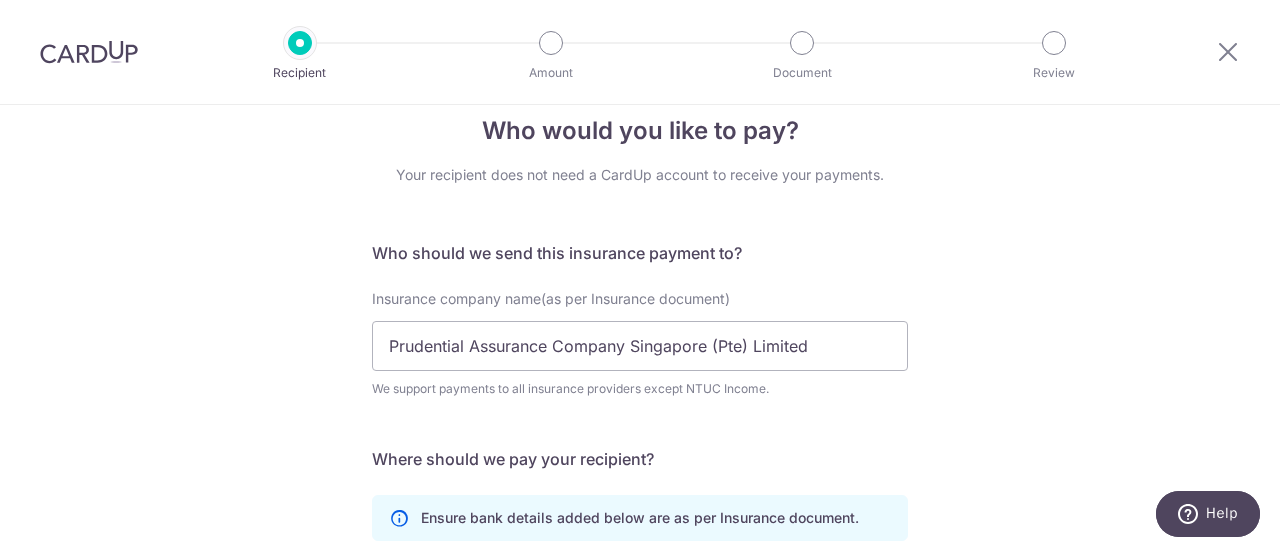 scroll, scrollTop: 0, scrollLeft: 0, axis: both 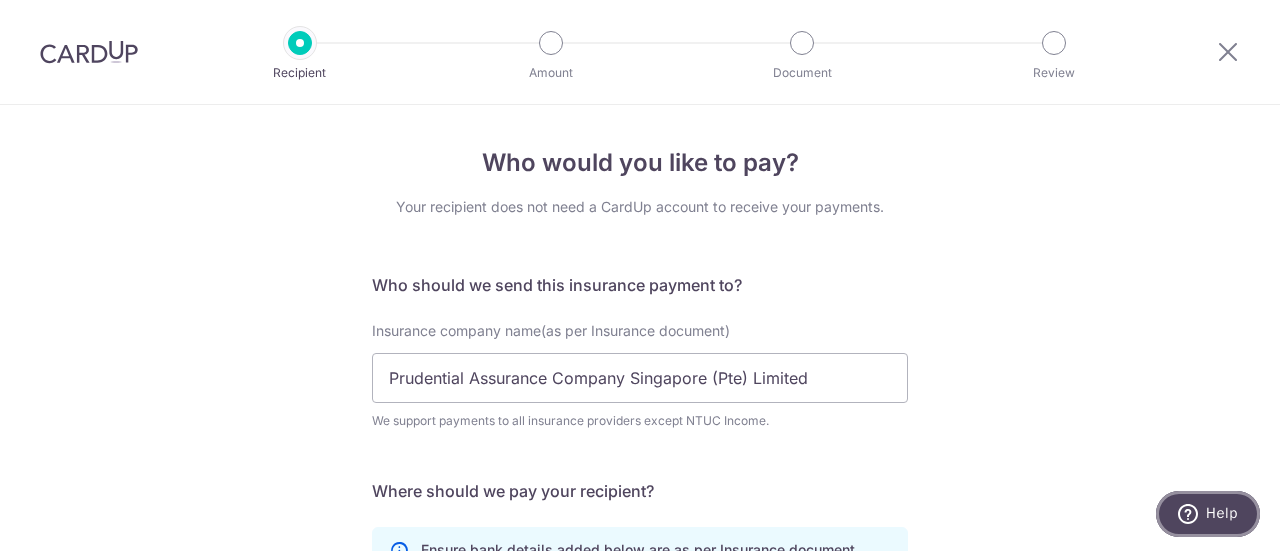 click on "Help" at bounding box center (1222, 513) 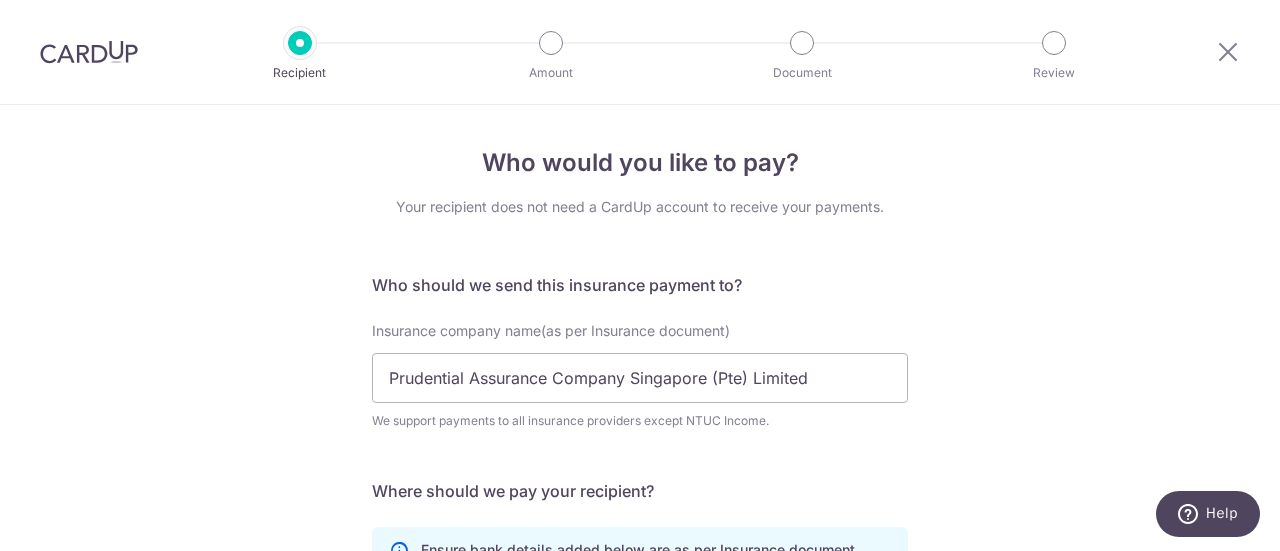 scroll, scrollTop: 0, scrollLeft: 0, axis: both 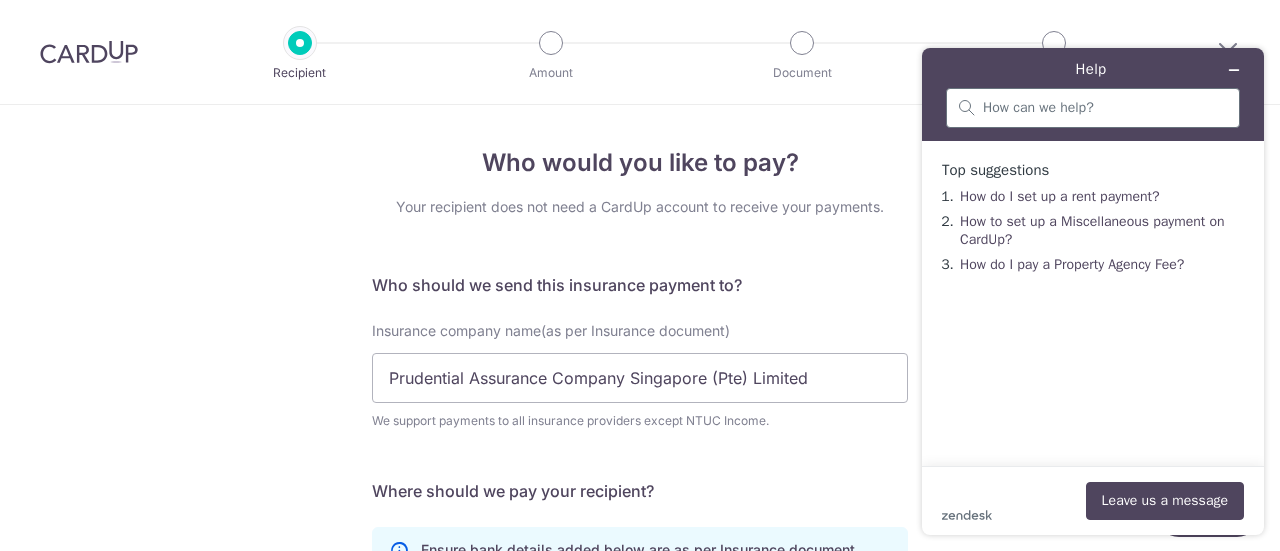 click at bounding box center [1093, 108] 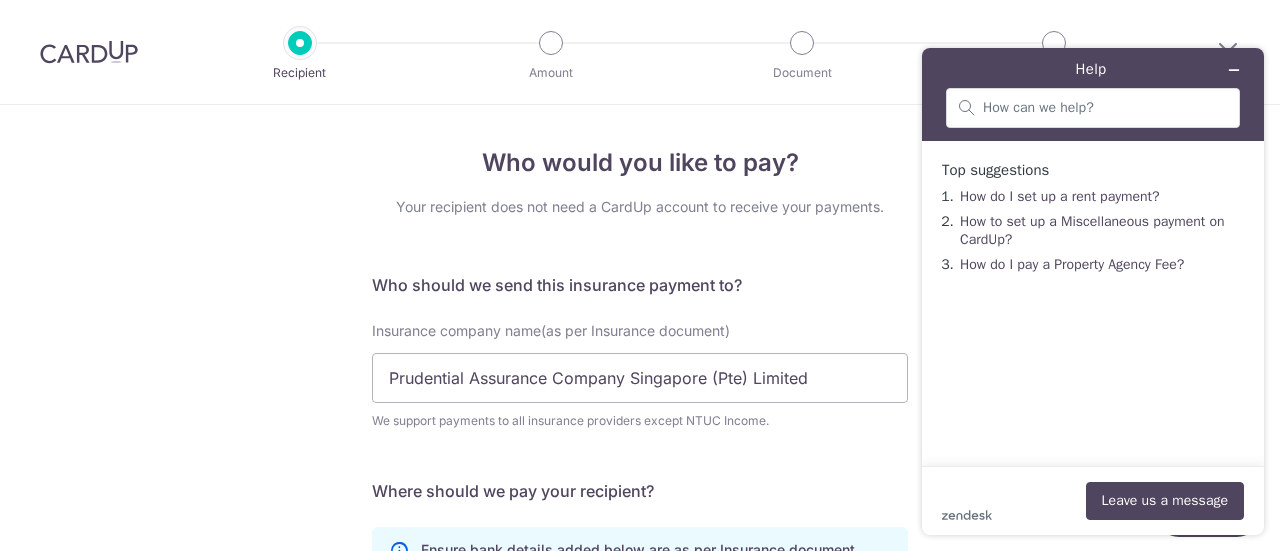 click at bounding box center [89, 52] 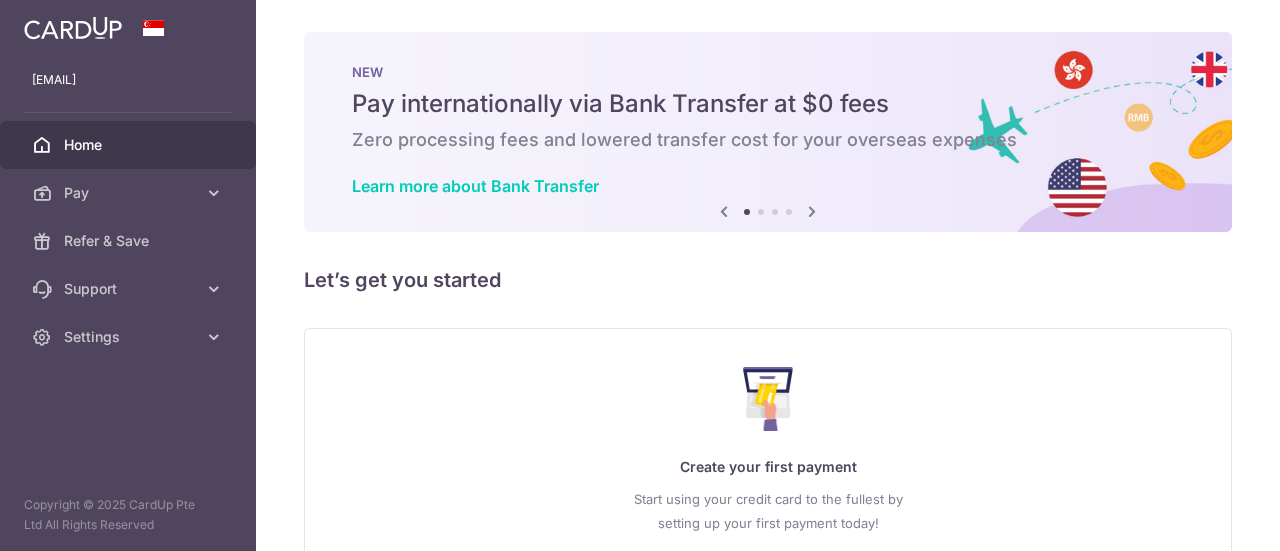 scroll, scrollTop: 0, scrollLeft: 0, axis: both 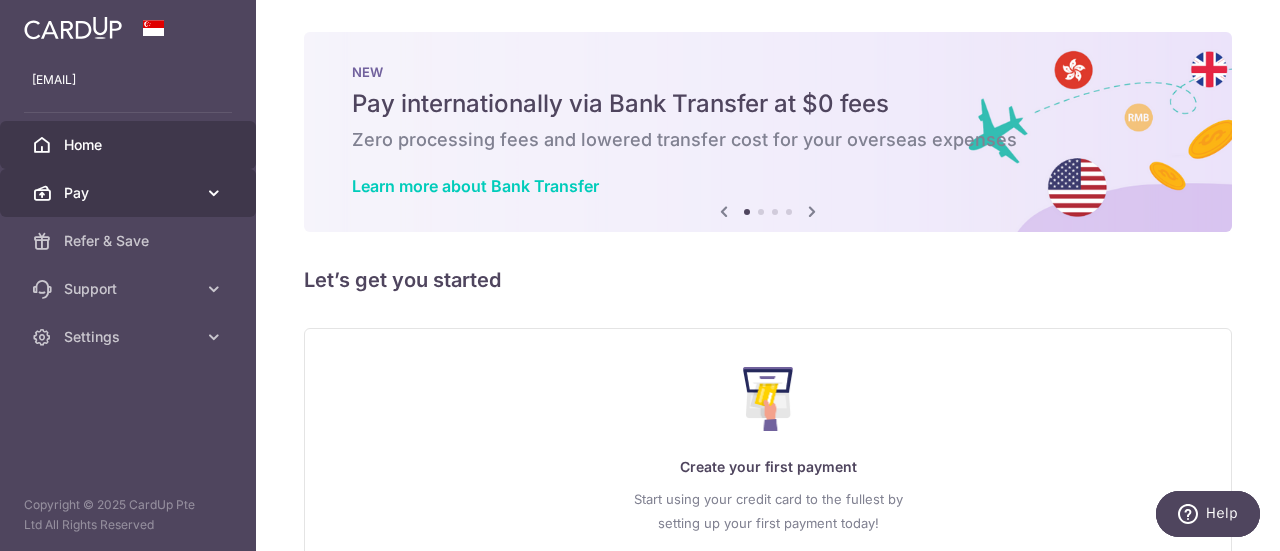 click at bounding box center [214, 193] 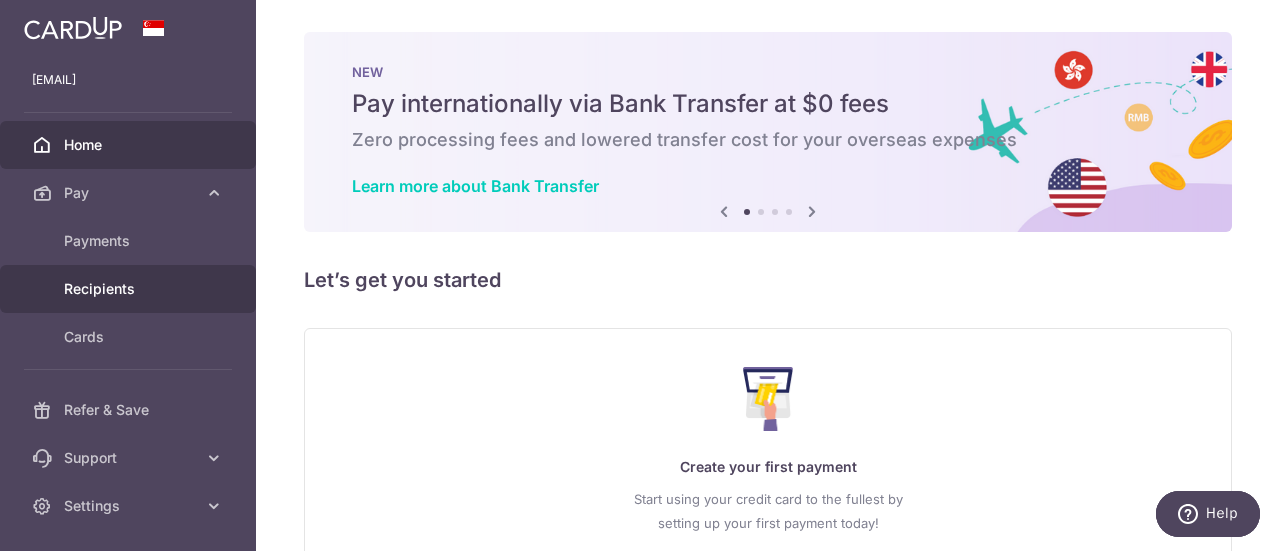 click on "Recipients" at bounding box center (128, 289) 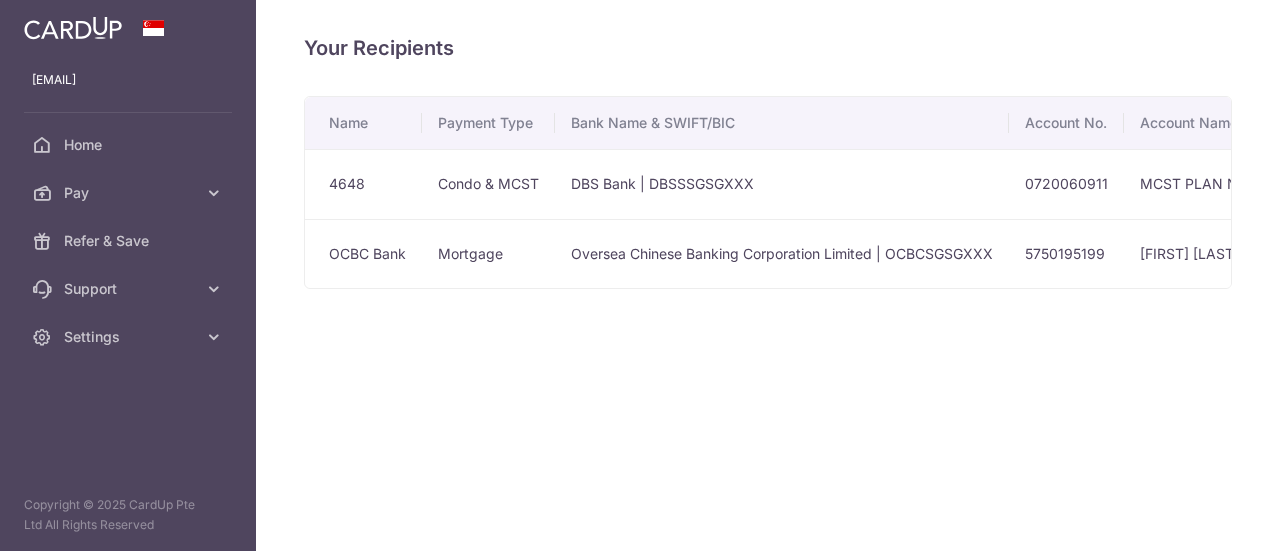 scroll, scrollTop: 0, scrollLeft: 0, axis: both 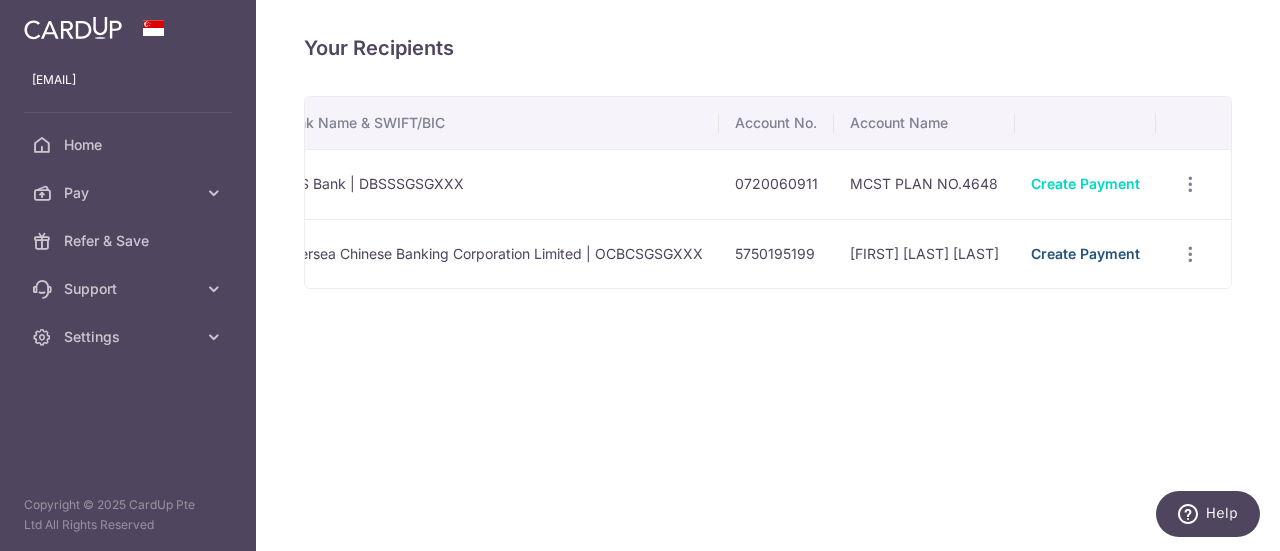 click on "Create Payment" at bounding box center (1085, 253) 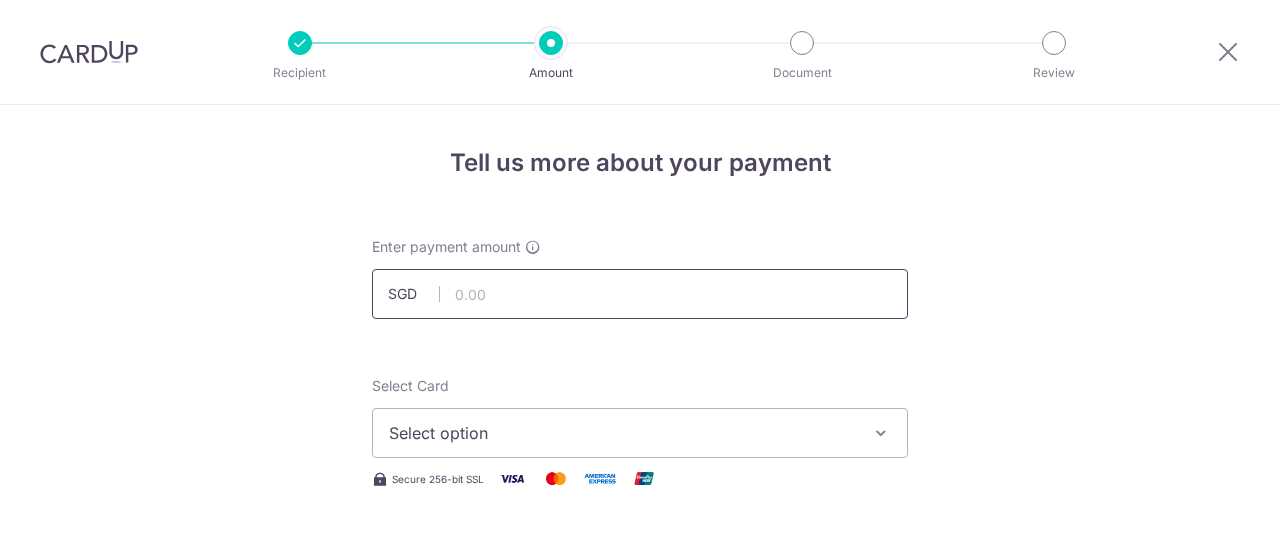 scroll, scrollTop: 0, scrollLeft: 0, axis: both 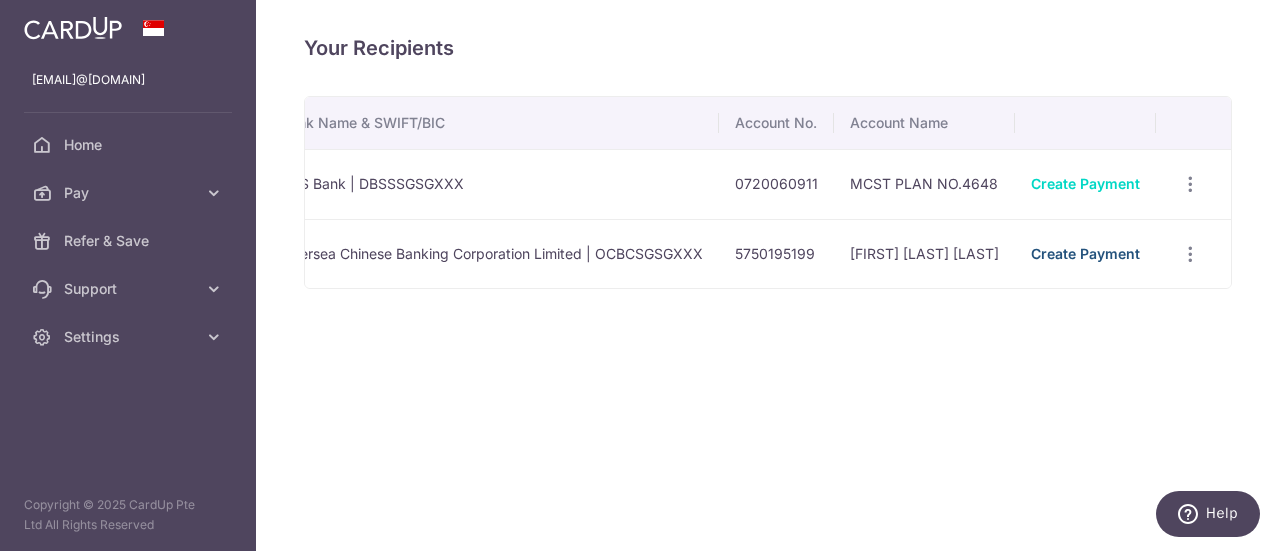 click on "Create Payment" at bounding box center [1085, 253] 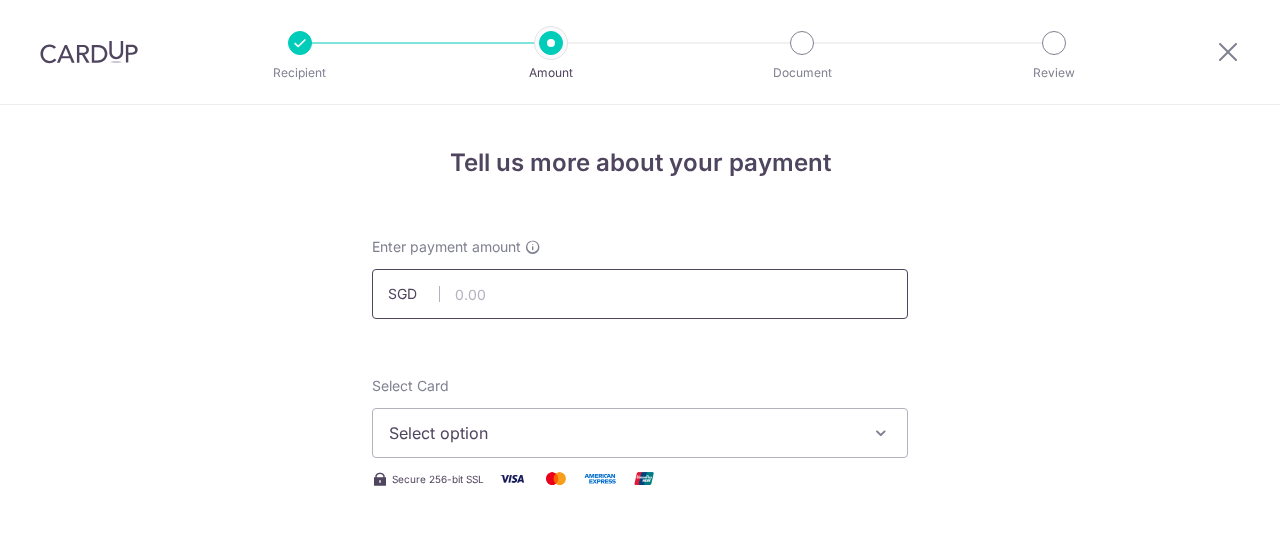 scroll, scrollTop: 0, scrollLeft: 0, axis: both 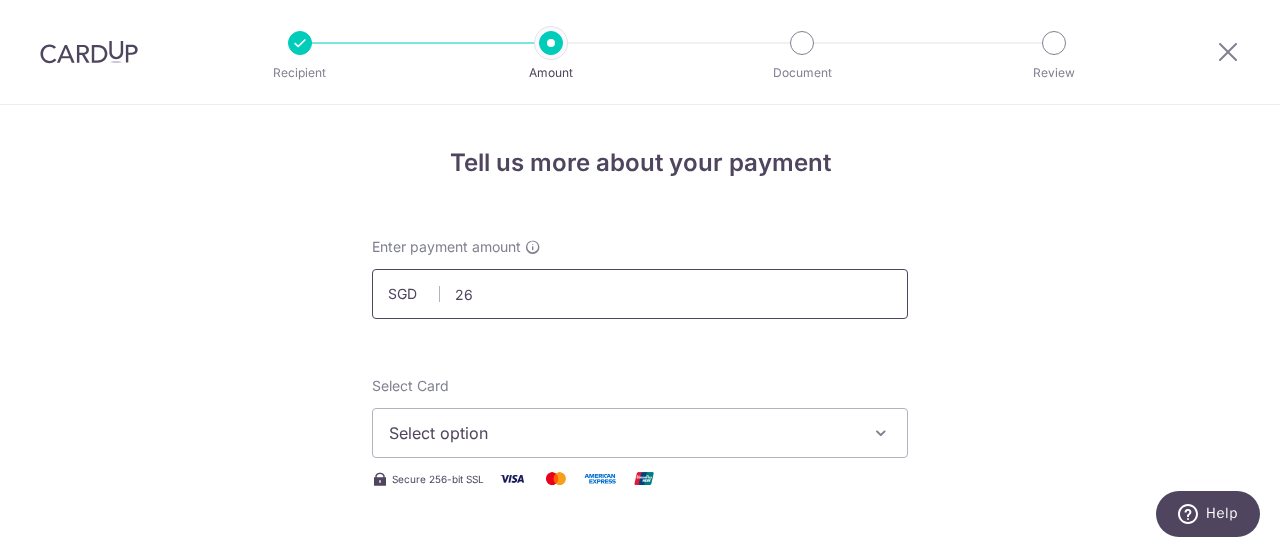 type on "2" 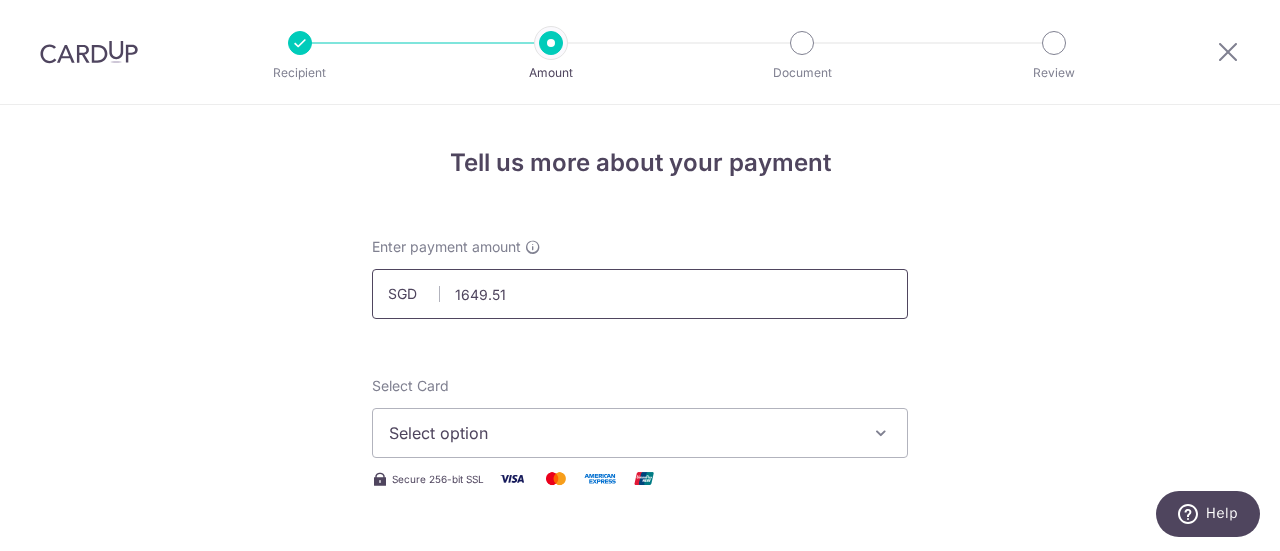 drag, startPoint x: 569, startPoint y: 279, endPoint x: 416, endPoint y: 287, distance: 153.20901 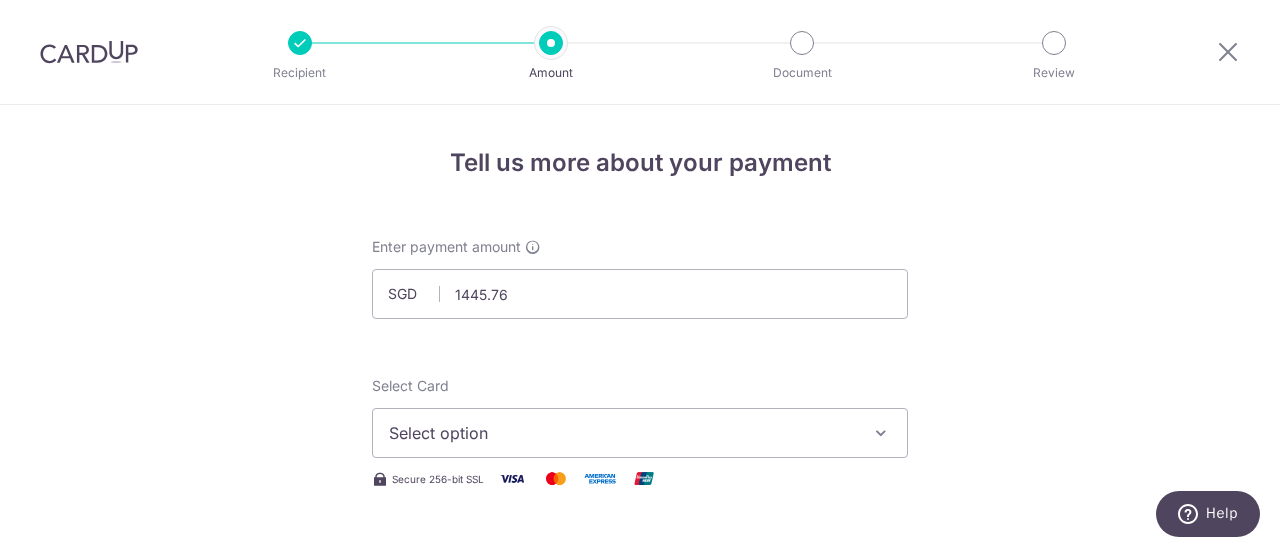 type on "1,445.76" 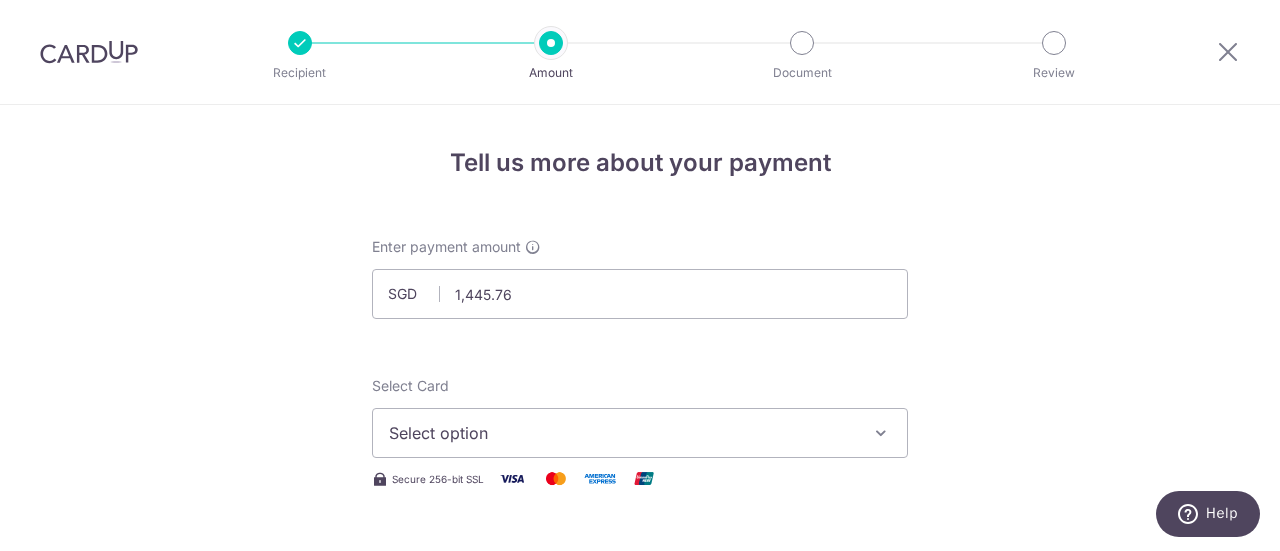 click on "Select option" at bounding box center (622, 433) 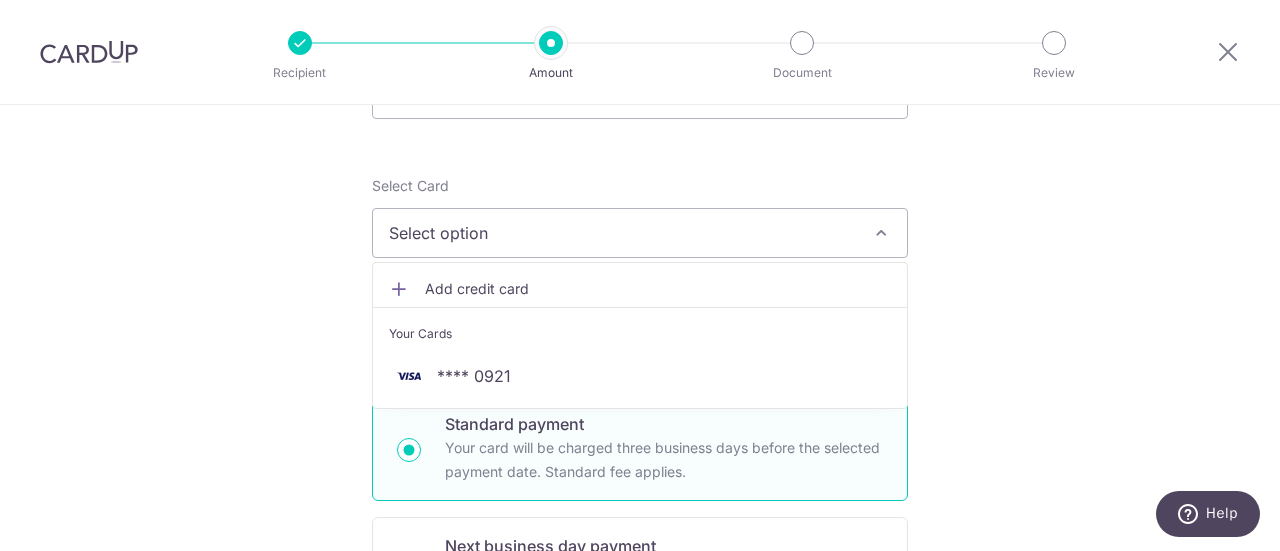 scroll, scrollTop: 300, scrollLeft: 0, axis: vertical 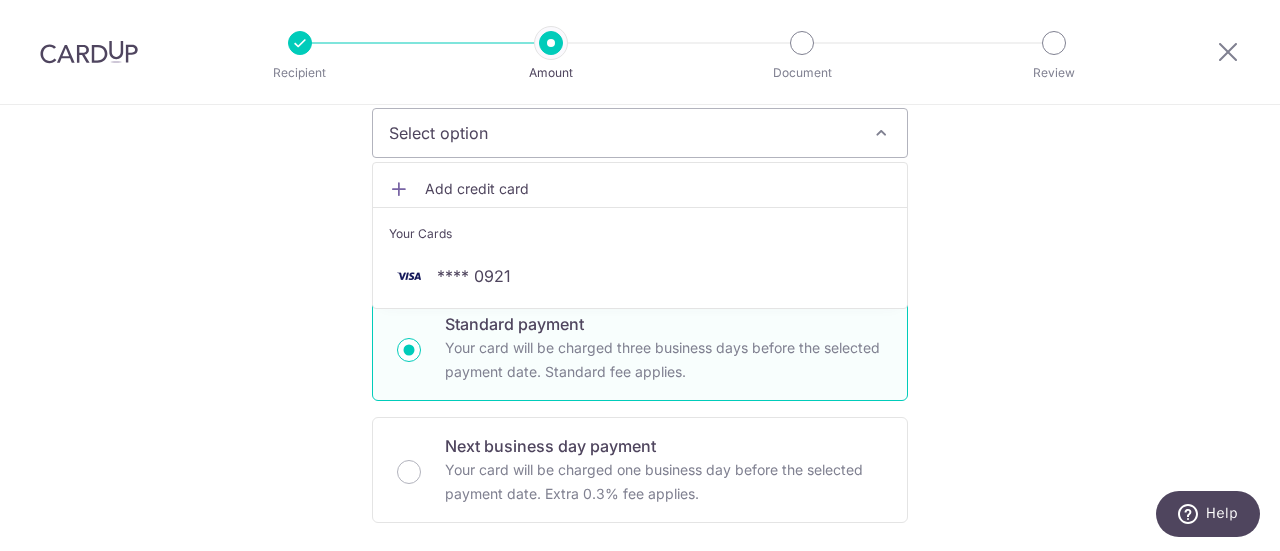 click on "Add credit card" at bounding box center (658, 189) 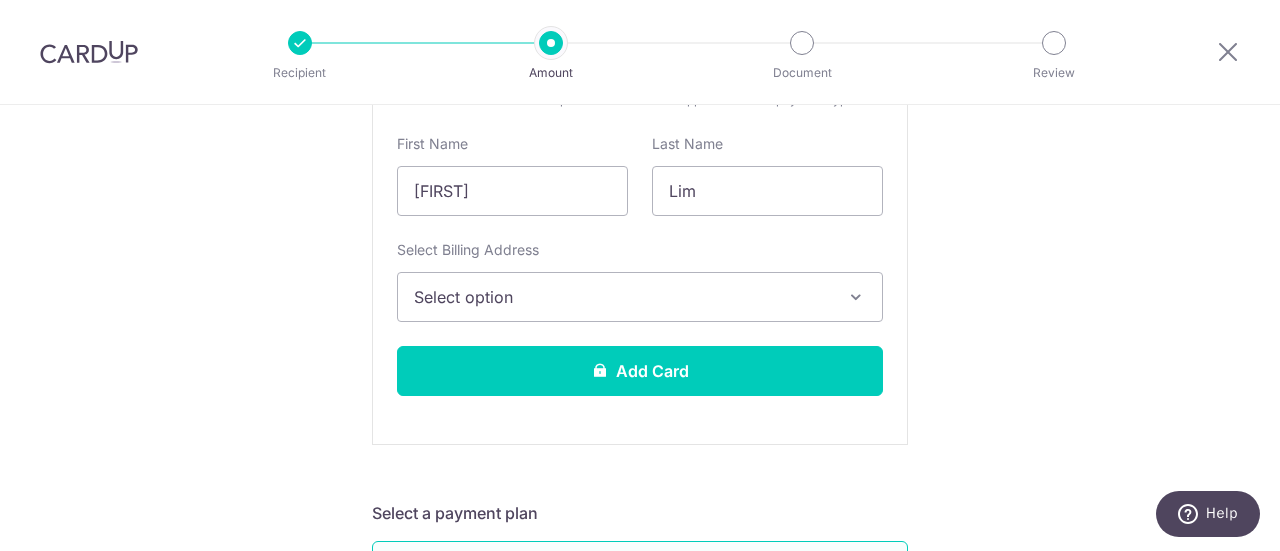 scroll, scrollTop: 600, scrollLeft: 0, axis: vertical 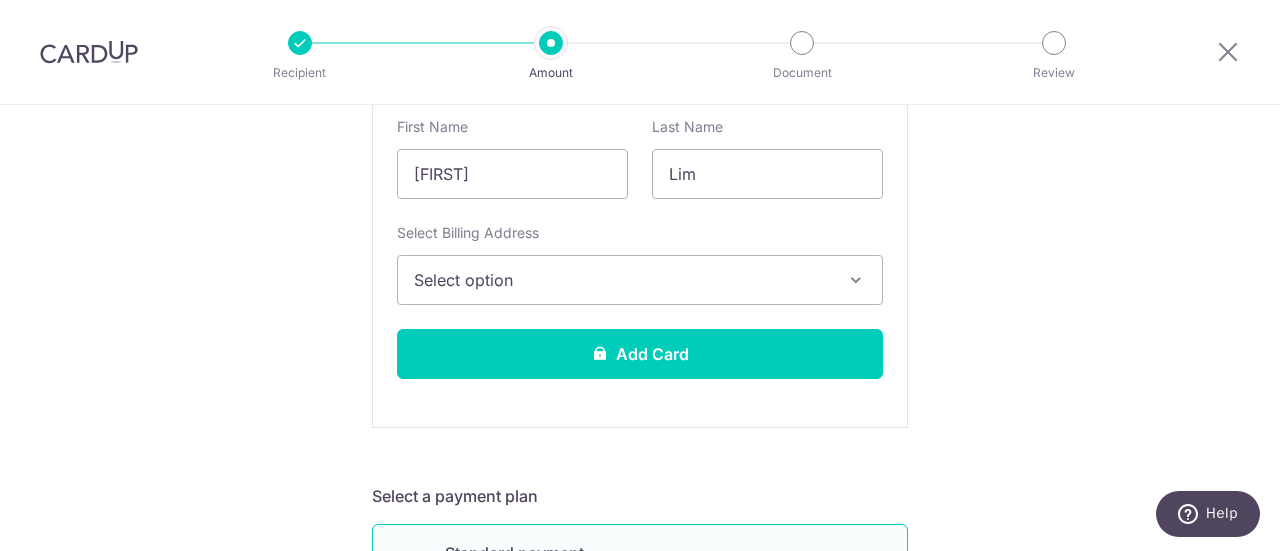 click on "Select option" at bounding box center (640, 280) 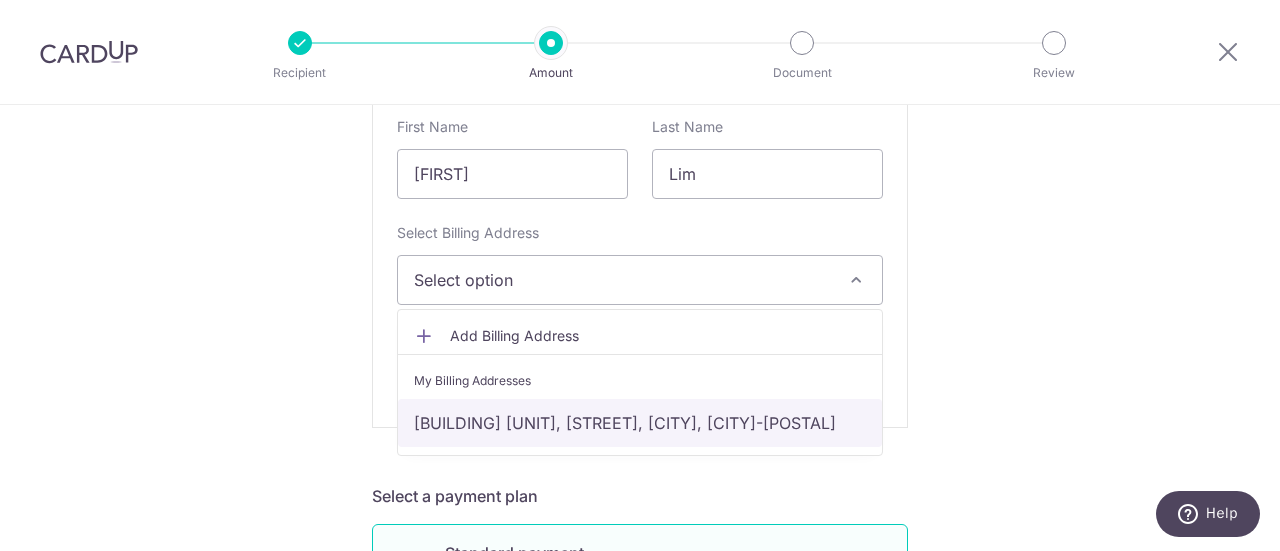 click on "[BLOCK] [NUMBER], [STREET], [CITY], [CITY]-[POSTAL_CODE]" at bounding box center [640, 423] 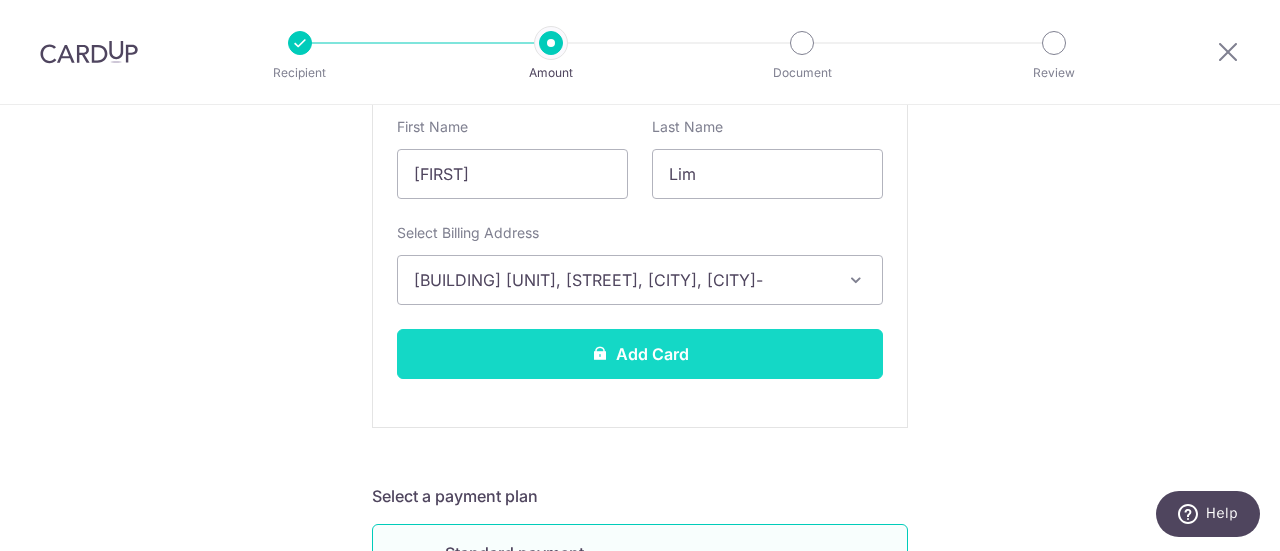 click on "Add Card" at bounding box center (640, 354) 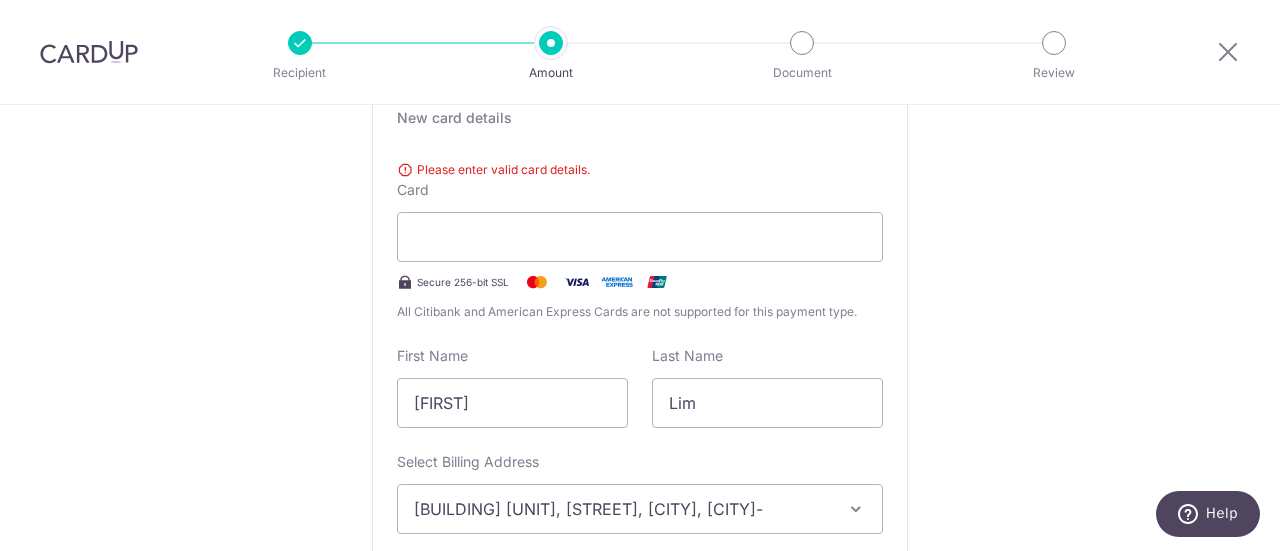 scroll, scrollTop: 428, scrollLeft: 0, axis: vertical 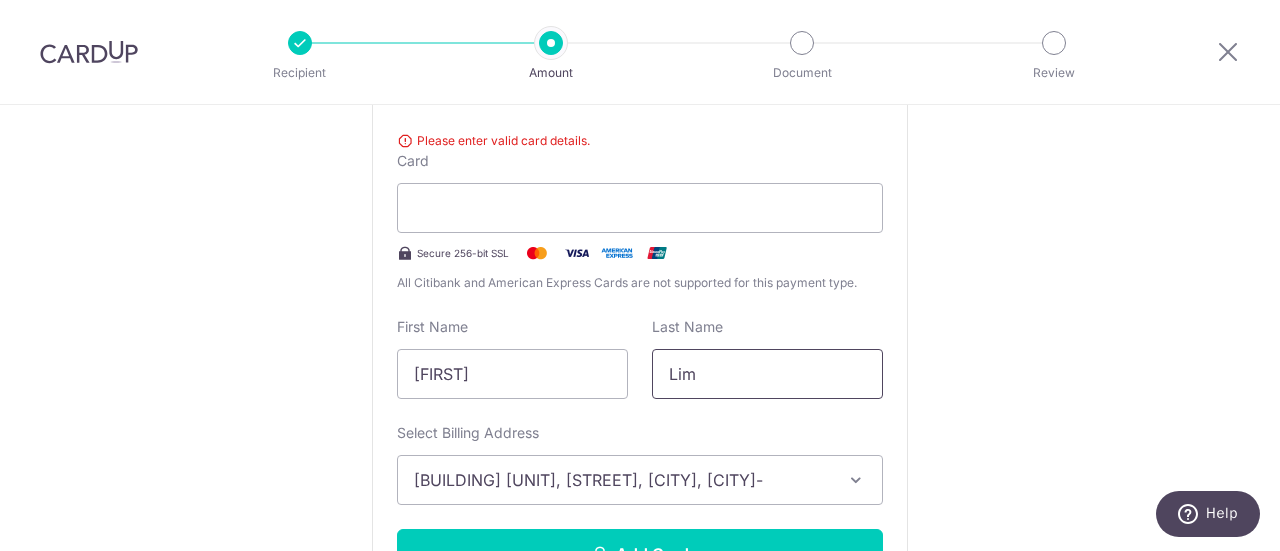 click on "Lim" at bounding box center (767, 374) 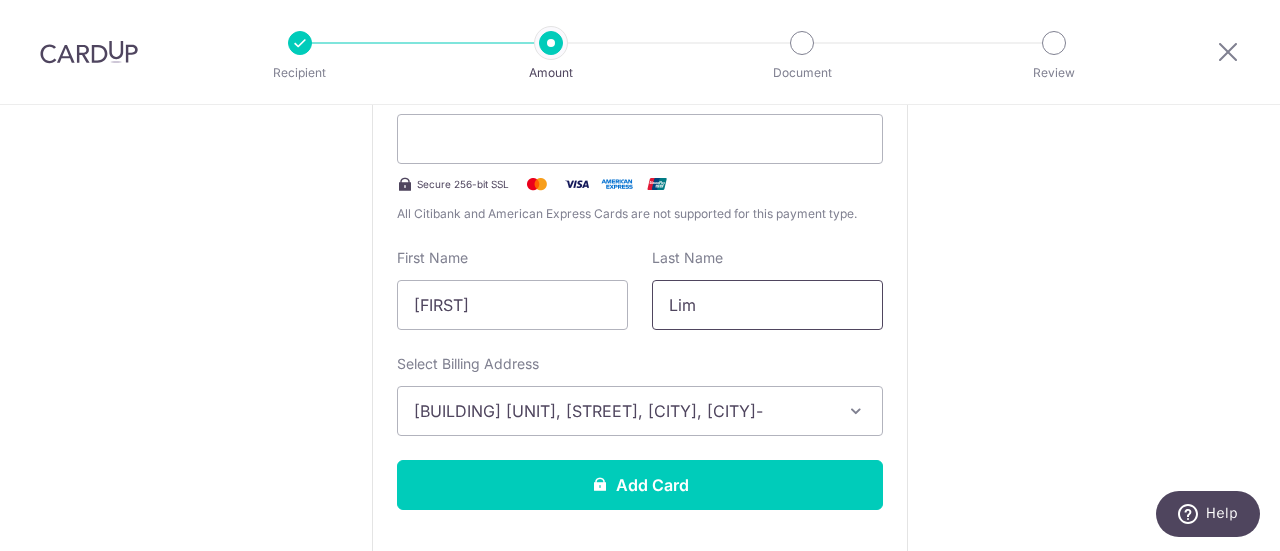 scroll, scrollTop: 628, scrollLeft: 0, axis: vertical 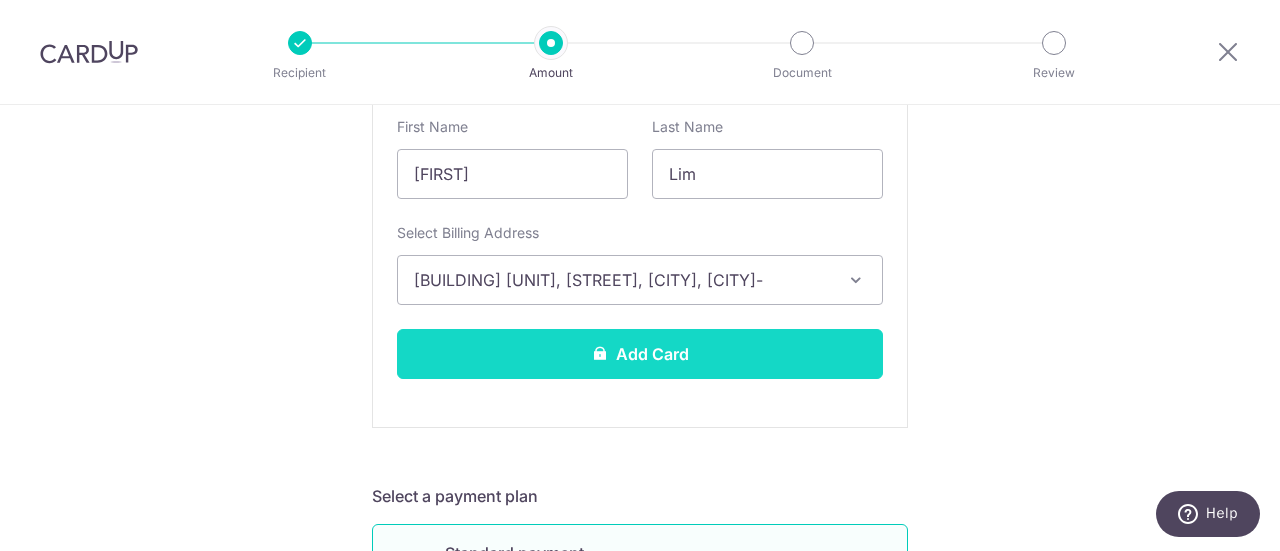 click on "Add Card" at bounding box center (640, 354) 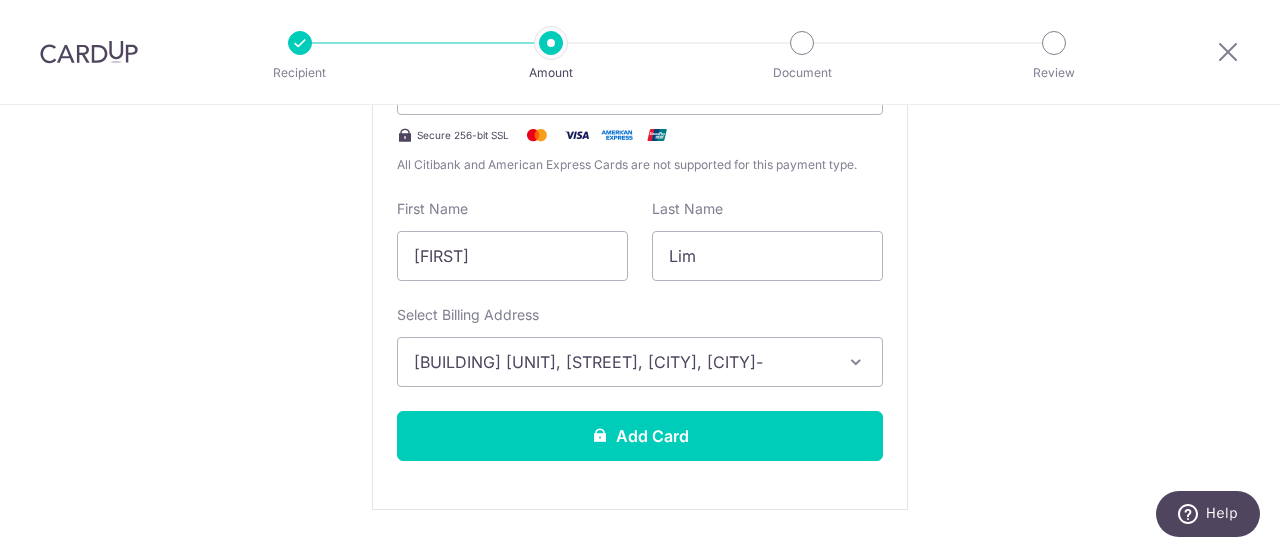 scroll, scrollTop: 728, scrollLeft: 0, axis: vertical 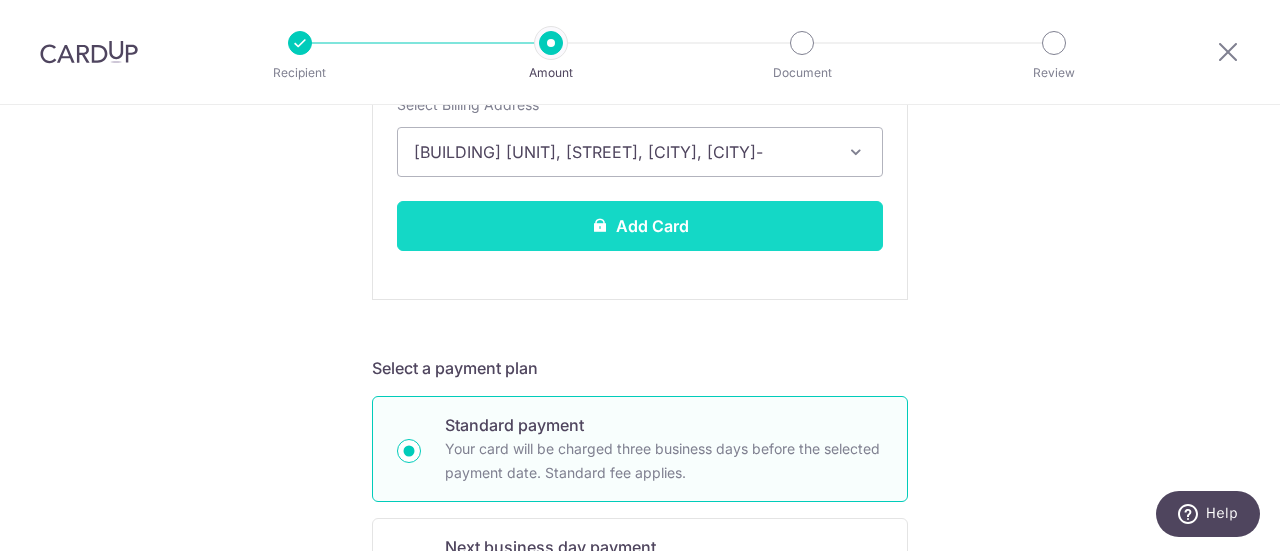 click on "Add Card" at bounding box center [640, 226] 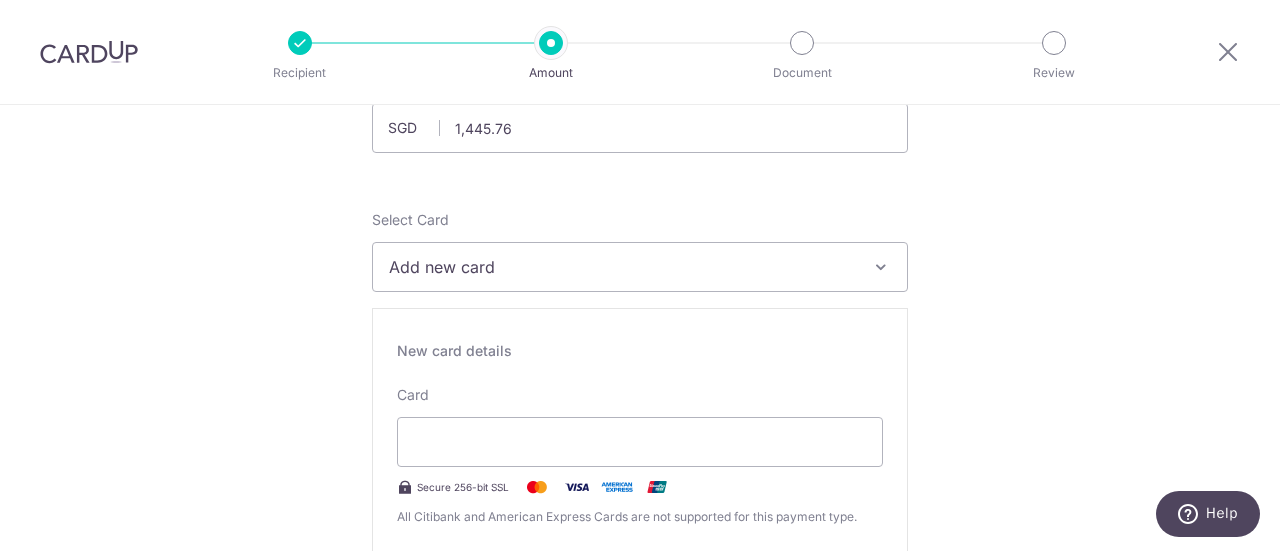 scroll, scrollTop: 128, scrollLeft: 0, axis: vertical 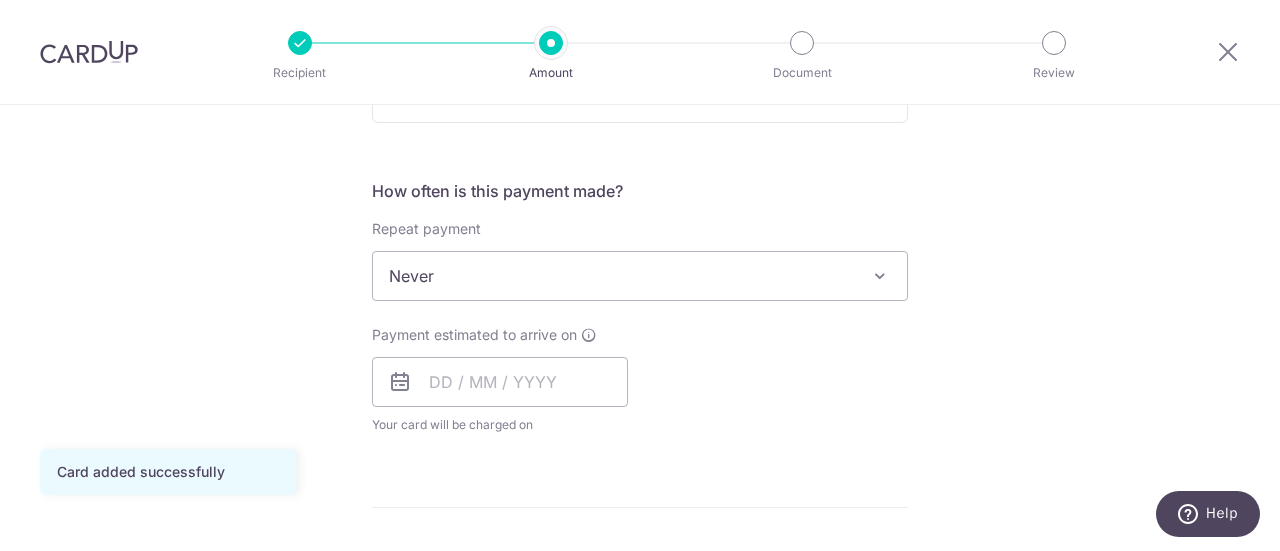 click on "Never" at bounding box center (640, 276) 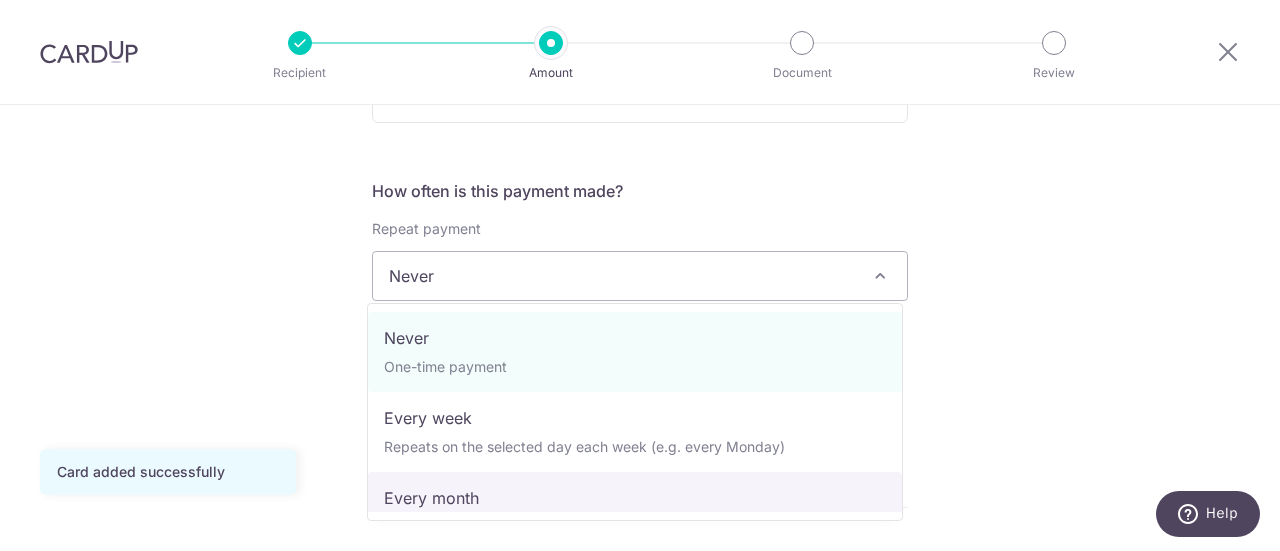 select on "3" 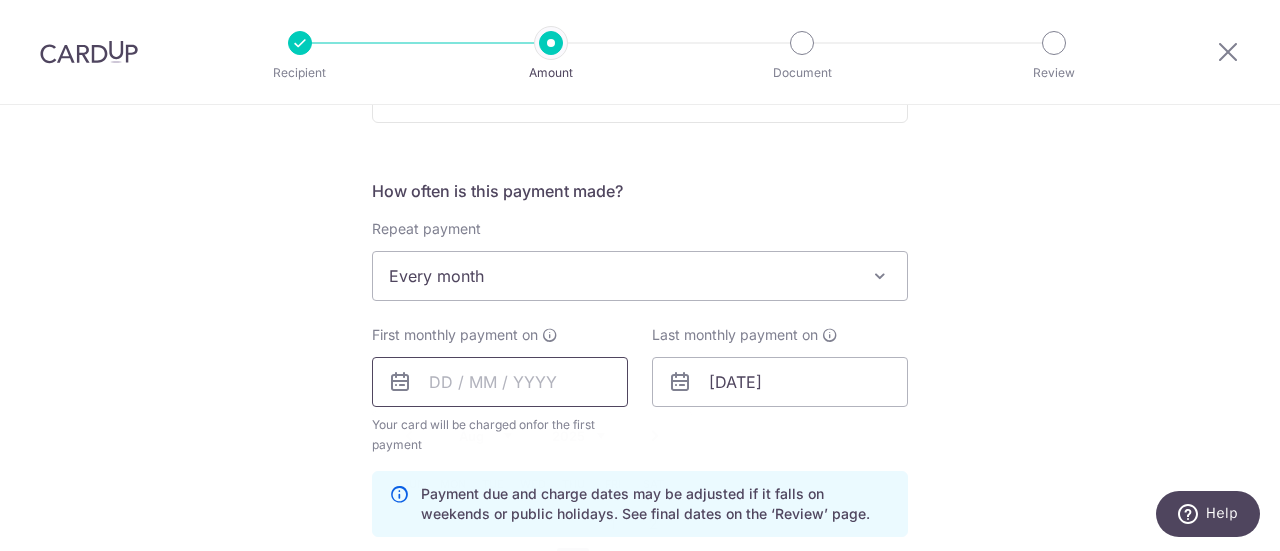click at bounding box center [500, 382] 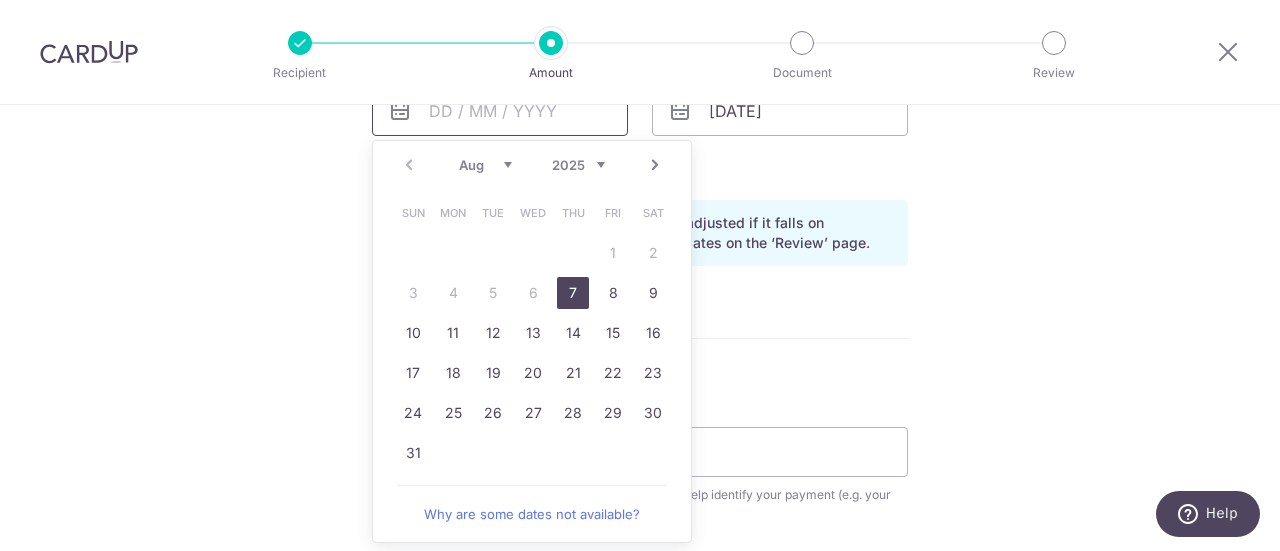 scroll, scrollTop: 1000, scrollLeft: 0, axis: vertical 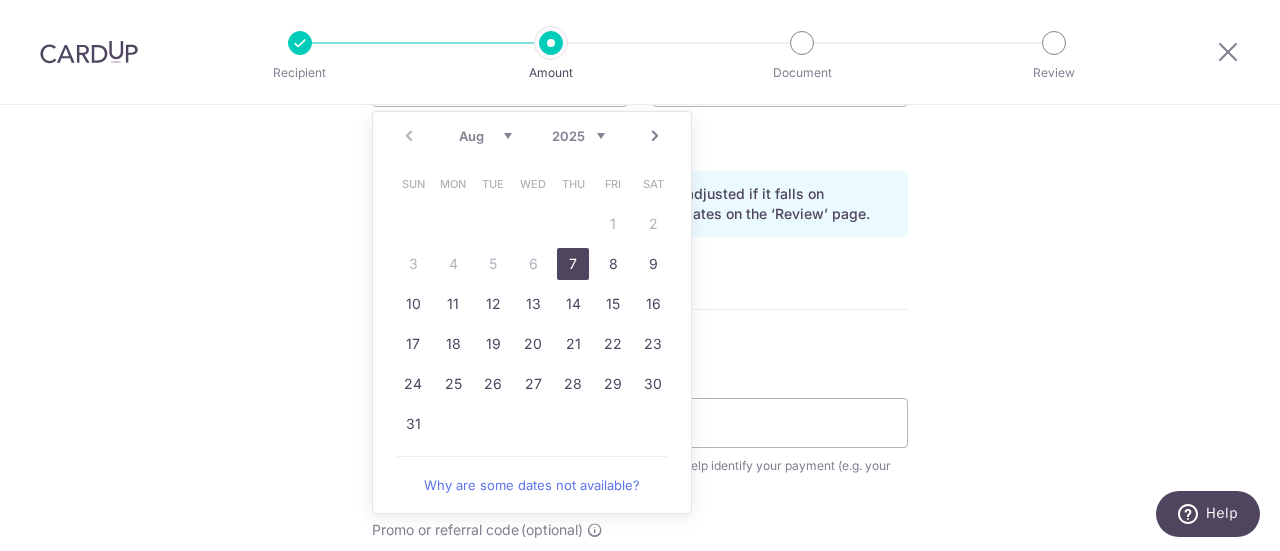 click on "Aug Sep Oct Nov Dec" at bounding box center [485, 136] 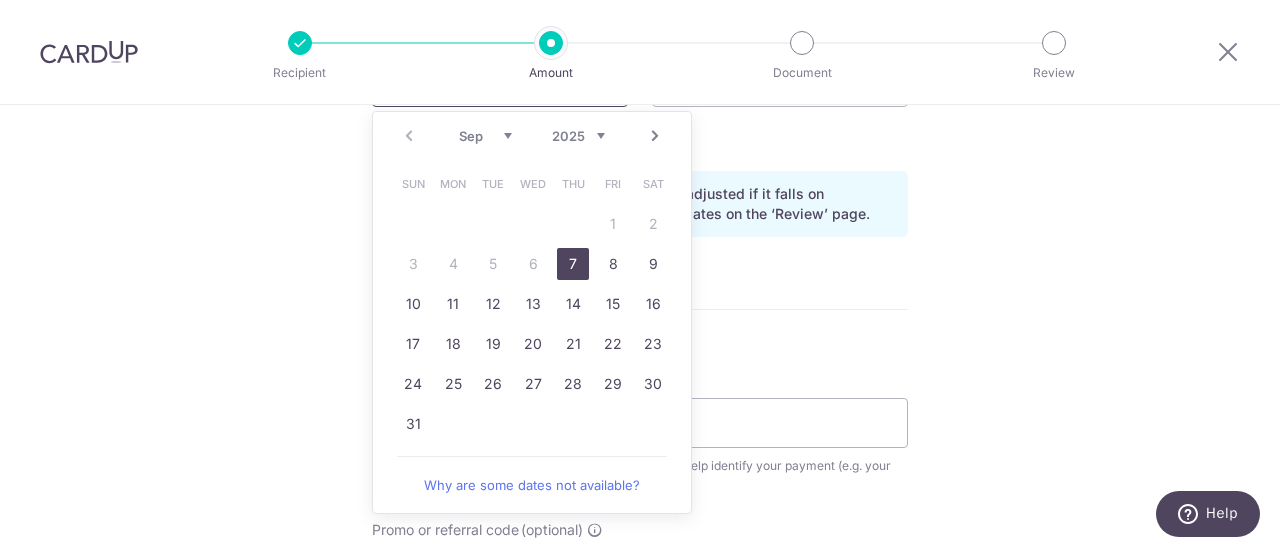 scroll, scrollTop: 752, scrollLeft: 0, axis: vertical 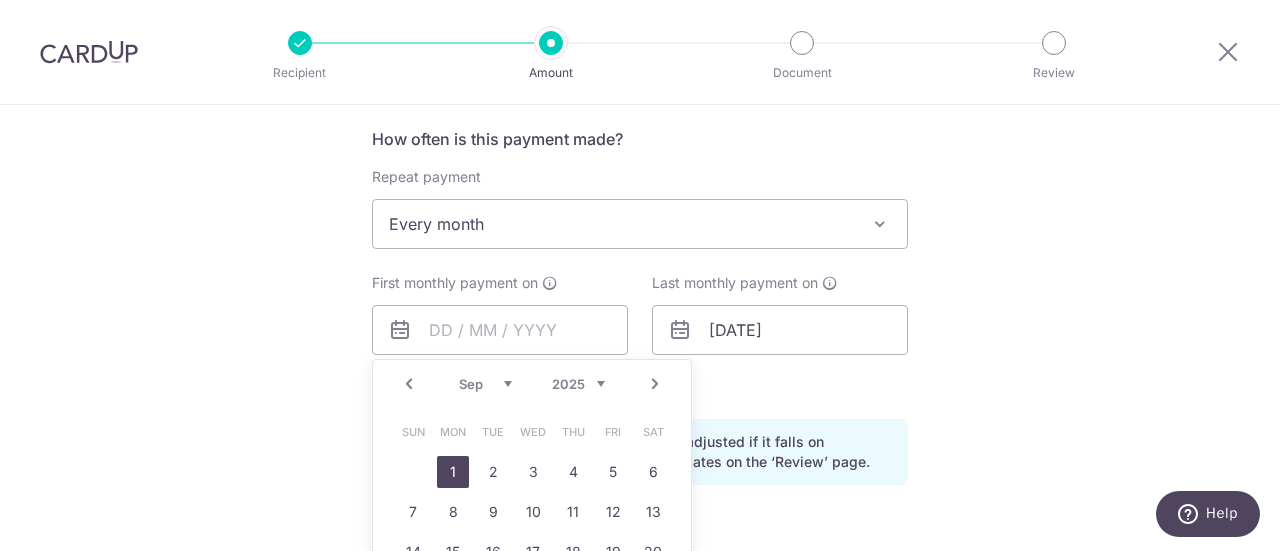 click on "1" at bounding box center [453, 472] 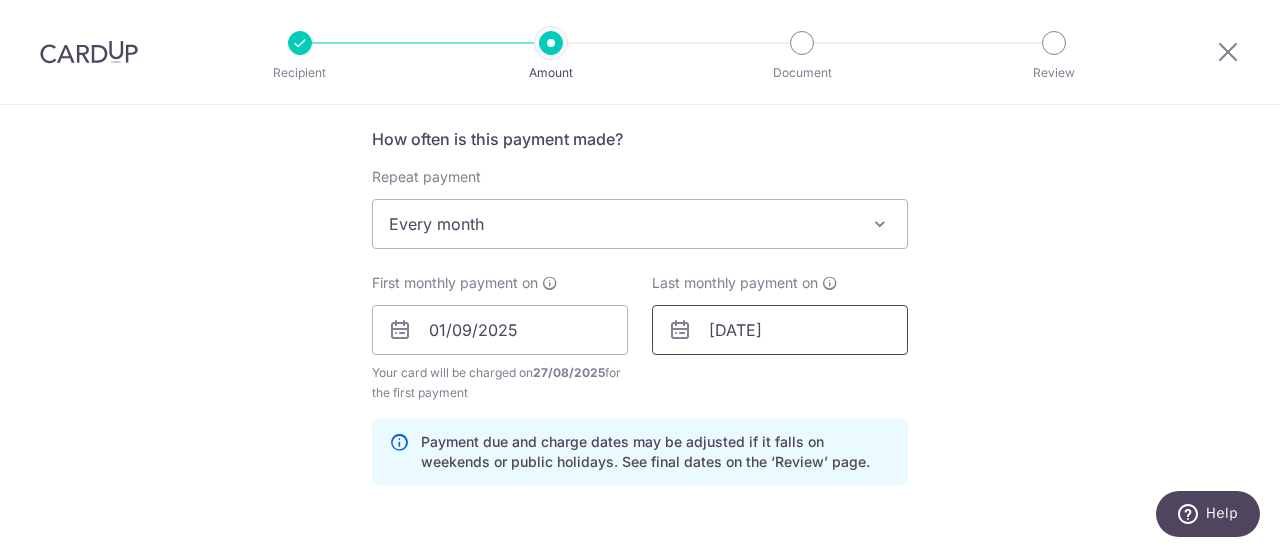 click on "01/07/2035" at bounding box center (780, 330) 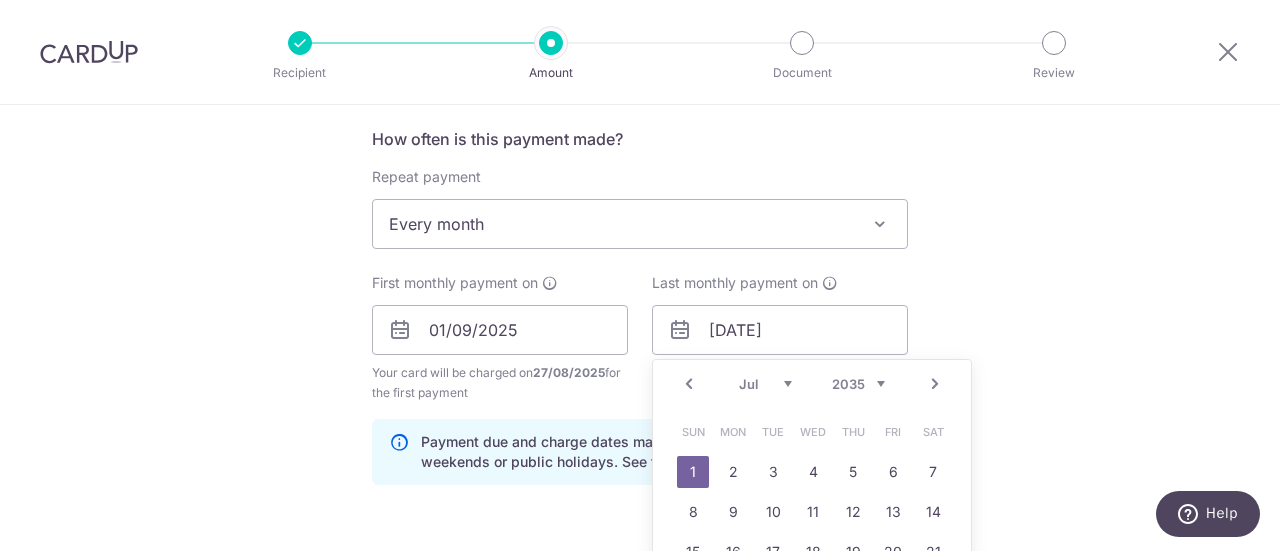 click on "2024 2025 2026 2027 2028 2029 2030 2031 2032 2033 2034 2035" at bounding box center (858, 384) 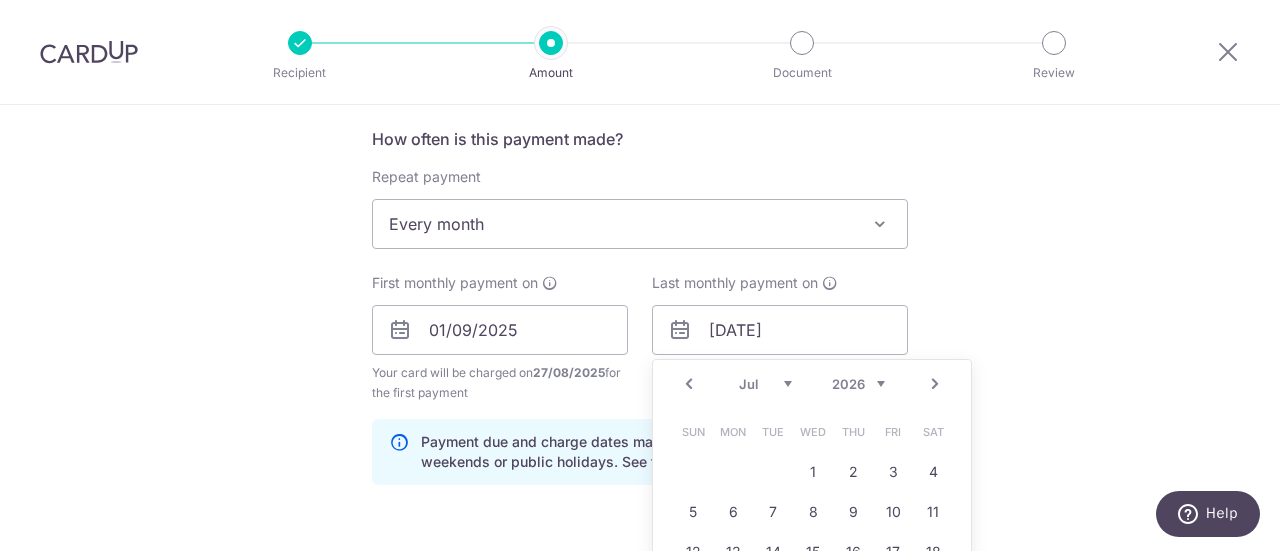 click on "Jan Feb Mar Apr May Jun Jul Aug Sep Oct Nov Dec" at bounding box center [765, 384] 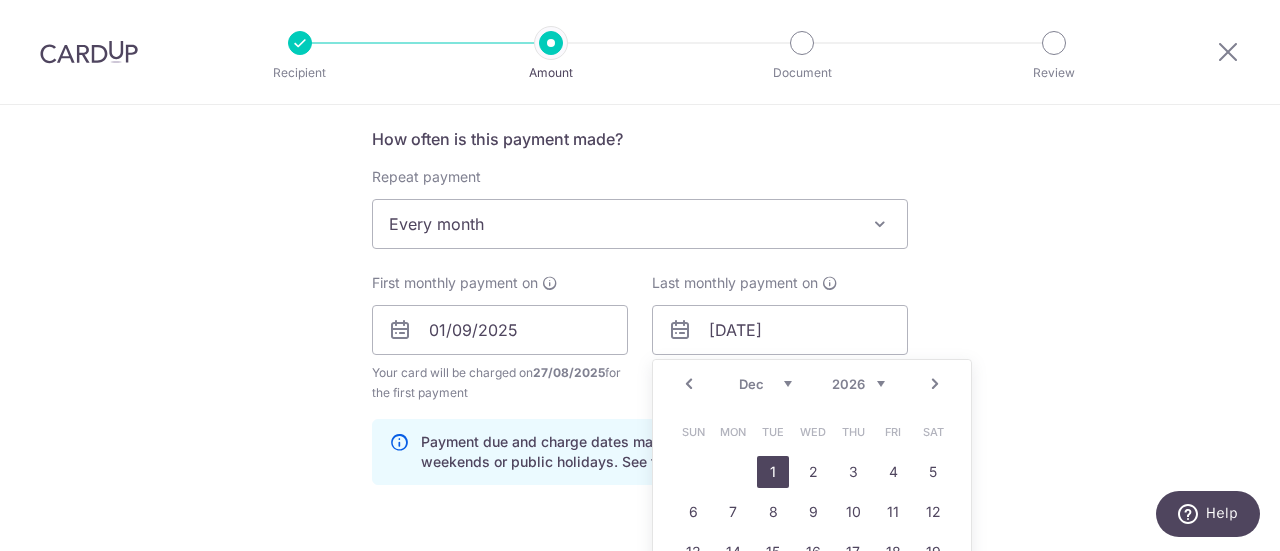 click on "1" at bounding box center [773, 472] 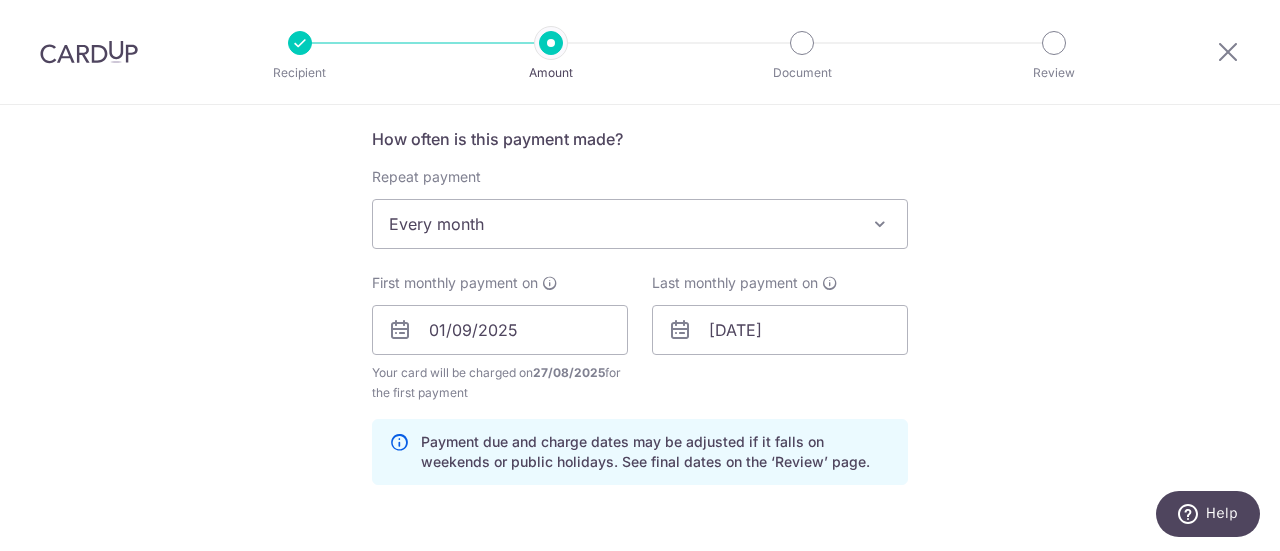 click on "Tell us more about your payment
Enter payment amount
SGD
1,445.76
1445.76
Card added successfully
Select Card
**** 3832
Add credit card
Your Cards
**** 0921
**** 3832
Secure 256-bit SSL
Text
New card details
Card" at bounding box center [640, 308] 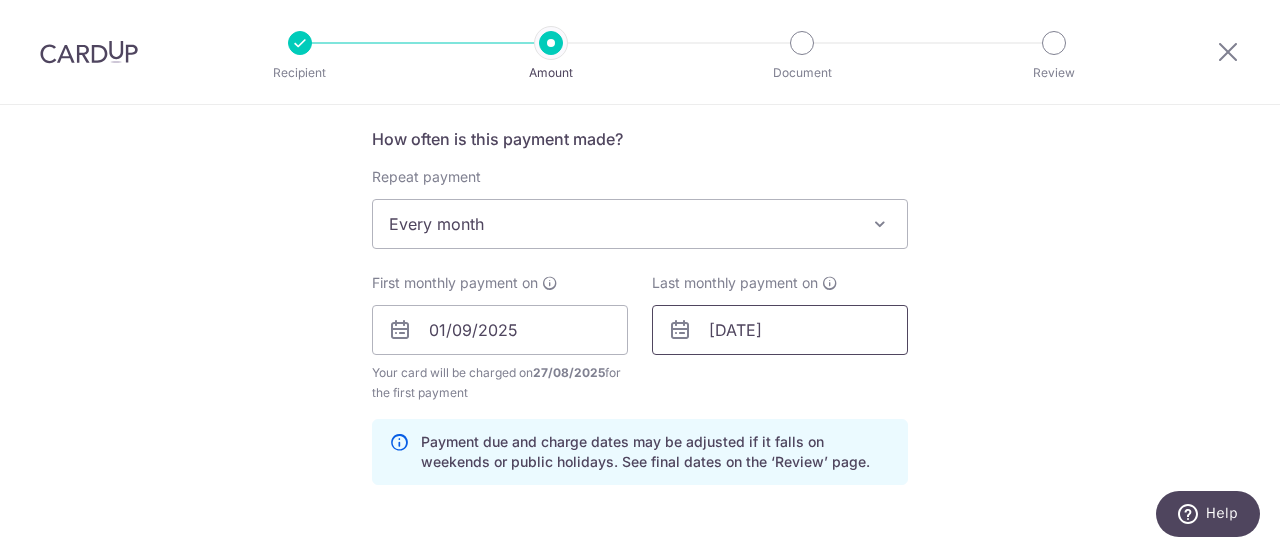 click on "[DATE]" at bounding box center (780, 330) 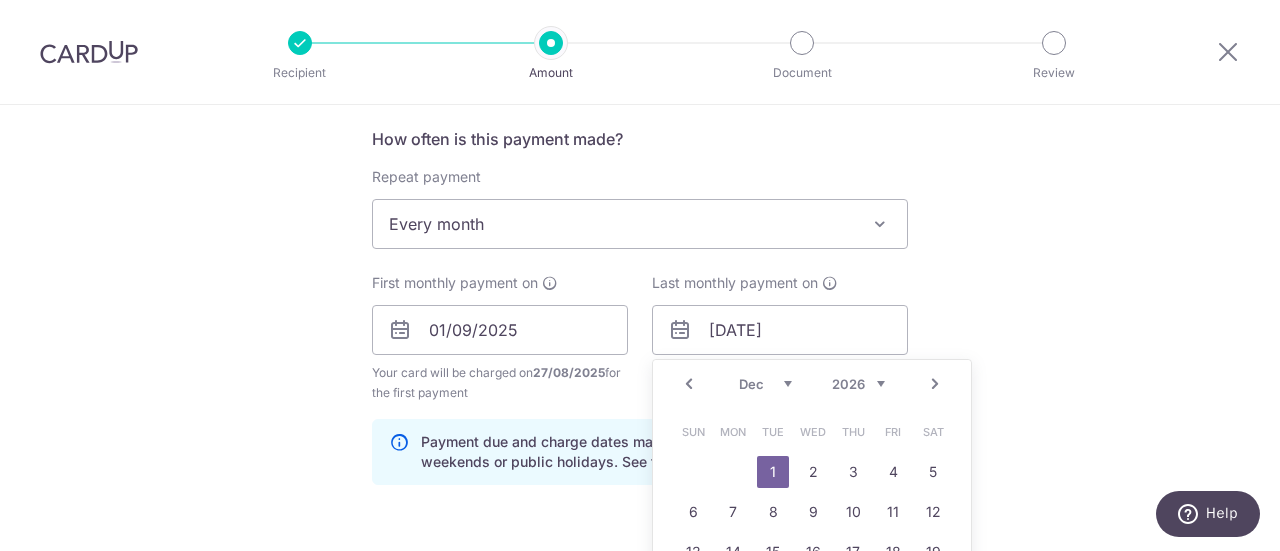 click on "2024 2025 2026 2027 2028 2029 2030 2031 2032 2033 2034 2035" at bounding box center [858, 384] 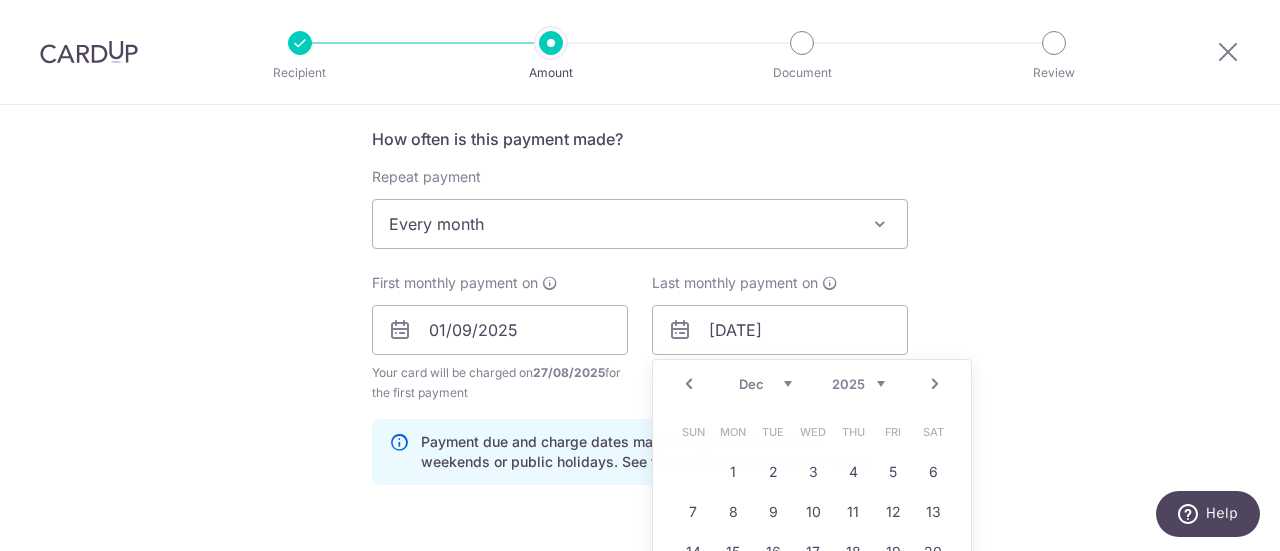 click on "Tell us more about your payment
Enter payment amount
SGD
1,445.76
1445.76
Card added successfully
Select Card
**** 3832
Add credit card
Your Cards
**** 0921
**** 3832
Secure 256-bit SSL
Text
New card details
Card" at bounding box center (640, 308) 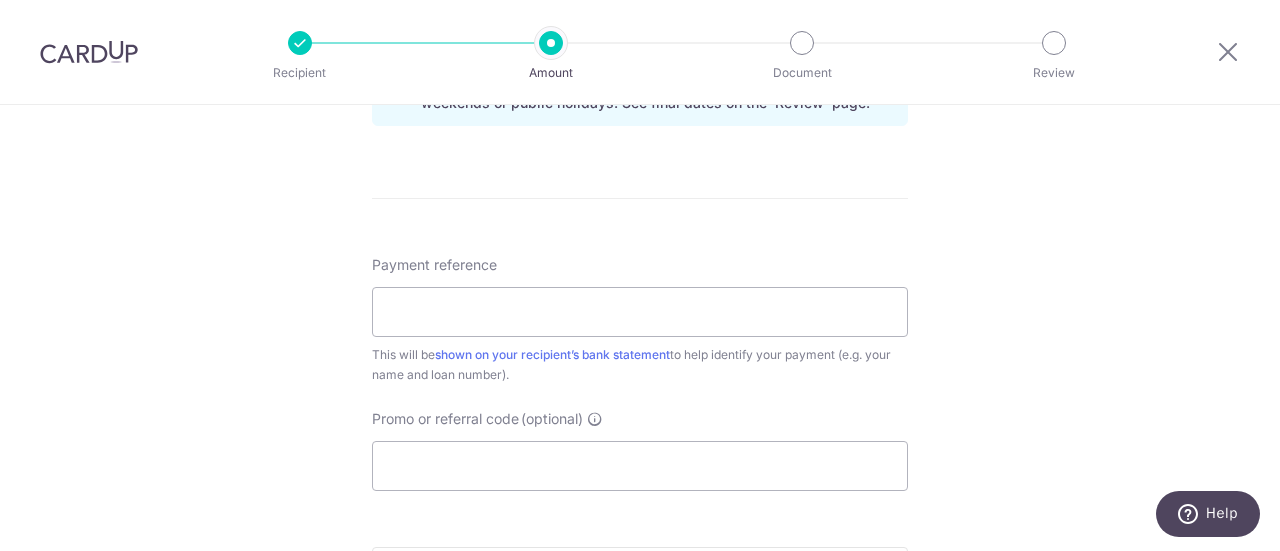 scroll, scrollTop: 1152, scrollLeft: 0, axis: vertical 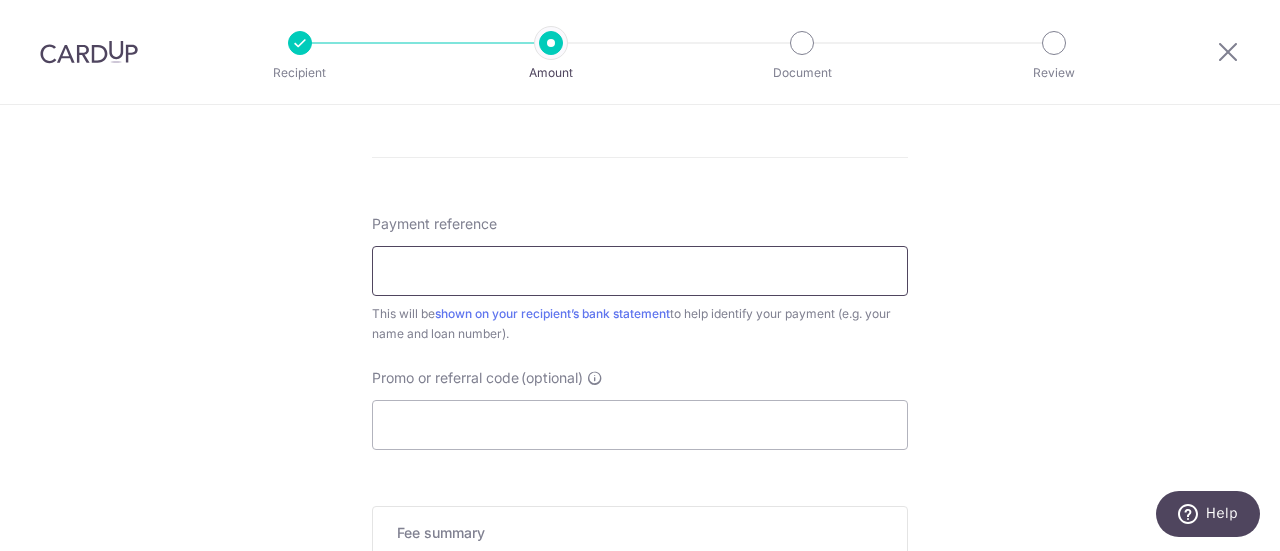 click on "Payment reference" at bounding box center (640, 271) 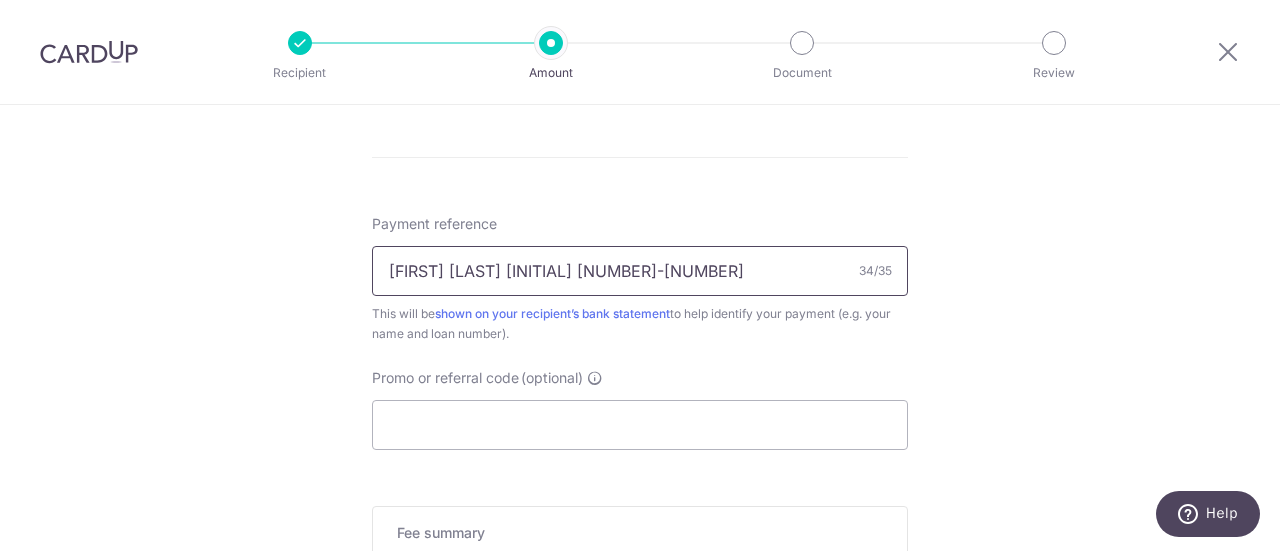 type on "Joanne Lim Zhu Er 5750195199-00000" 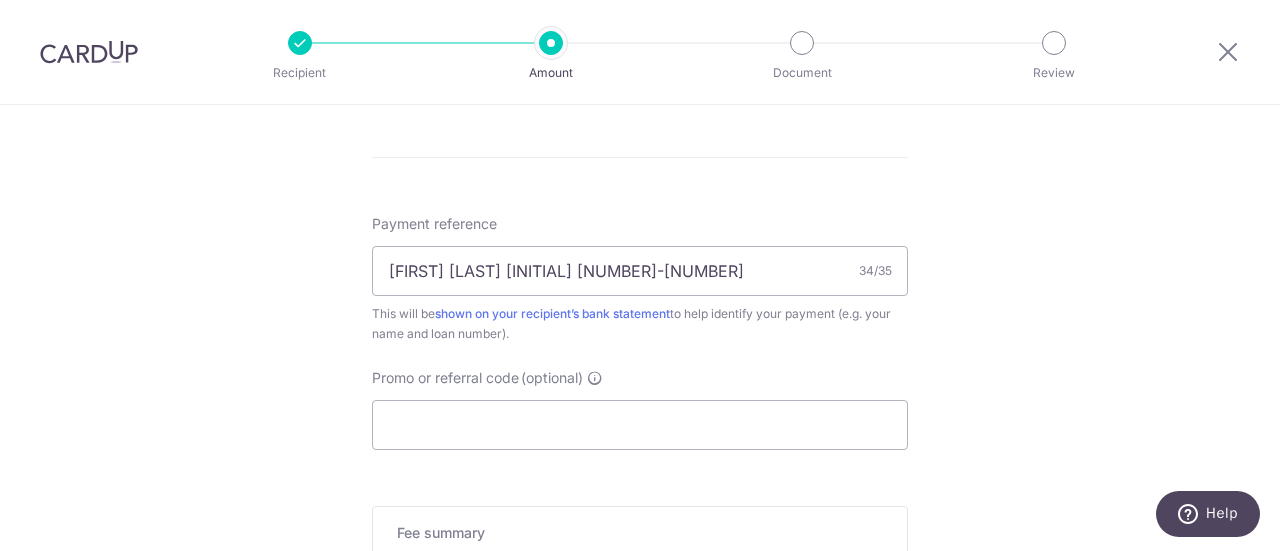 click on "Tell us more about your payment
Enter payment amount
SGD
1,445.76
1445.76
Card added successfully
Select Card
**** 3832
Add credit card
Your Cards
**** 0921
**** 3832
Secure 256-bit SSL
Text
New card details
Card" at bounding box center (640, -92) 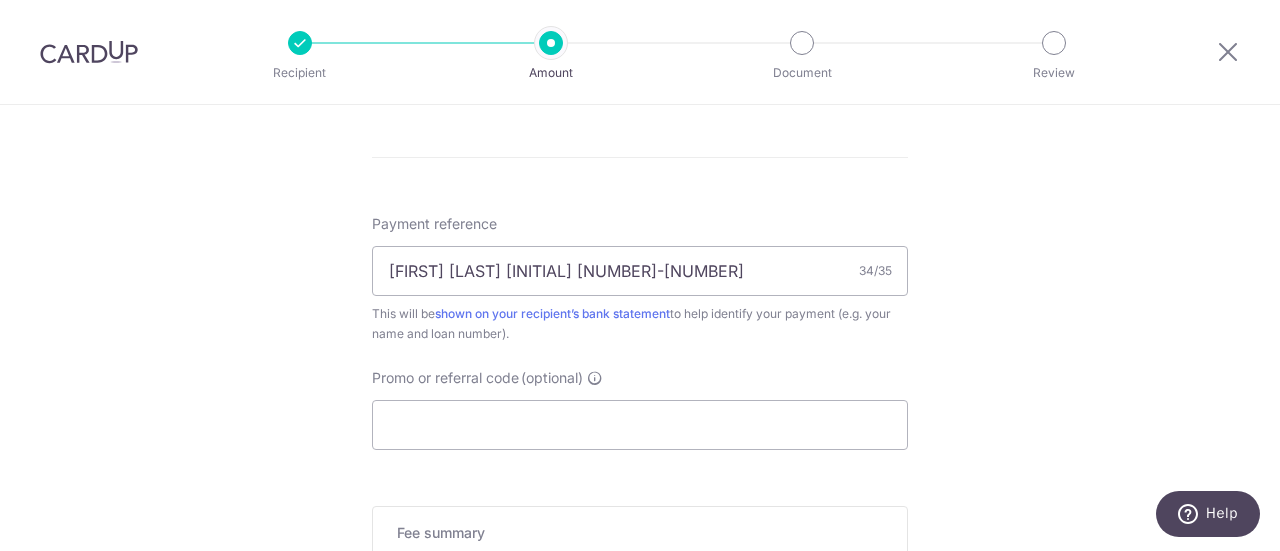 scroll, scrollTop: 1252, scrollLeft: 0, axis: vertical 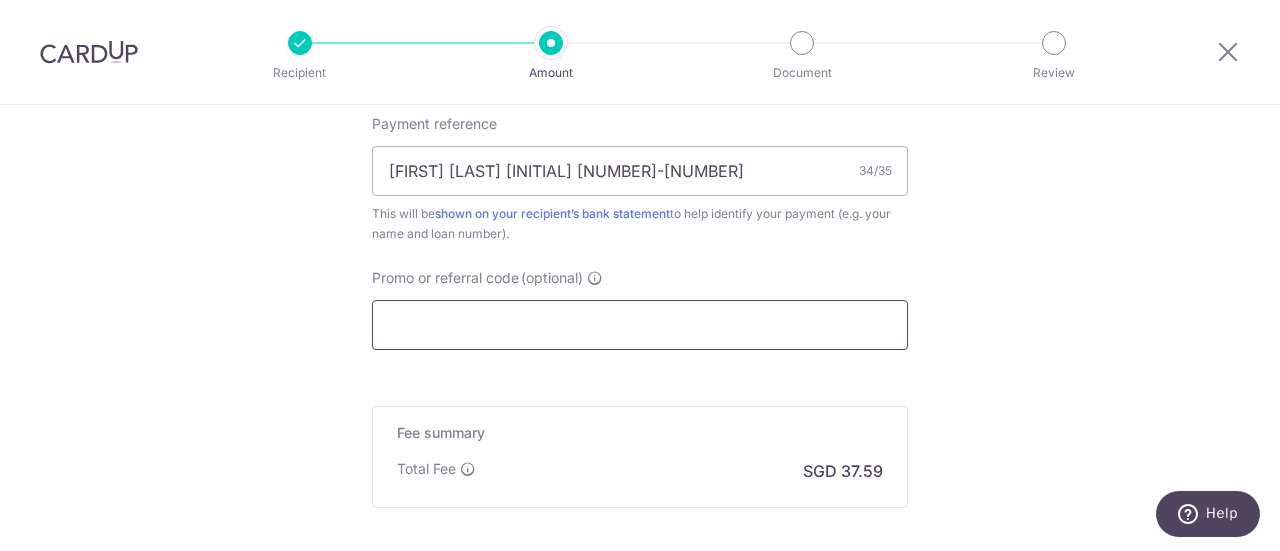 click on "Promo or referral code
(optional)" at bounding box center (640, 325) 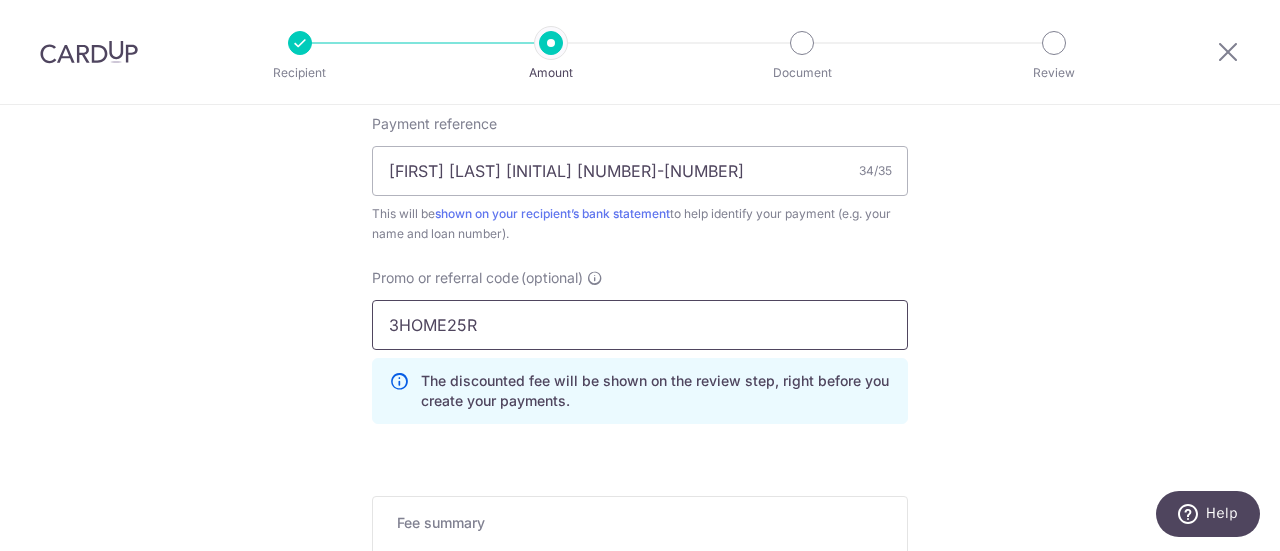 type on "3HOME25R" 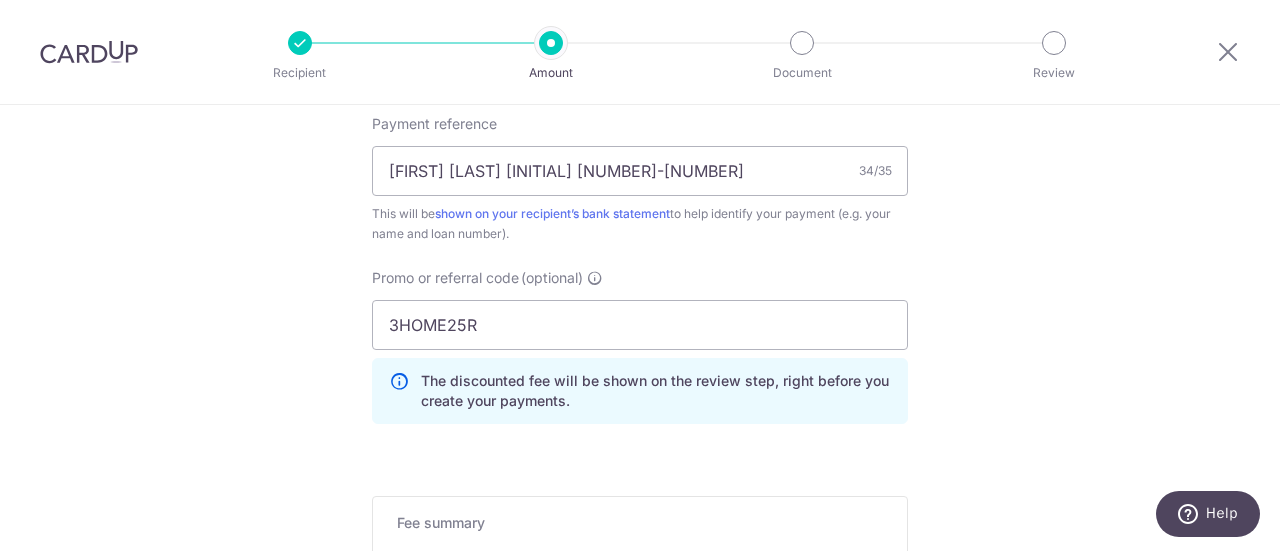 click on "Tell us more about your payment
Enter payment amount
SGD
1,445.76
1445.76
Card added successfully
Select Card
**** 3832
Add credit card
Your Cards
**** 0921
**** 3832
Secure 256-bit SSL
Text
New card details
Card" at bounding box center [640, -147] 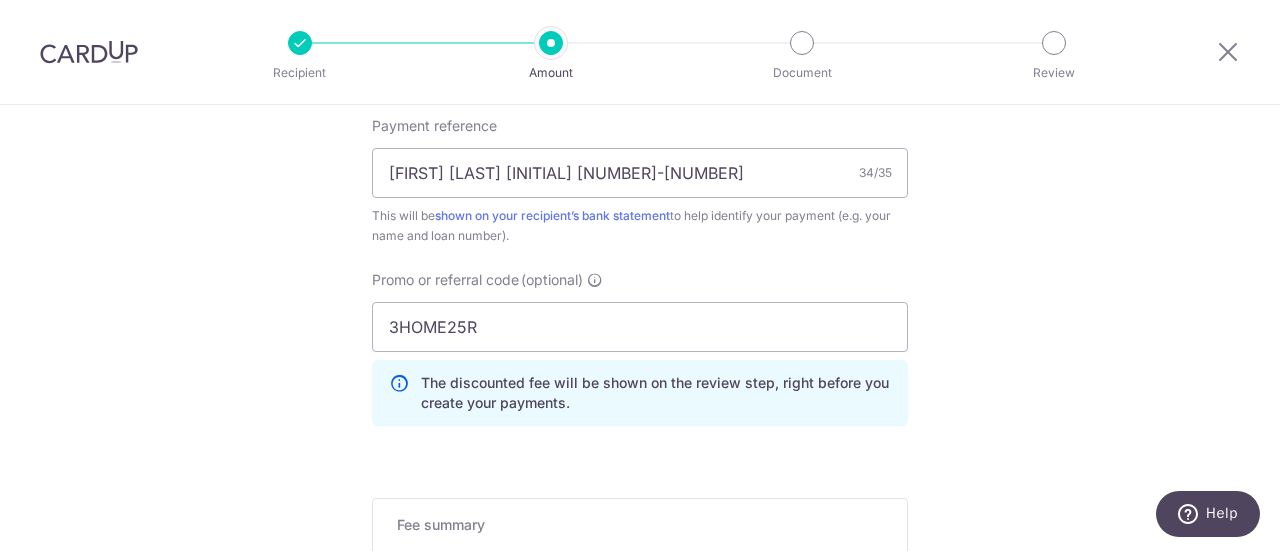 scroll, scrollTop: 1549, scrollLeft: 0, axis: vertical 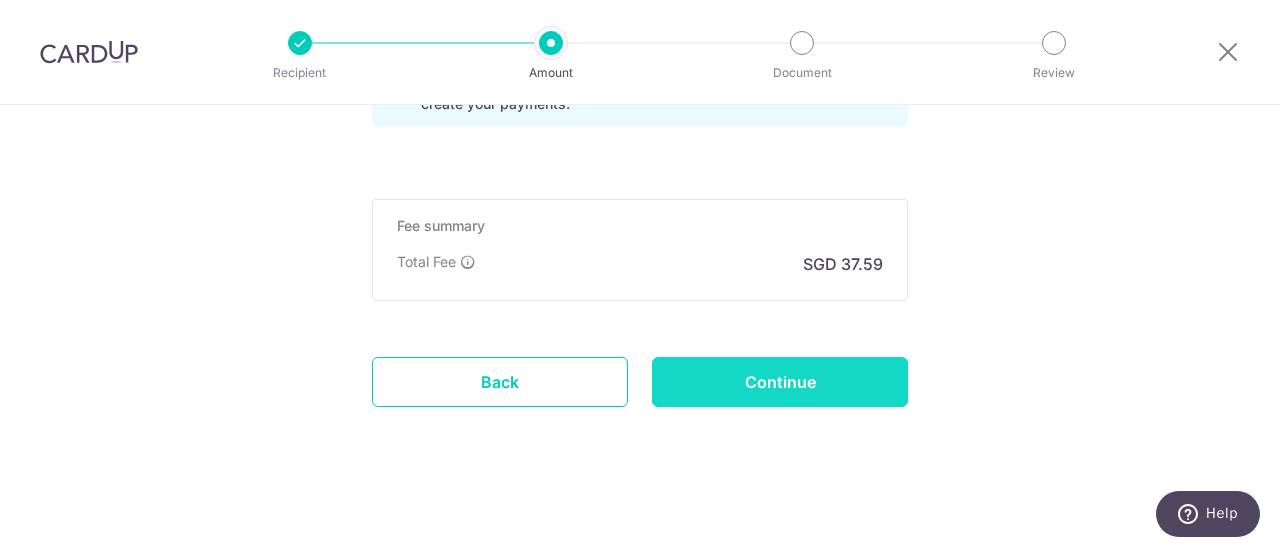 click on "Continue" at bounding box center [780, 382] 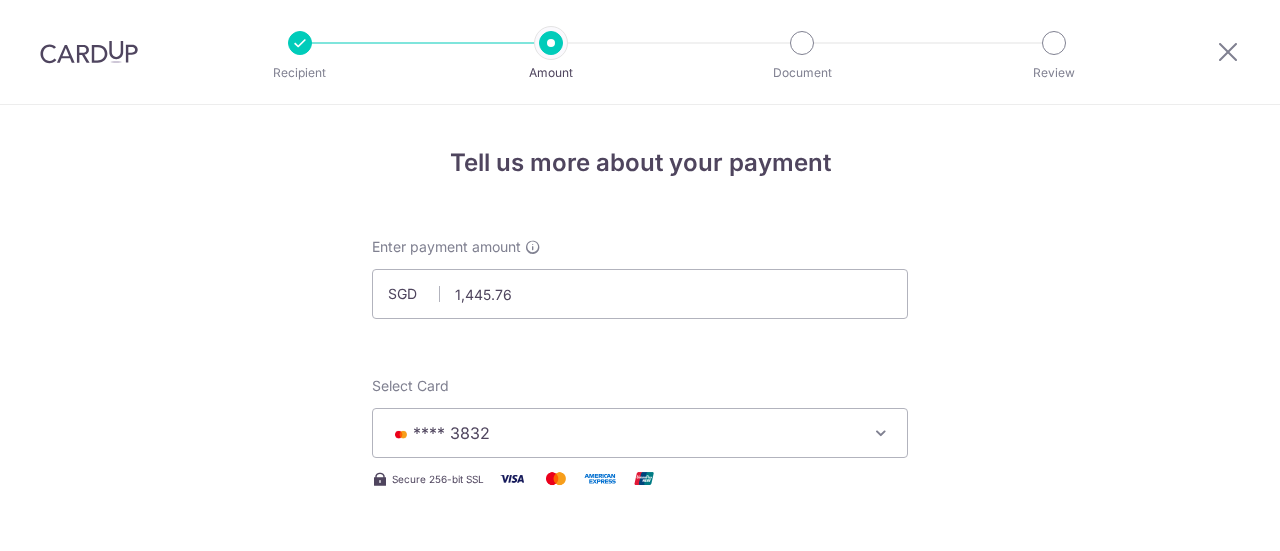 scroll, scrollTop: 0, scrollLeft: 0, axis: both 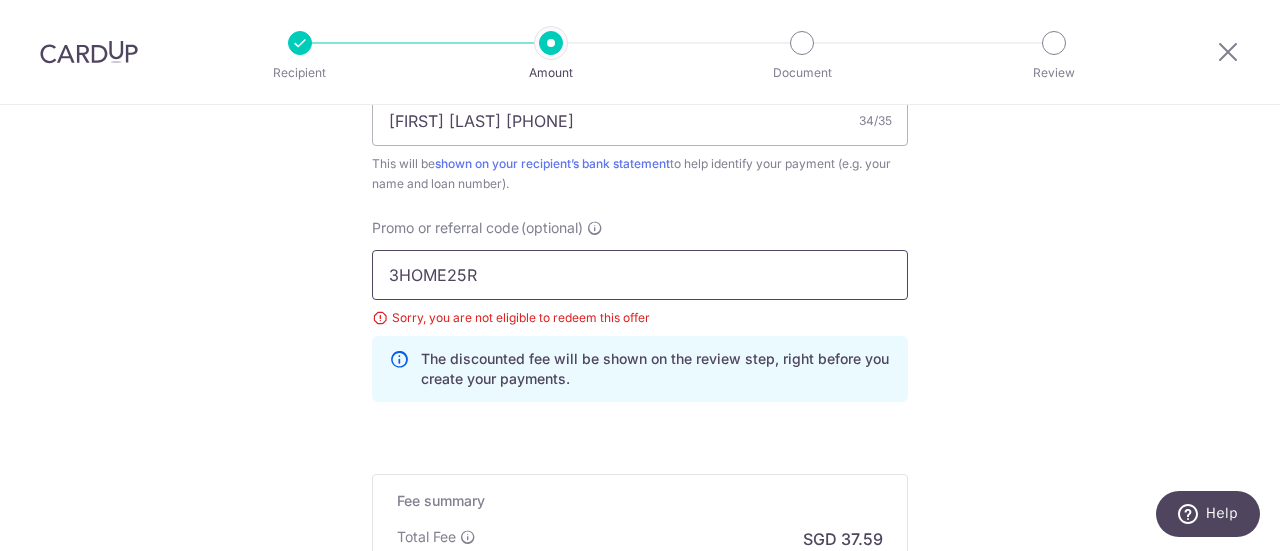 drag, startPoint x: 649, startPoint y: 273, endPoint x: 163, endPoint y: 237, distance: 487.3315 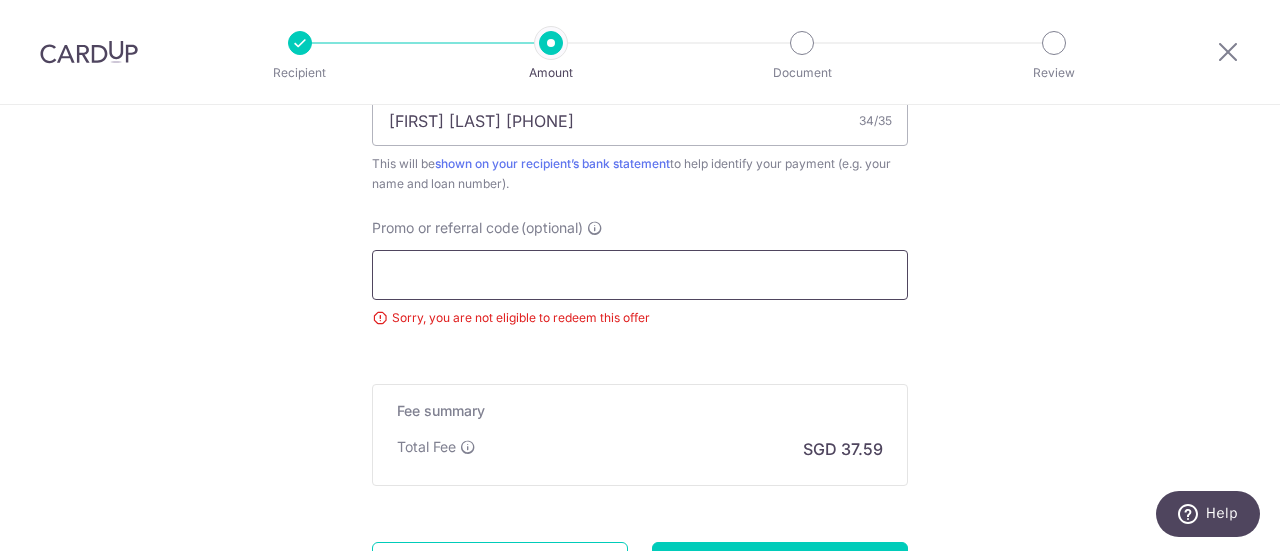 type 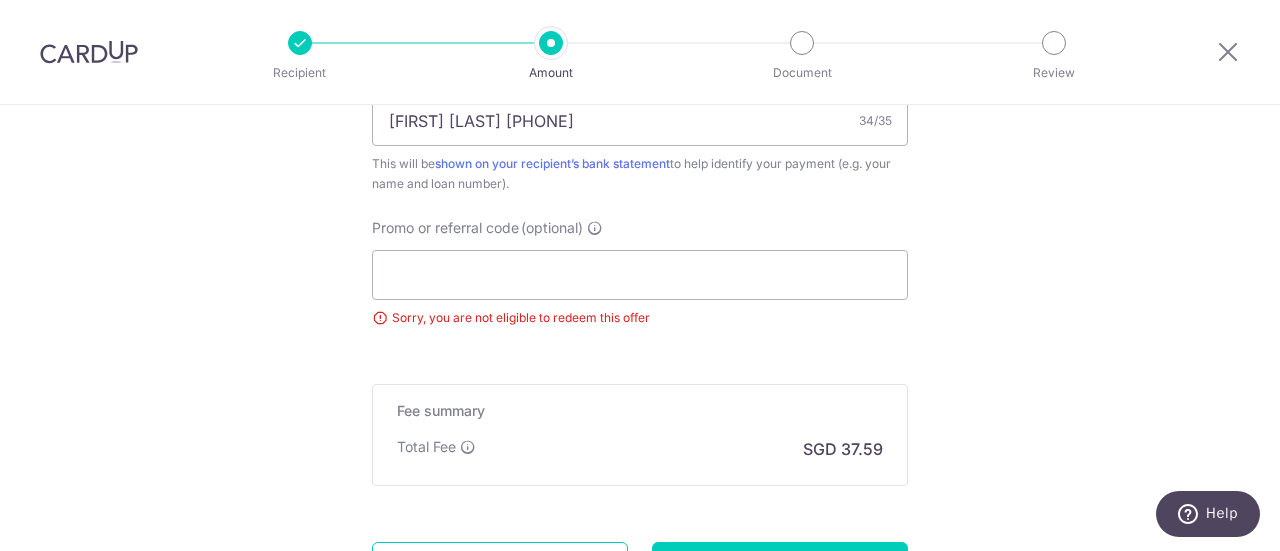 click on "Tell us more about your payment
Enter payment amount
SGD
1,445.76
1445.76
Select Card
**** 3832
Add credit card
Your Cards
**** 0921
**** 3832
Secure 256-bit SSL
Text
New card details
Card" at bounding box center (640, -177) 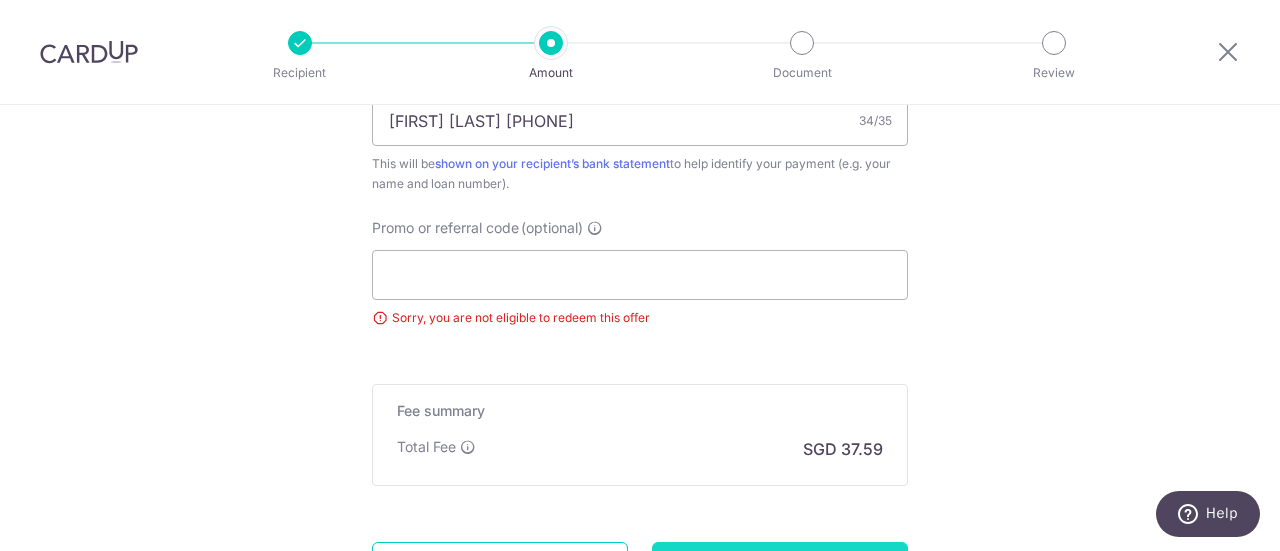 click on "Continue" at bounding box center (780, 567) 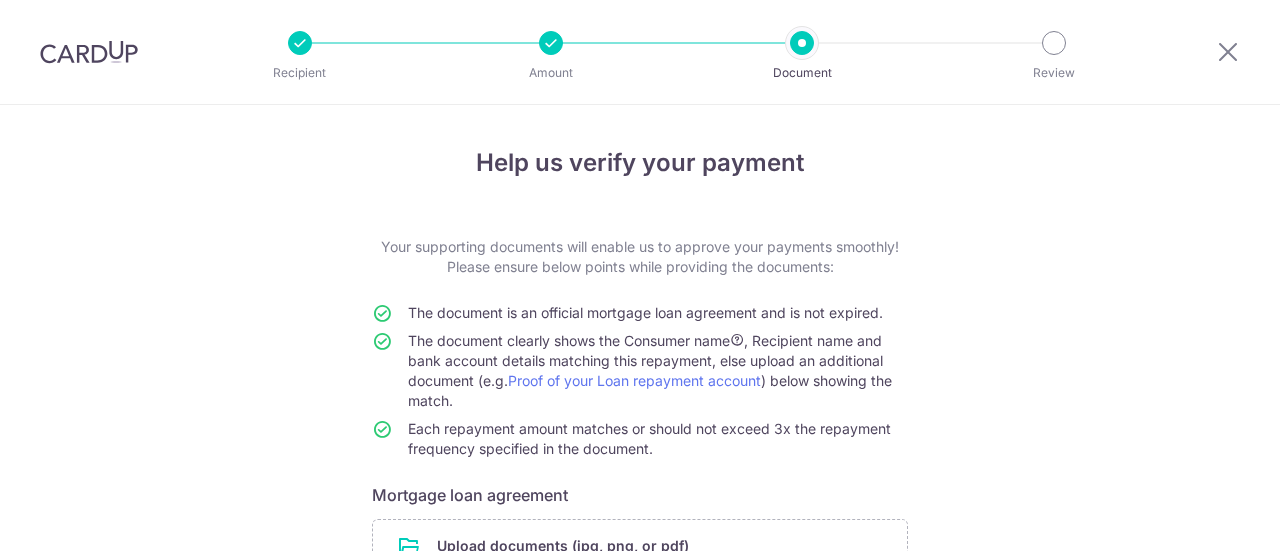 scroll, scrollTop: 0, scrollLeft: 0, axis: both 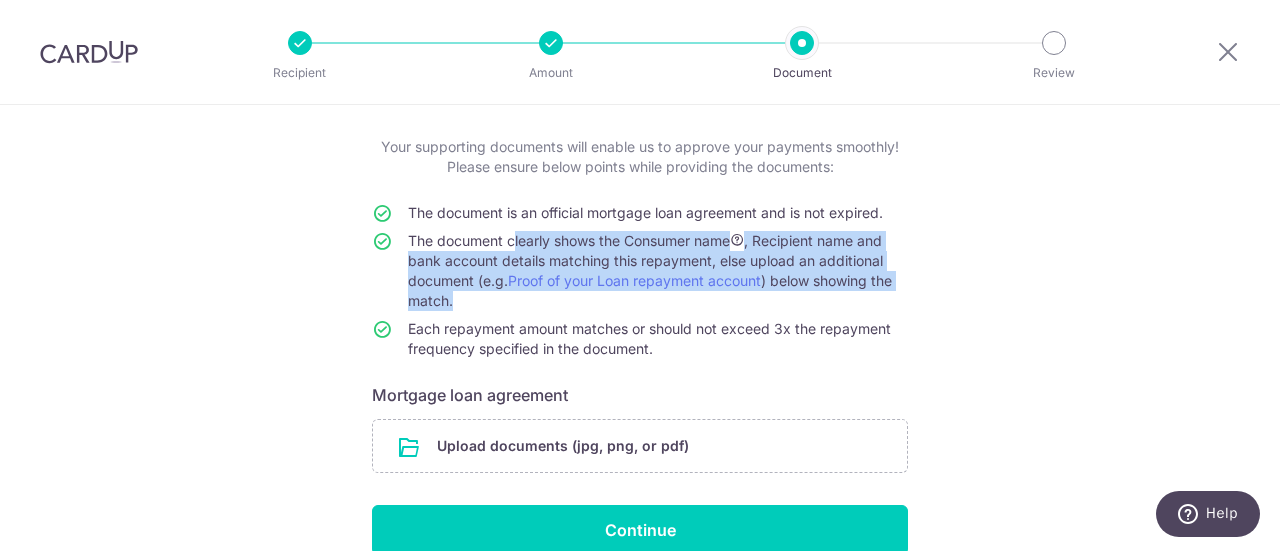 drag, startPoint x: 501, startPoint y: 243, endPoint x: 492, endPoint y: 292, distance: 49.819675 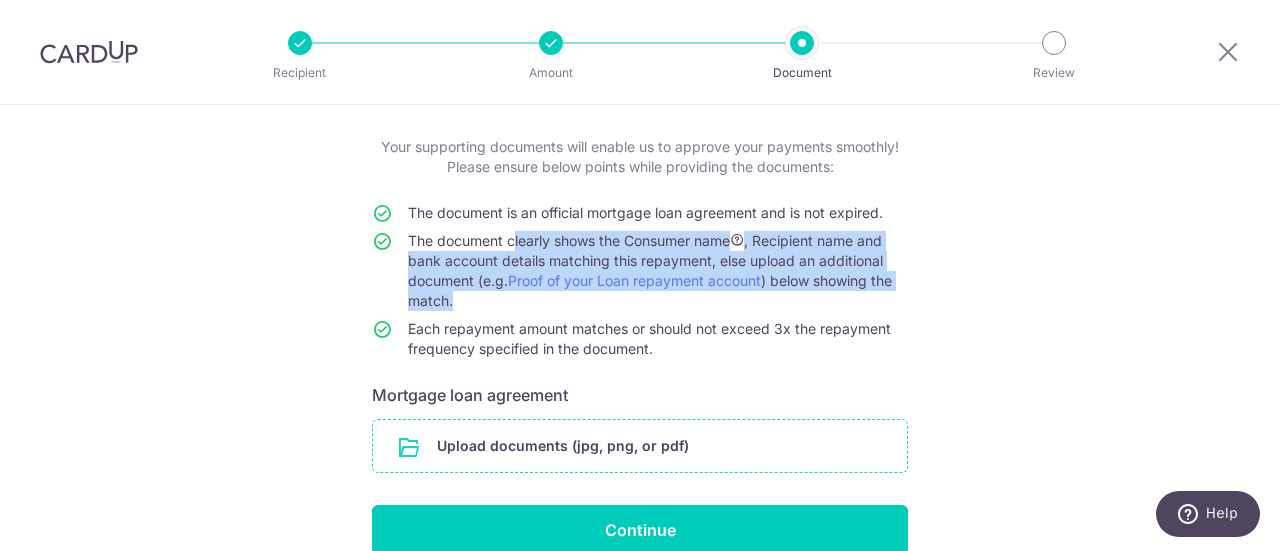 click at bounding box center [640, 446] 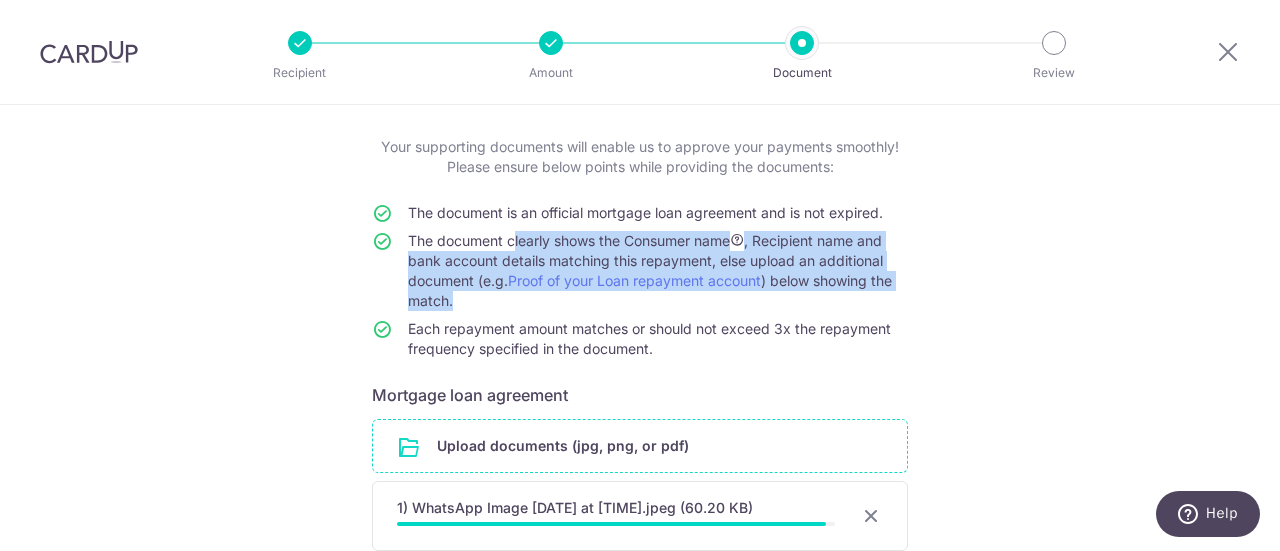 scroll, scrollTop: 306, scrollLeft: 0, axis: vertical 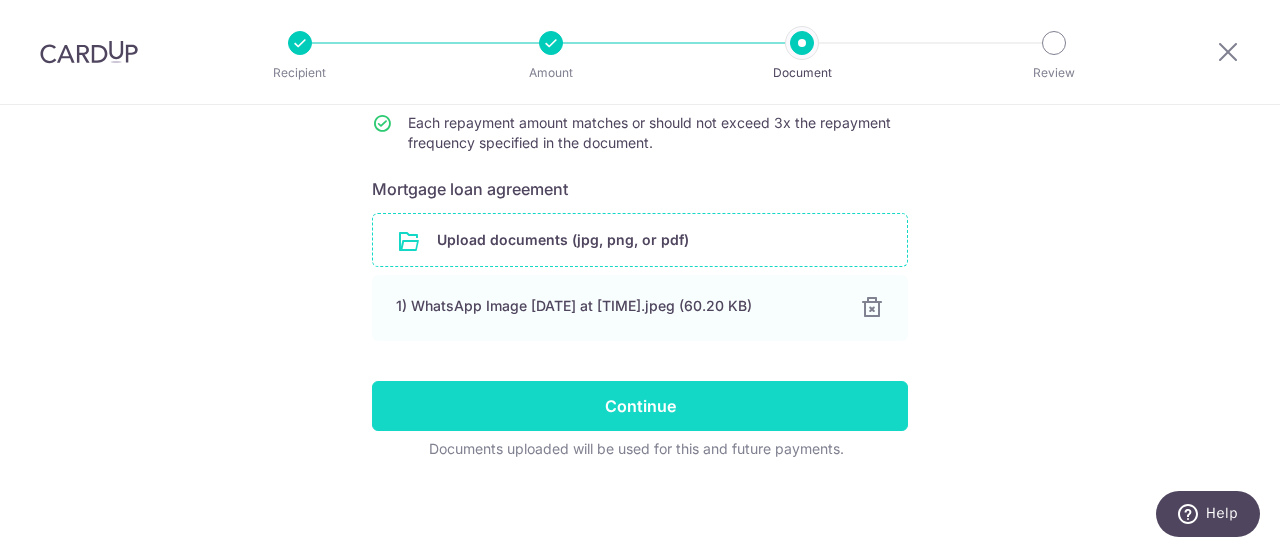 click on "Continue" at bounding box center (640, 406) 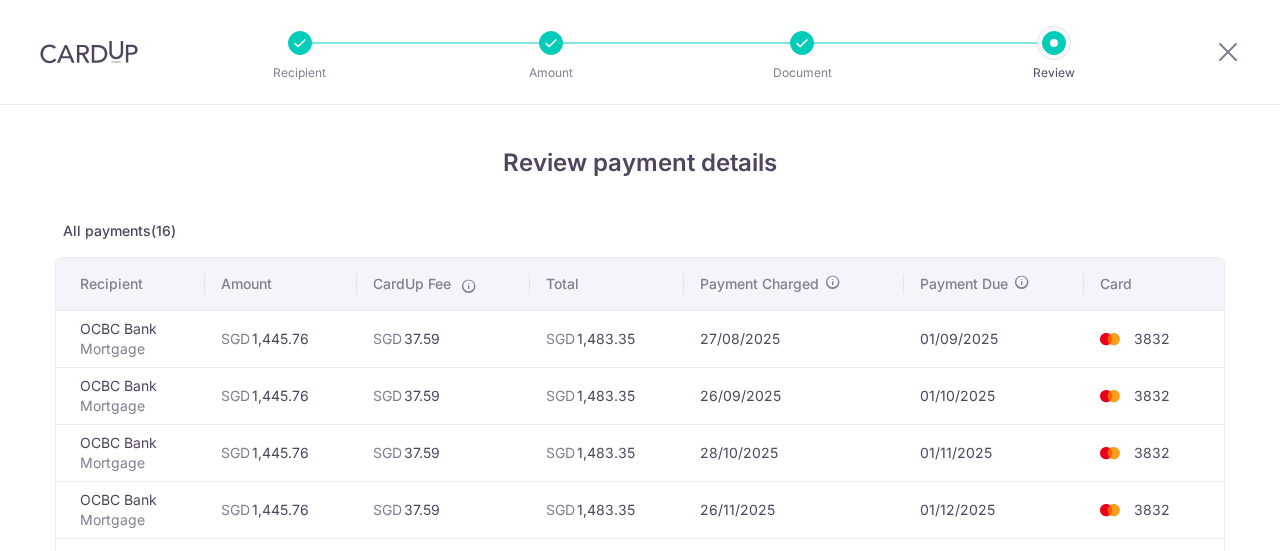 scroll, scrollTop: 0, scrollLeft: 0, axis: both 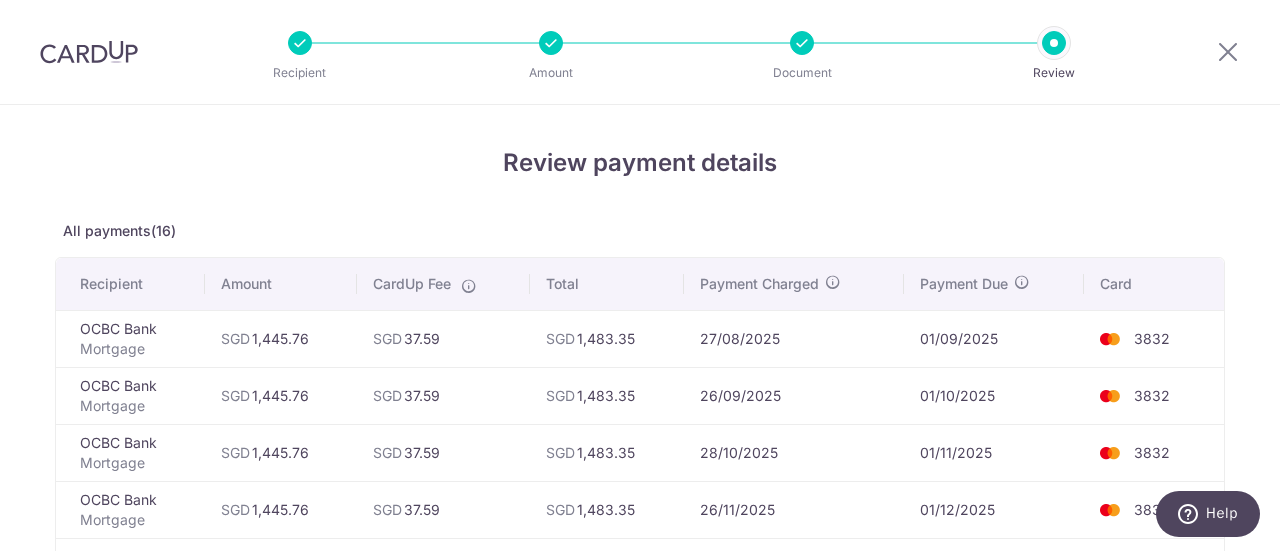 click on "Document" at bounding box center (802, 73) 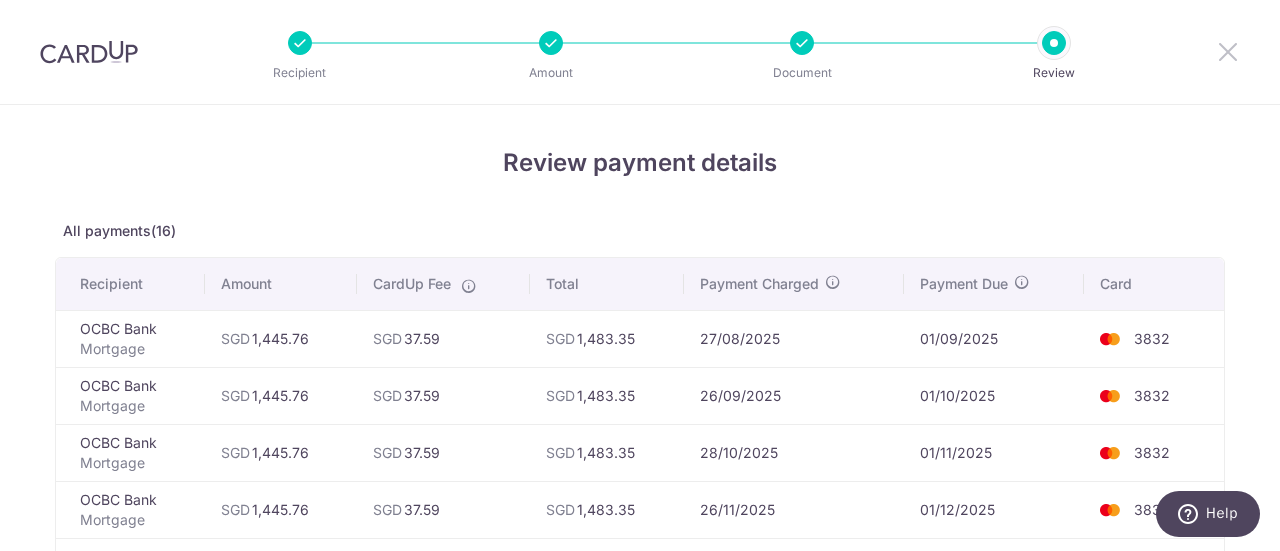 click at bounding box center (1228, 51) 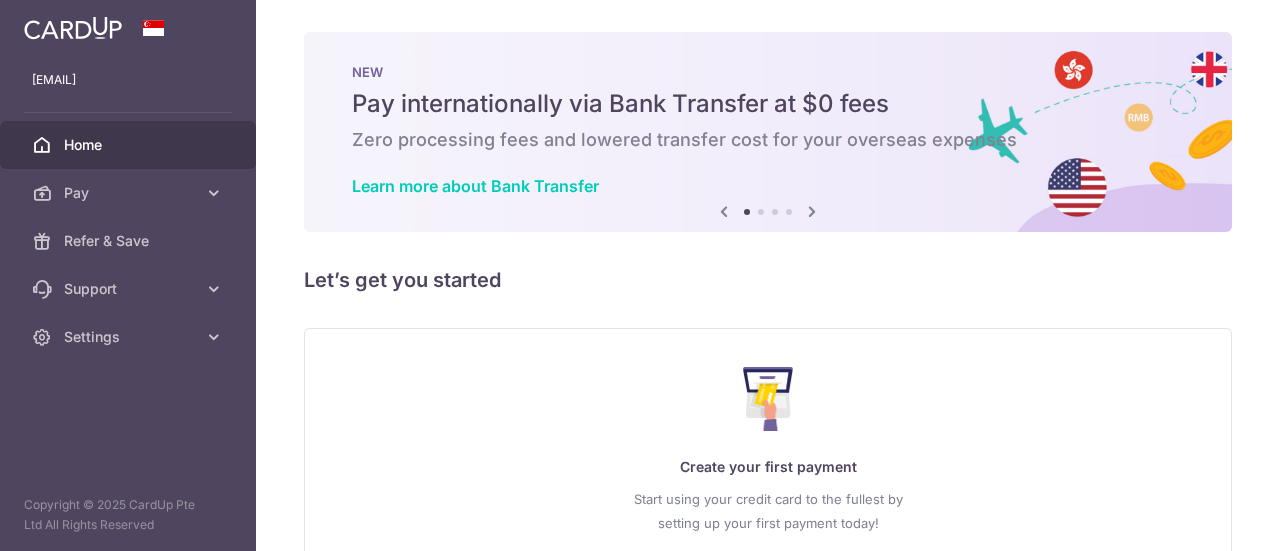 scroll, scrollTop: 0, scrollLeft: 0, axis: both 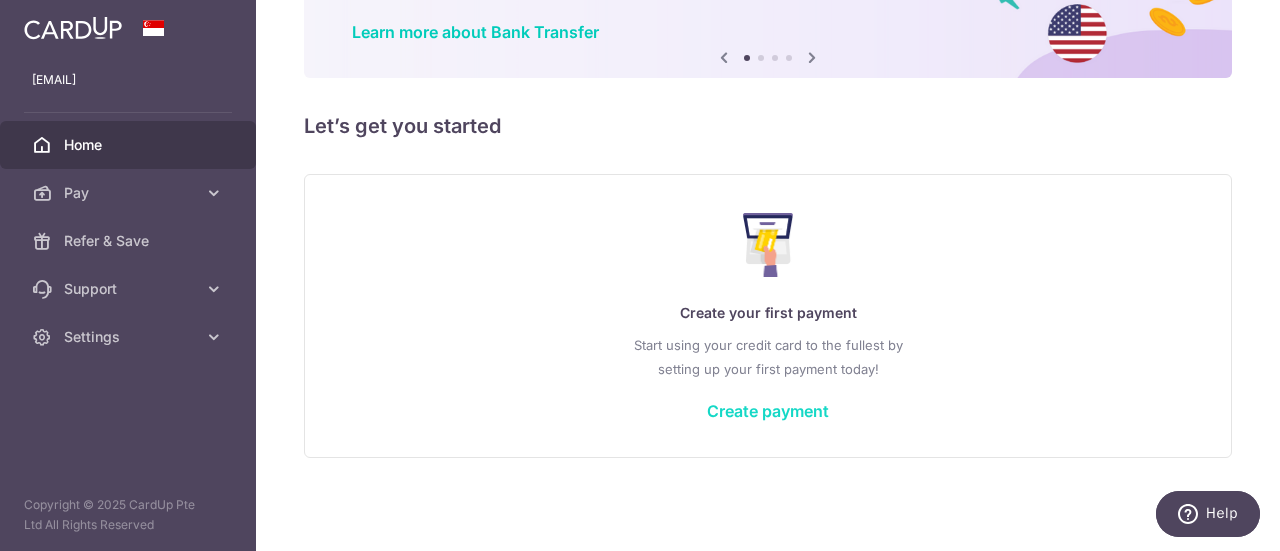 click on "Create payment" at bounding box center [768, 411] 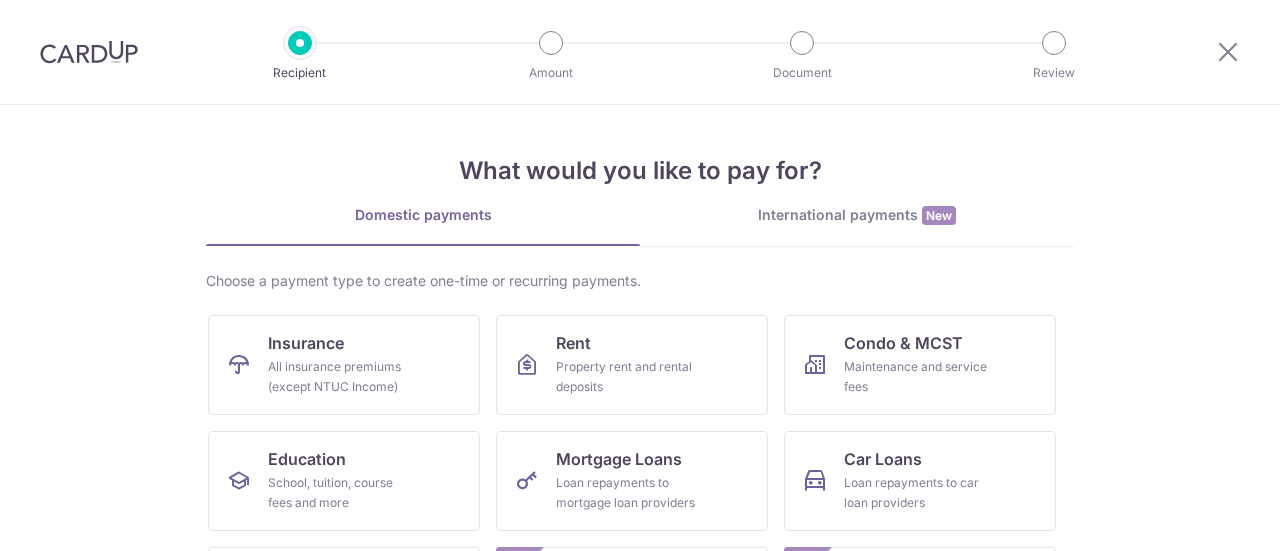 scroll, scrollTop: 0, scrollLeft: 0, axis: both 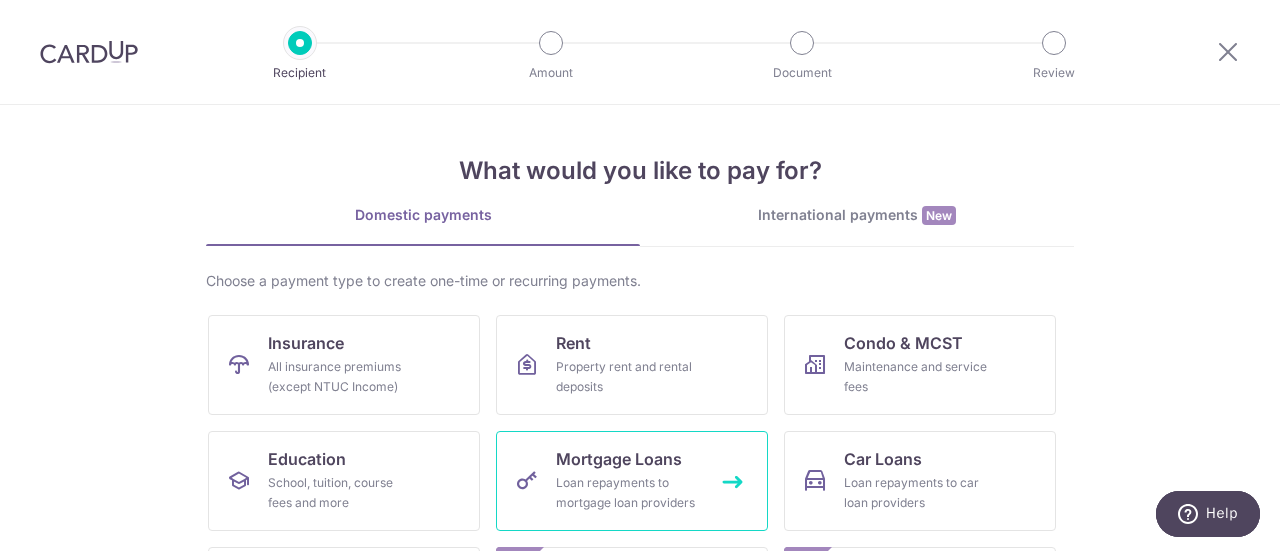click on "Loan repayments to mortgage loan providers" at bounding box center [628, 493] 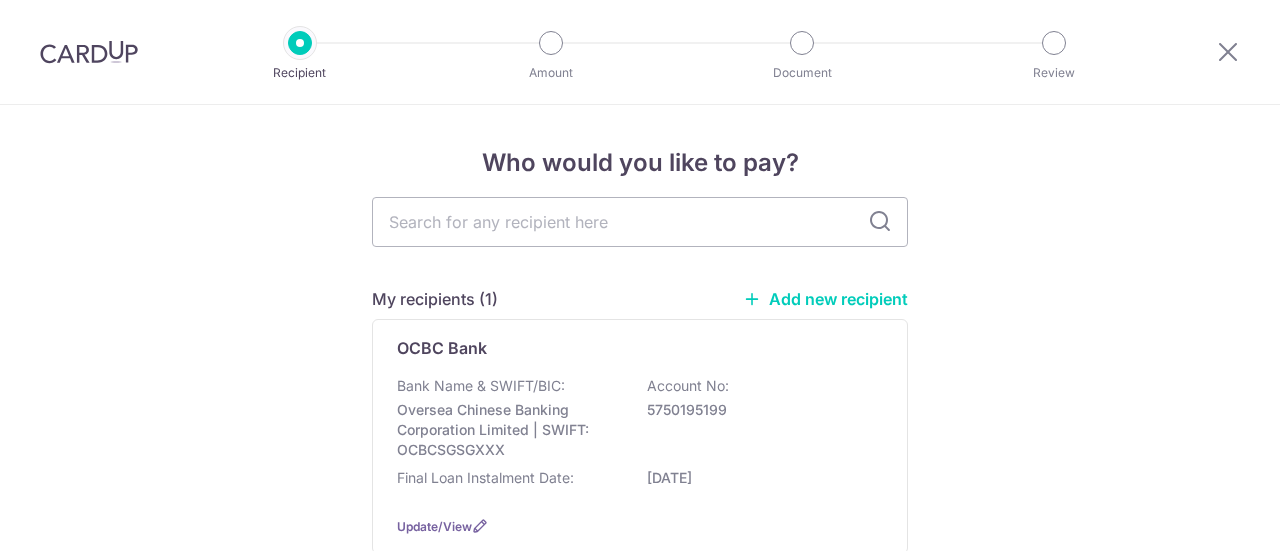 scroll, scrollTop: 0, scrollLeft: 0, axis: both 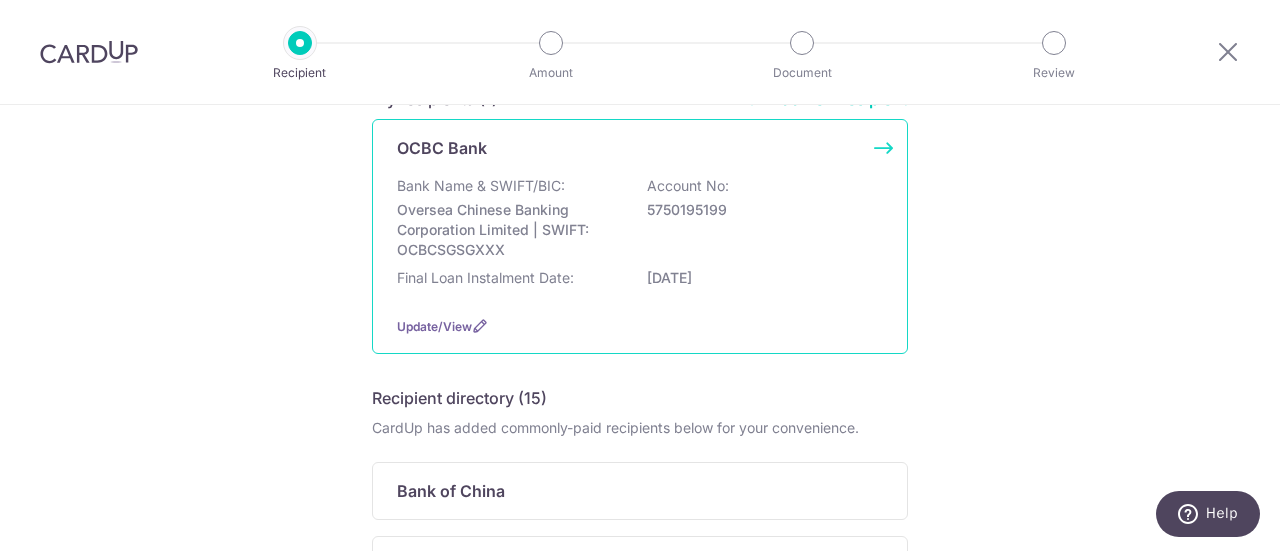 click on "5750195199" at bounding box center (759, 210) 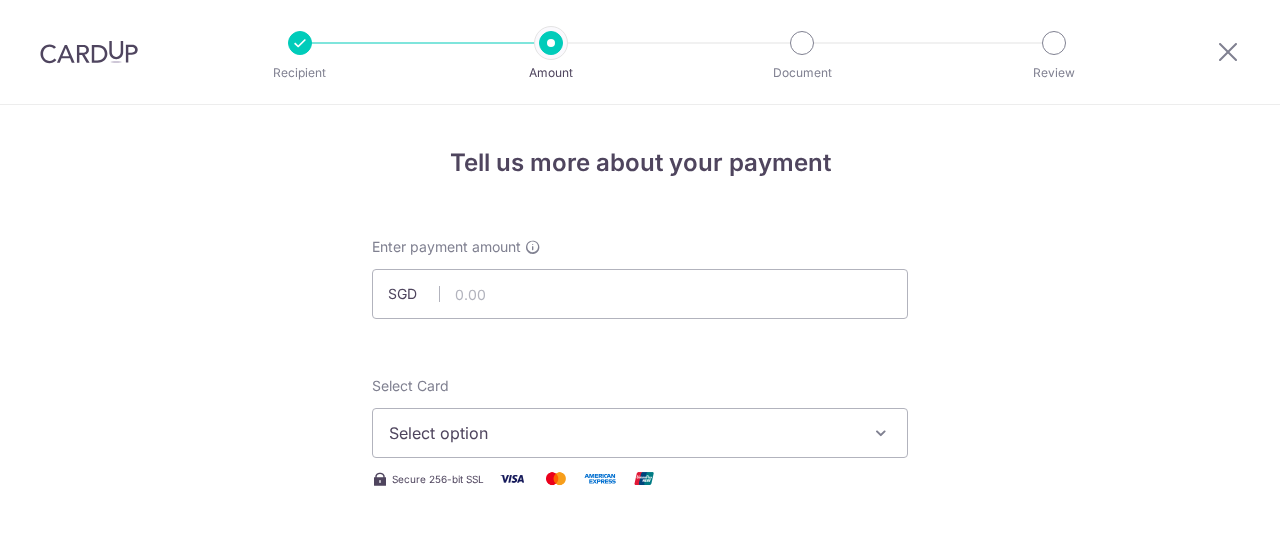 scroll, scrollTop: 0, scrollLeft: 0, axis: both 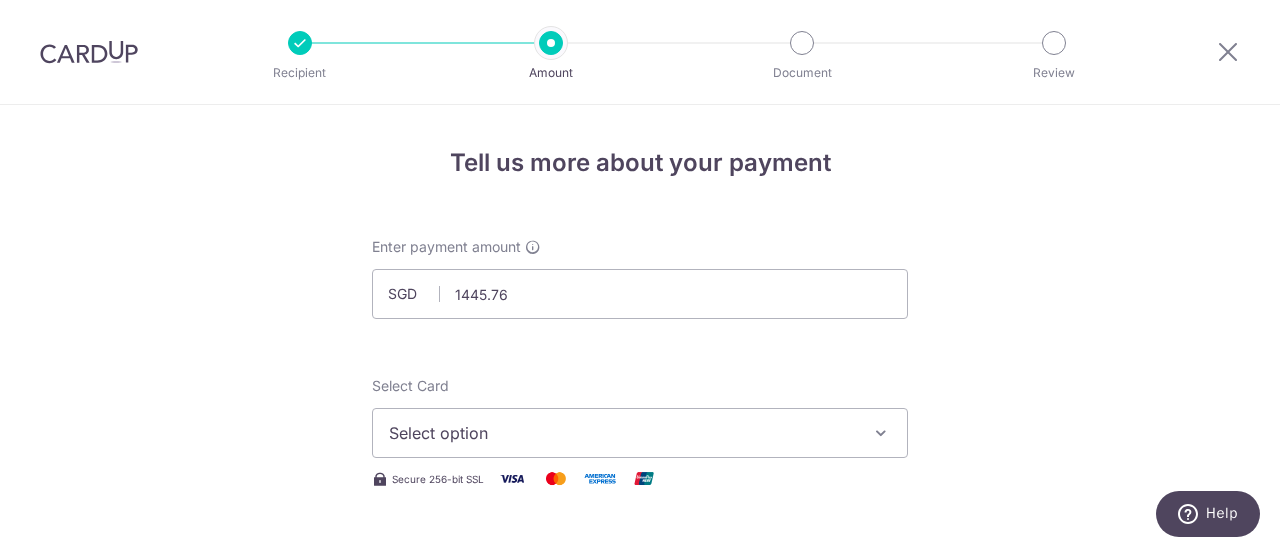 type on "1,445.76" 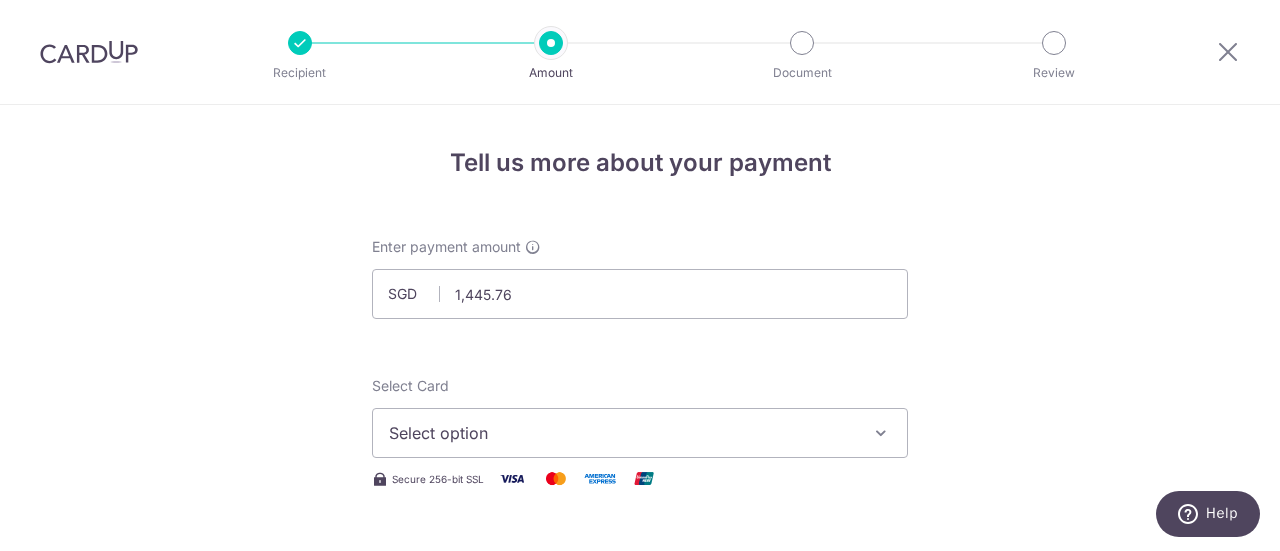 click on "Select option" at bounding box center [640, 433] 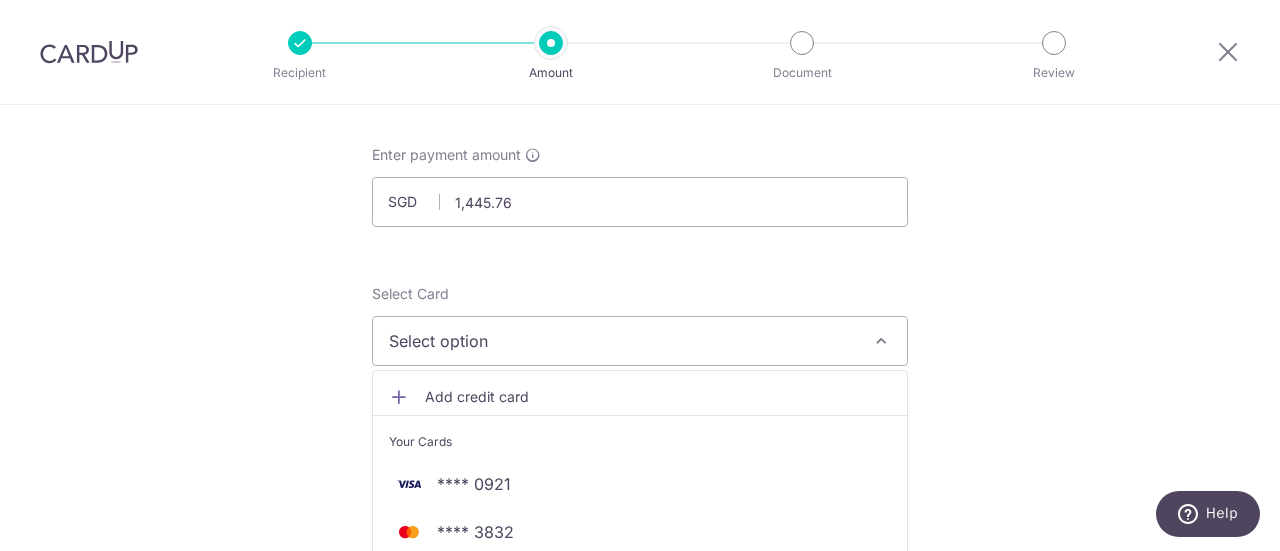 scroll, scrollTop: 200, scrollLeft: 0, axis: vertical 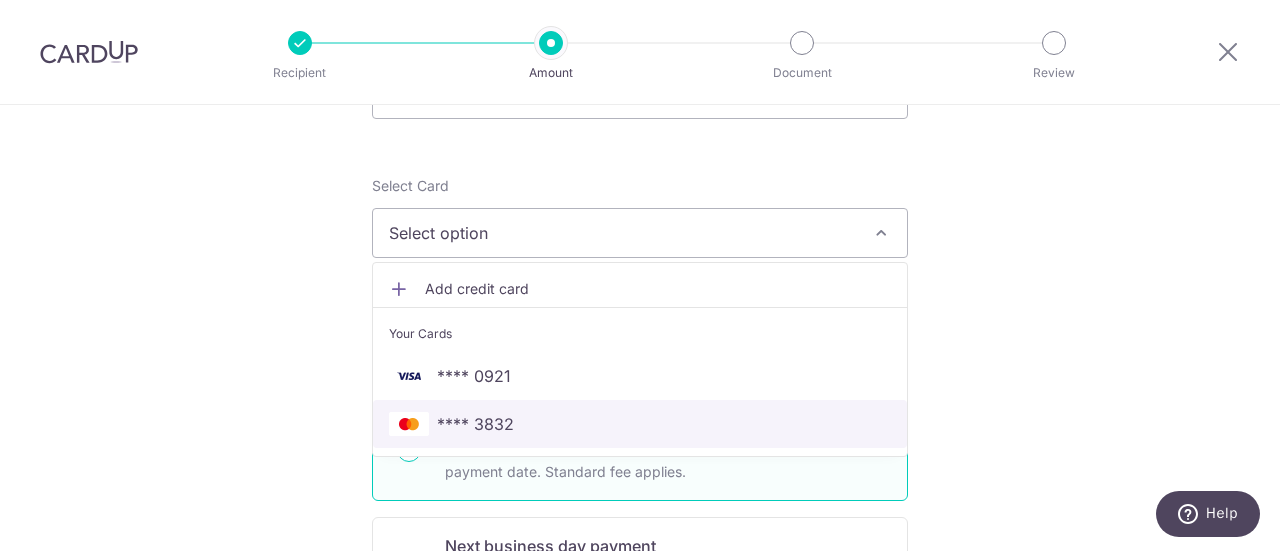 click on "**** 3832" at bounding box center [475, 424] 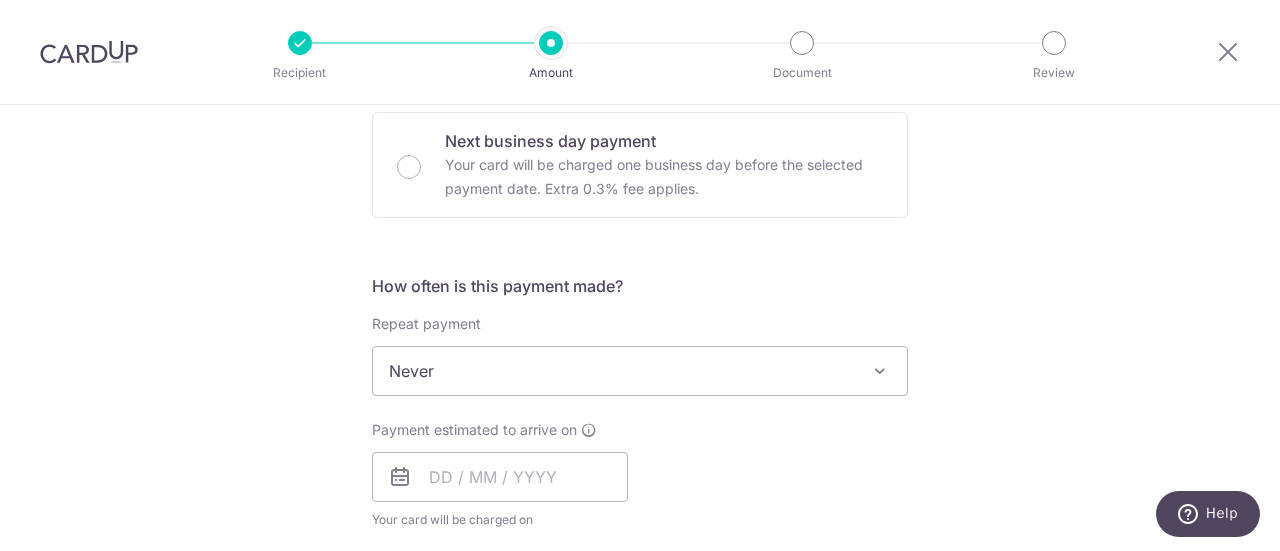 scroll, scrollTop: 700, scrollLeft: 0, axis: vertical 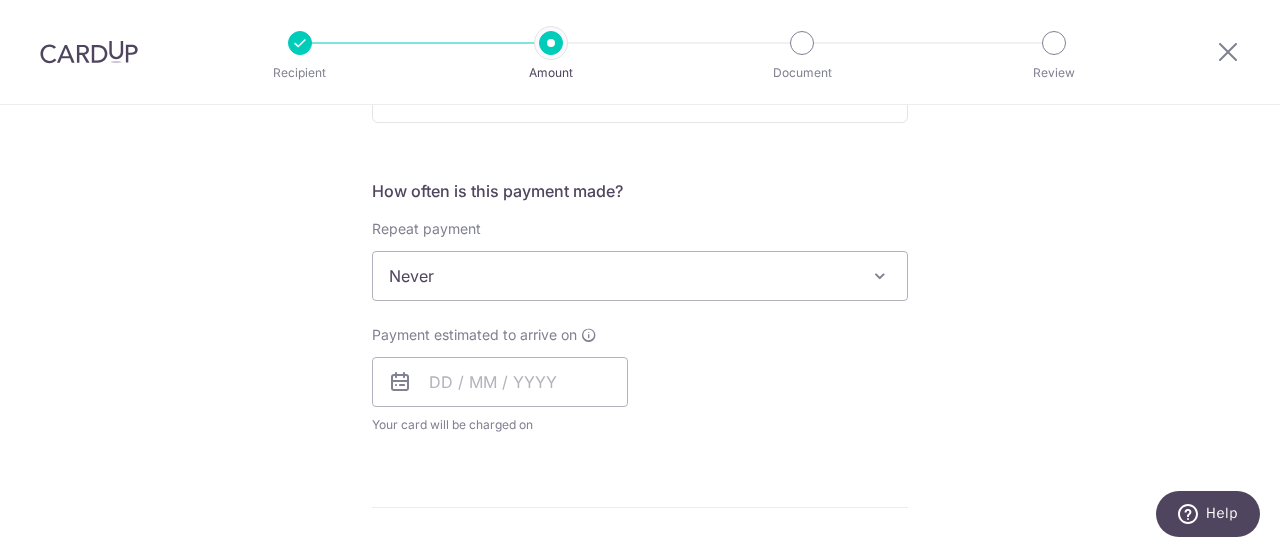 click on "Never" at bounding box center (640, 276) 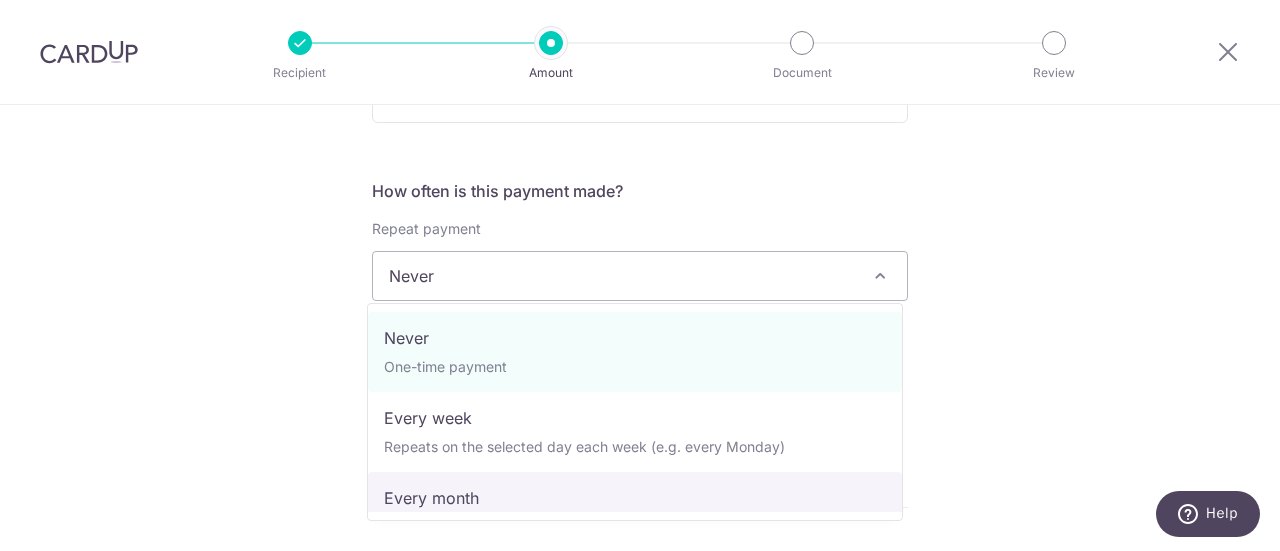 select on "3" 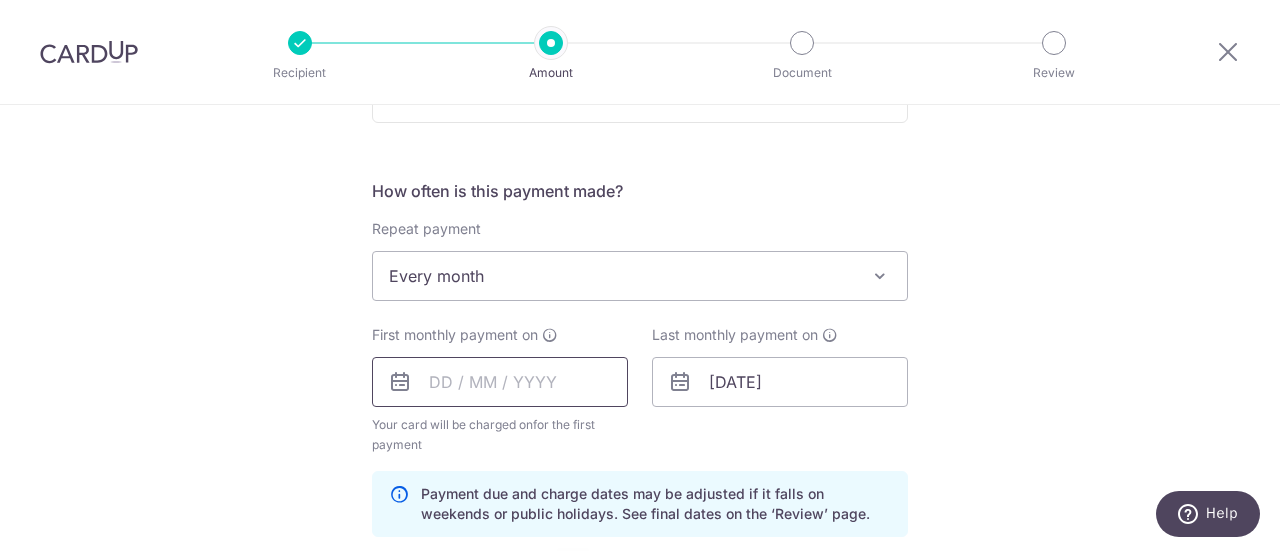 click at bounding box center (500, 382) 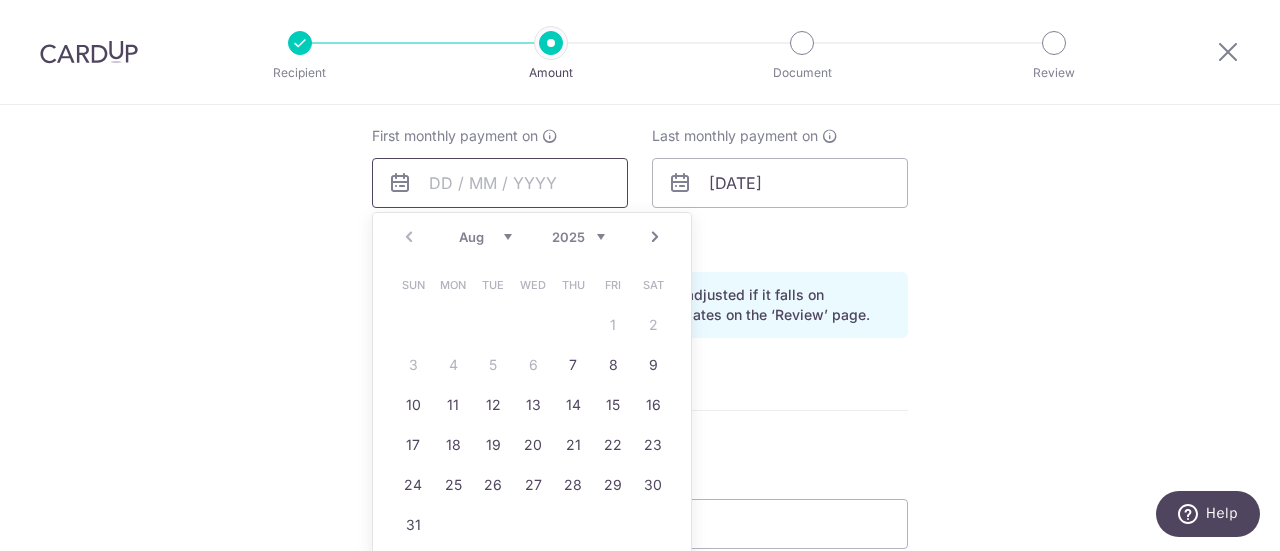 scroll, scrollTop: 900, scrollLeft: 0, axis: vertical 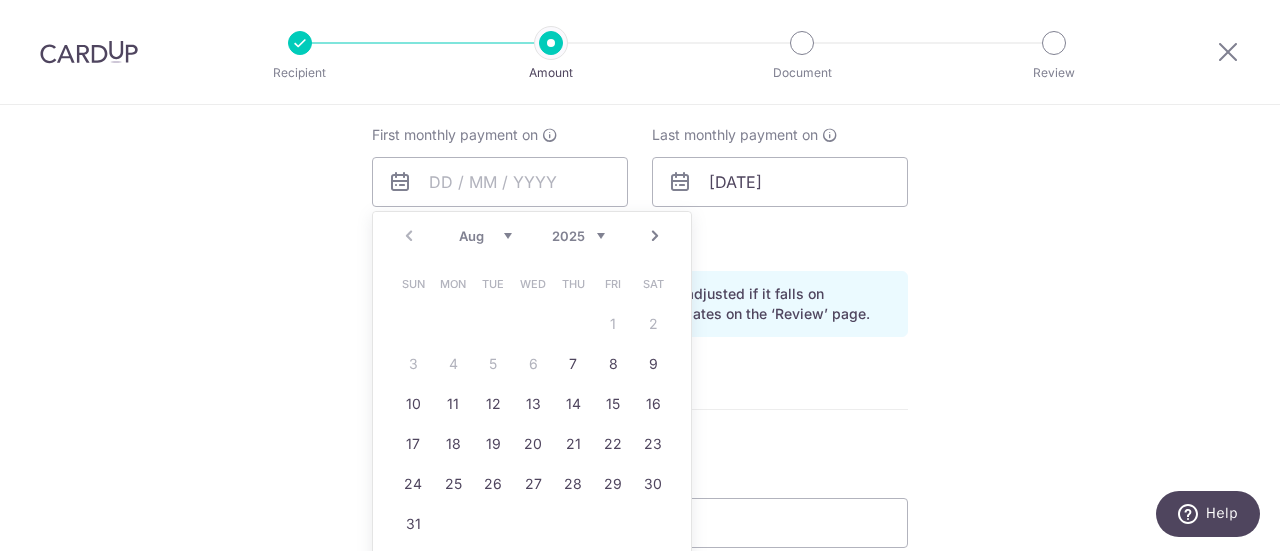 click on "Next" at bounding box center [655, 236] 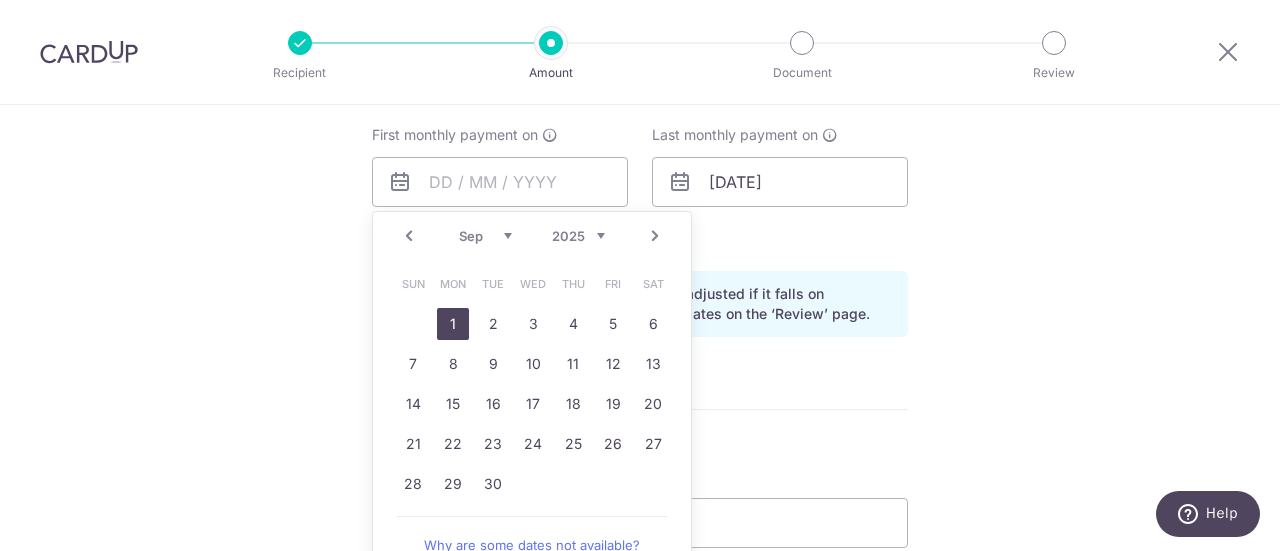 click on "1" at bounding box center (453, 324) 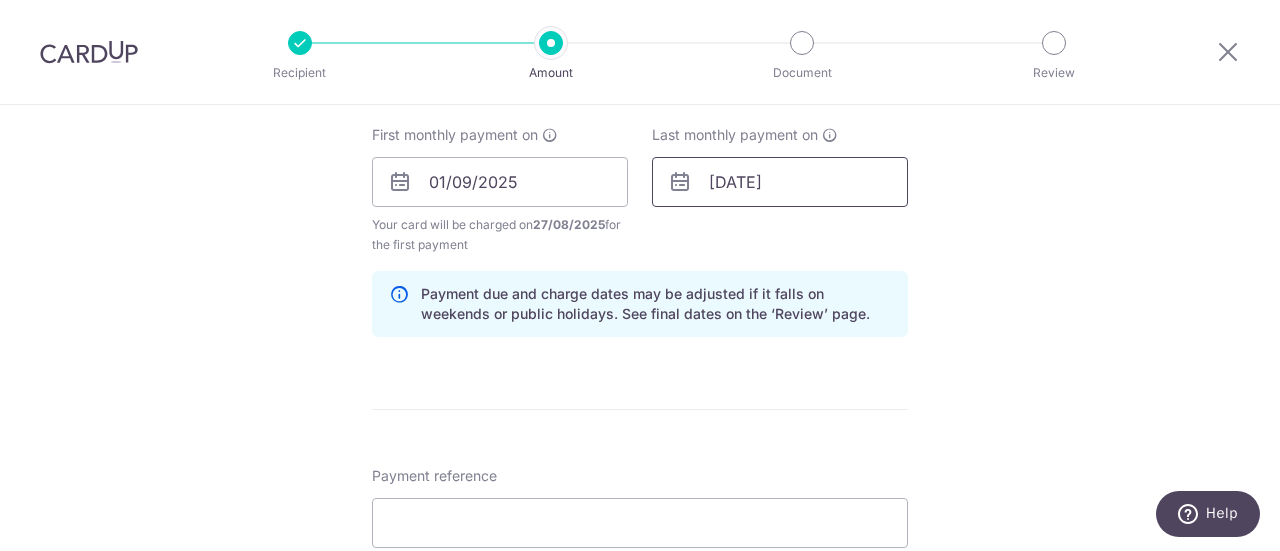 click on "01/07/2035" at bounding box center [780, 182] 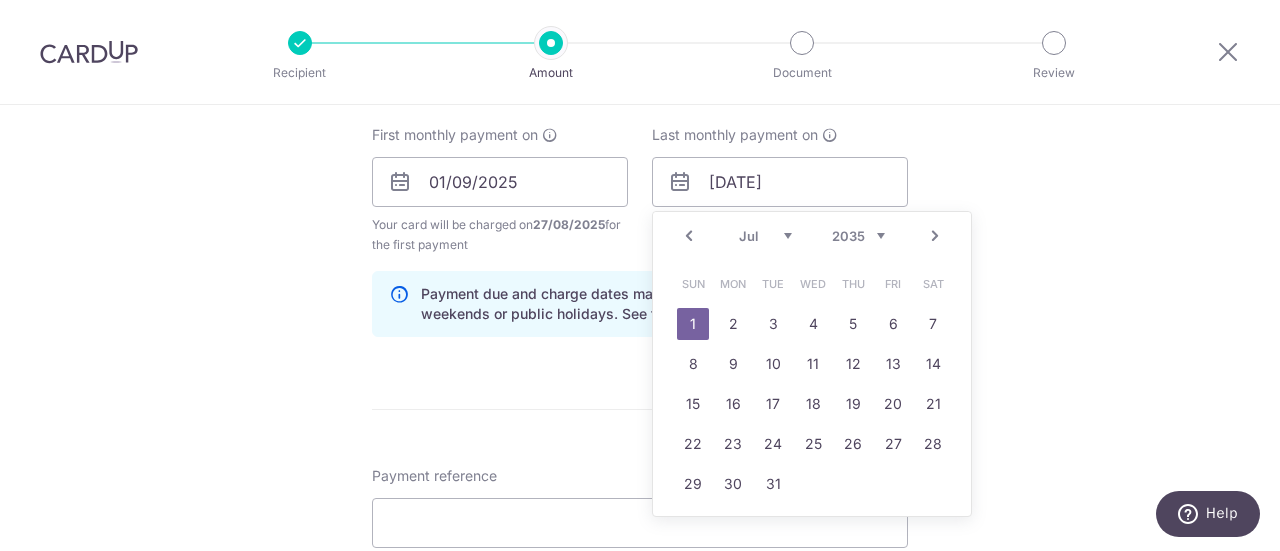 click on "2024 2025 2026 2027 2028 2029 2030 2031 2032 2033 2034 2035" at bounding box center [858, 236] 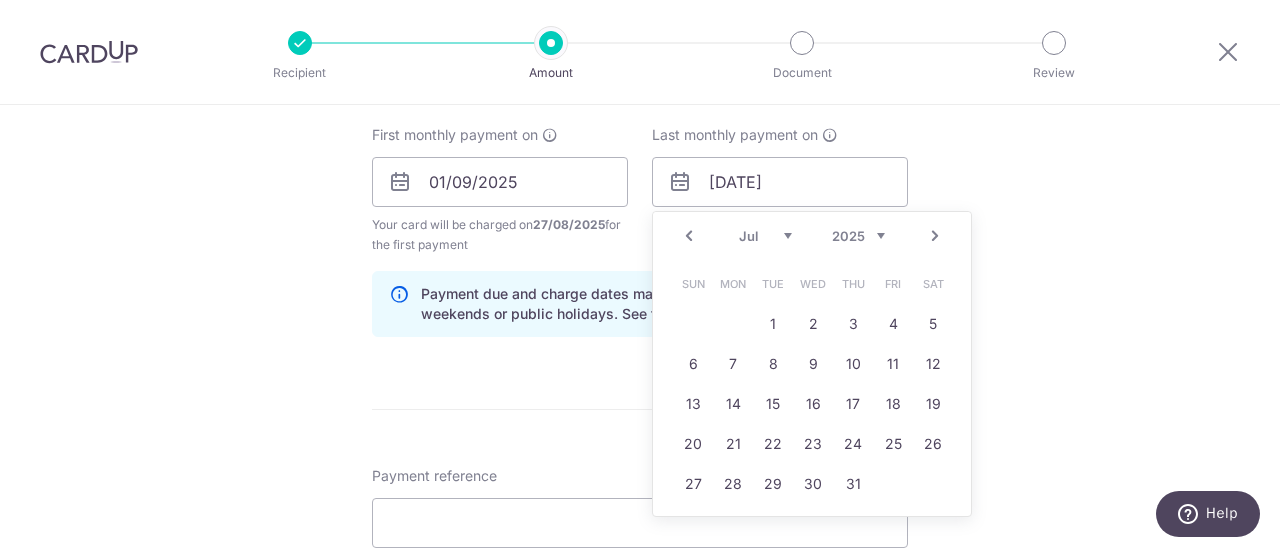 click on "Jan Feb Mar Apr May Jun Jul Aug Sep Oct Nov Dec" at bounding box center [765, 236] 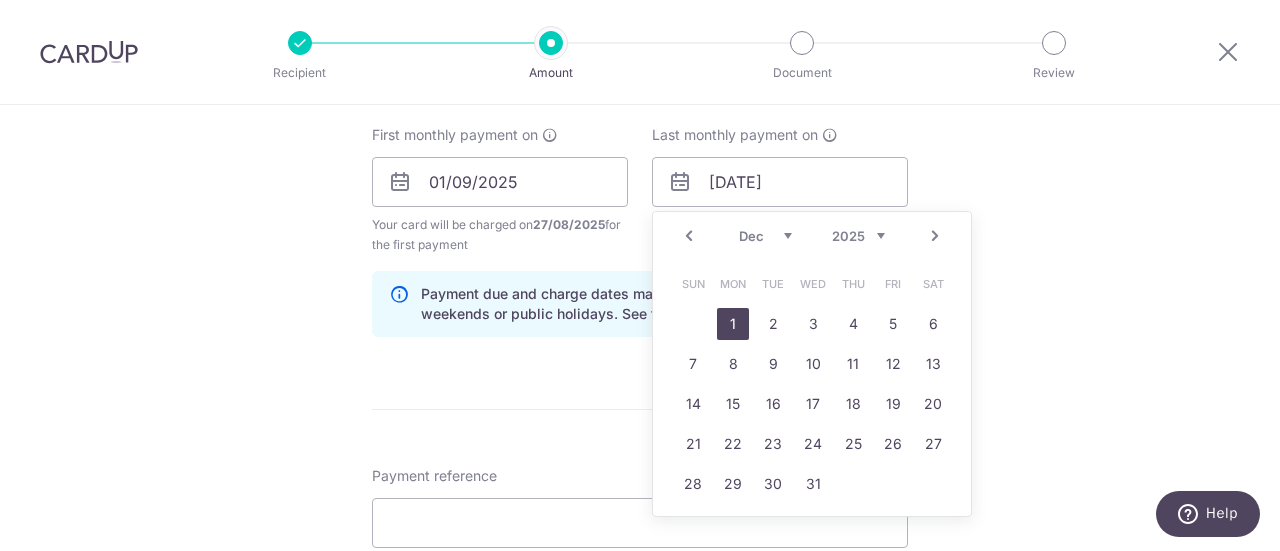 click on "1" at bounding box center [733, 324] 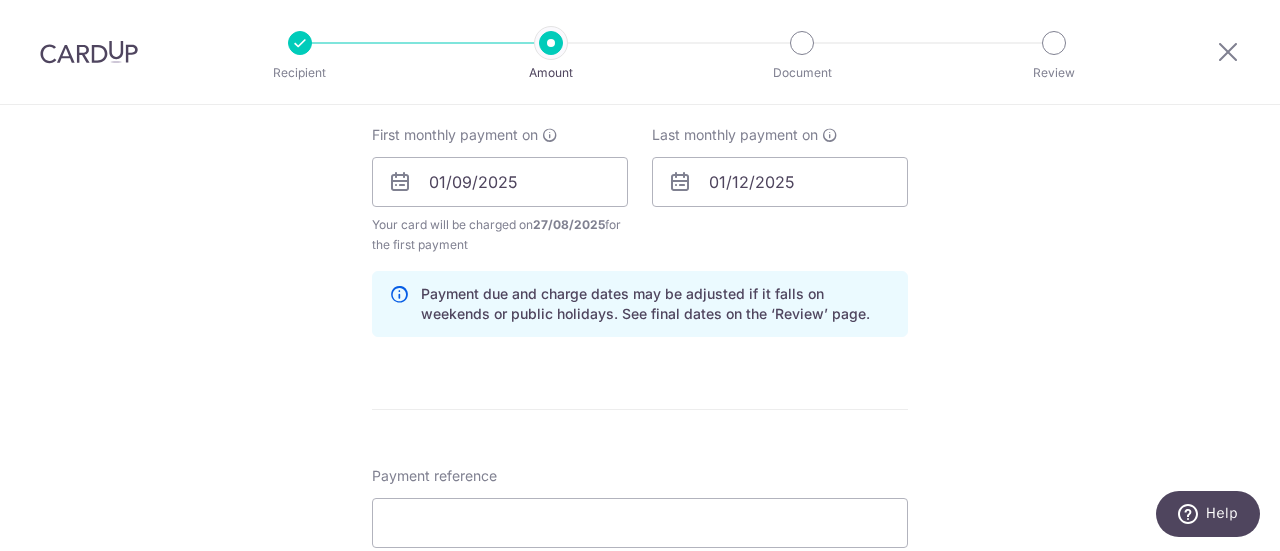 click on "Tell us more about your payment
Enter payment amount
SGD
1,445.76
1445.76
Select Card
**** 3832
Add credit card
Your Cards
**** 0921
**** 3832
Secure 256-bit SSL
Text
New card details
Card" at bounding box center (640, 160) 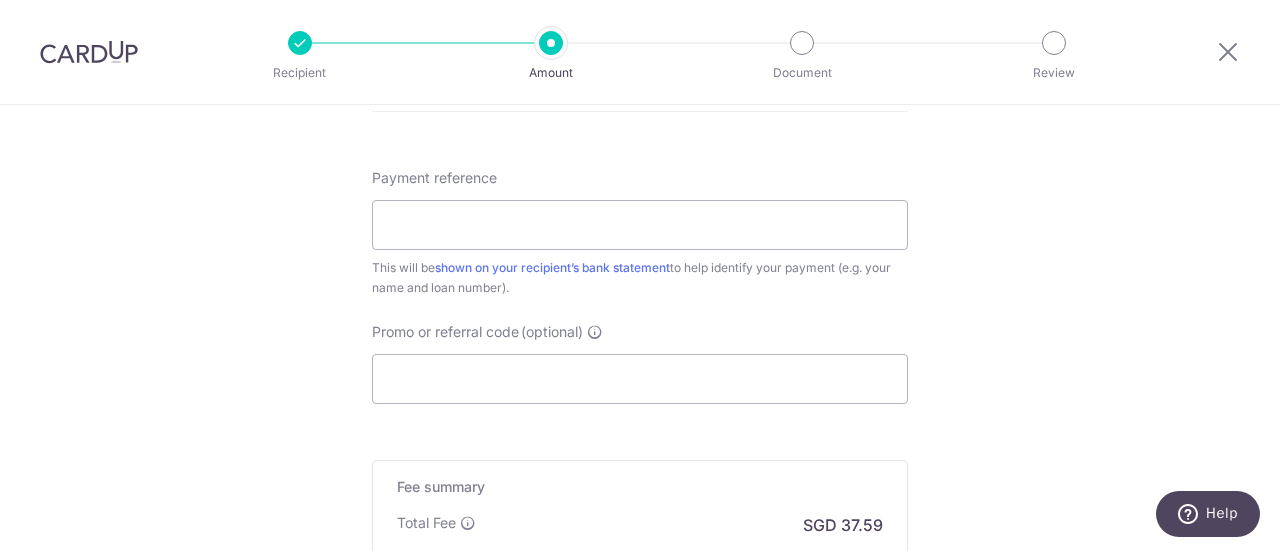 scroll, scrollTop: 1200, scrollLeft: 0, axis: vertical 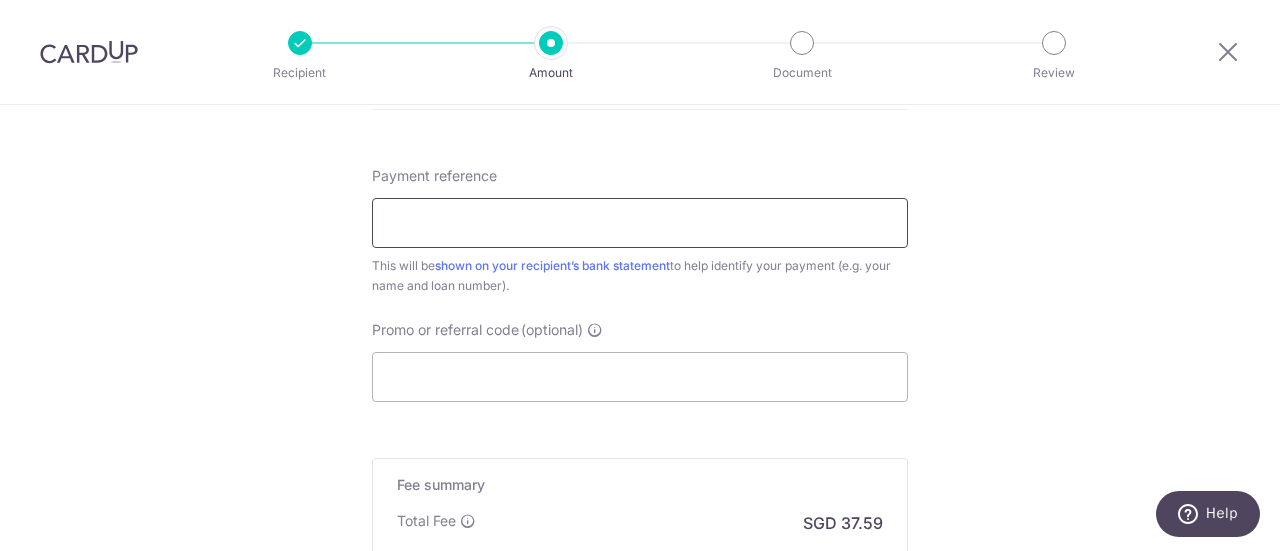 click on "Payment reference" at bounding box center [640, 223] 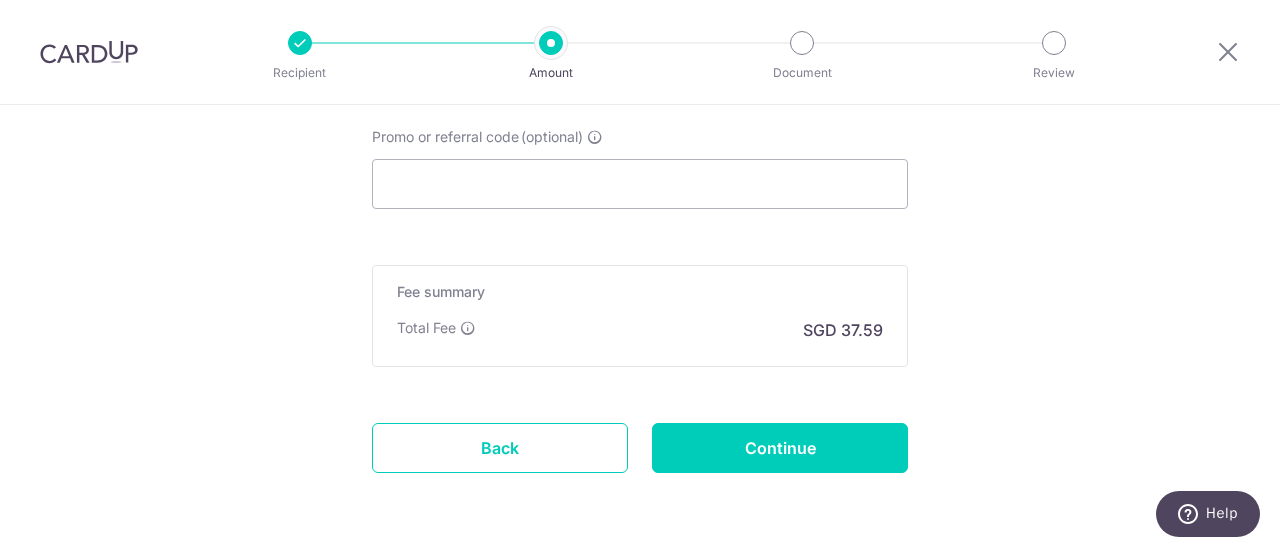 scroll, scrollTop: 1460, scrollLeft: 0, axis: vertical 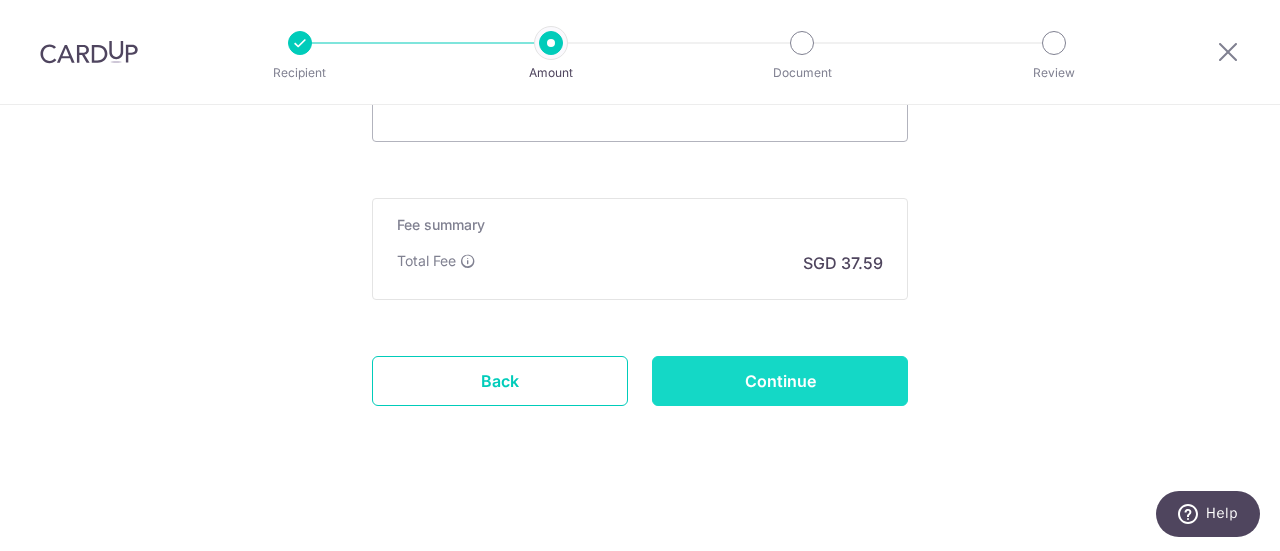 type on "Joanne Lim Zhu Er 5750195199-00000" 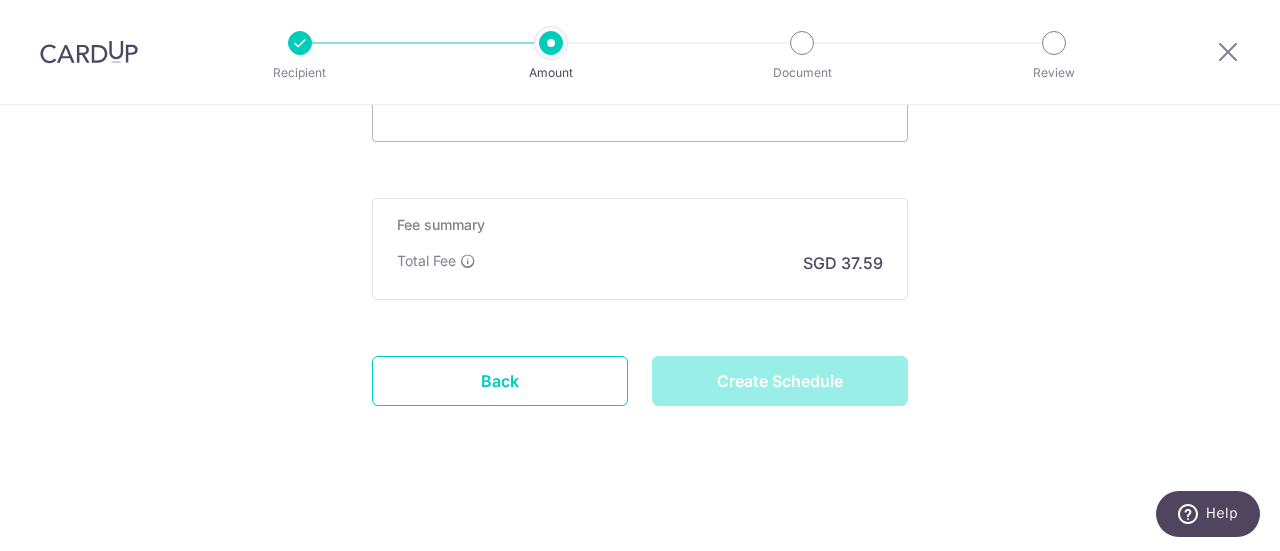 type on "Create Schedule" 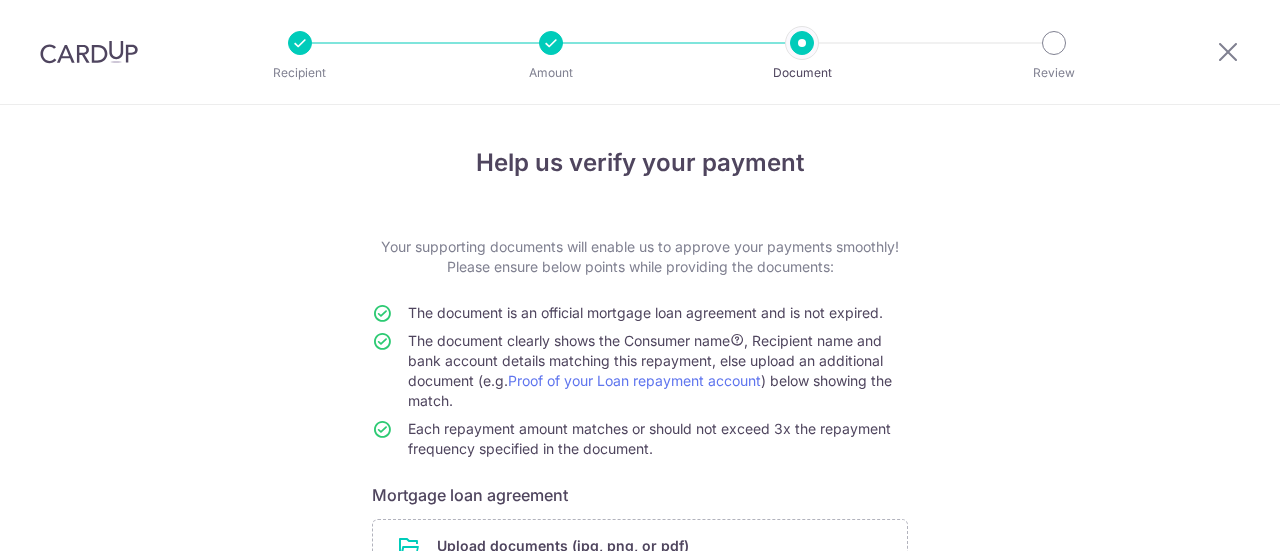 scroll, scrollTop: 0, scrollLeft: 0, axis: both 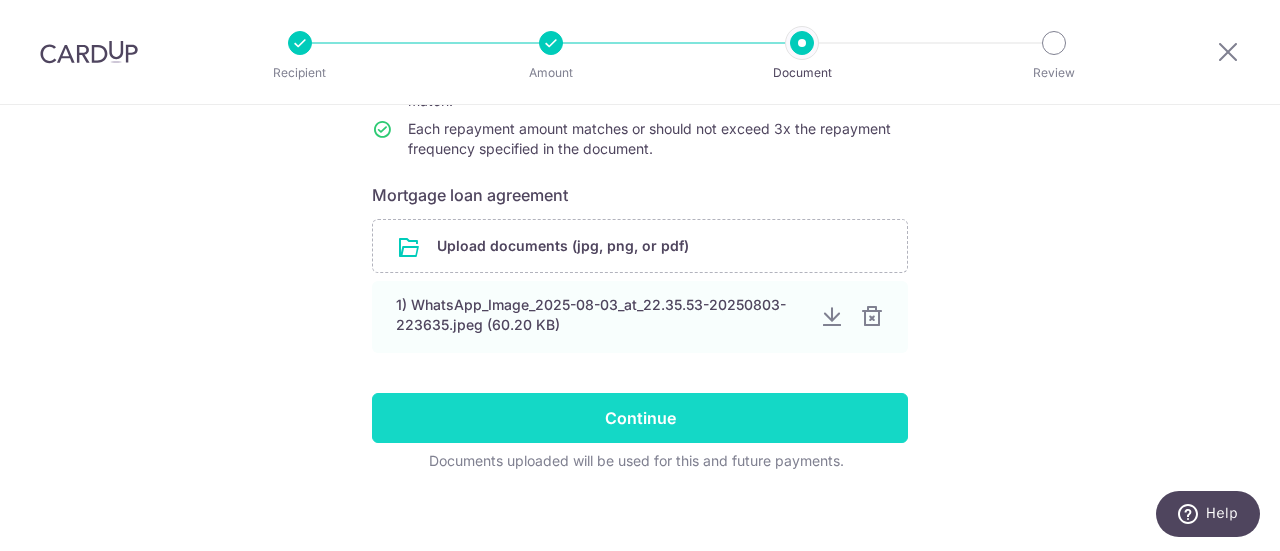 click on "Continue" at bounding box center [640, 418] 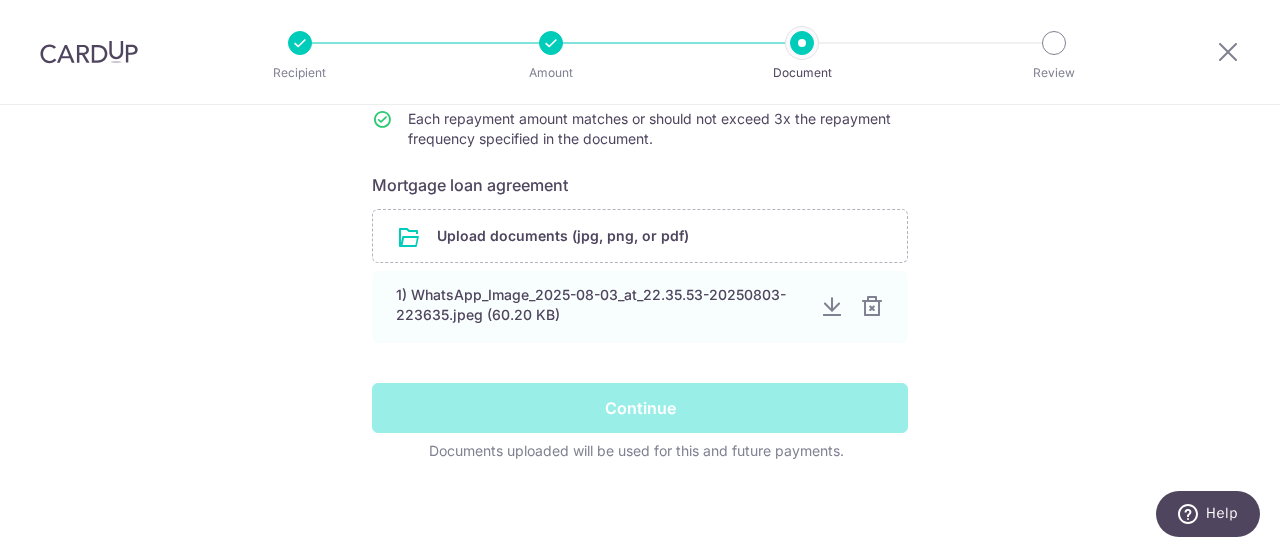 scroll, scrollTop: 312, scrollLeft: 0, axis: vertical 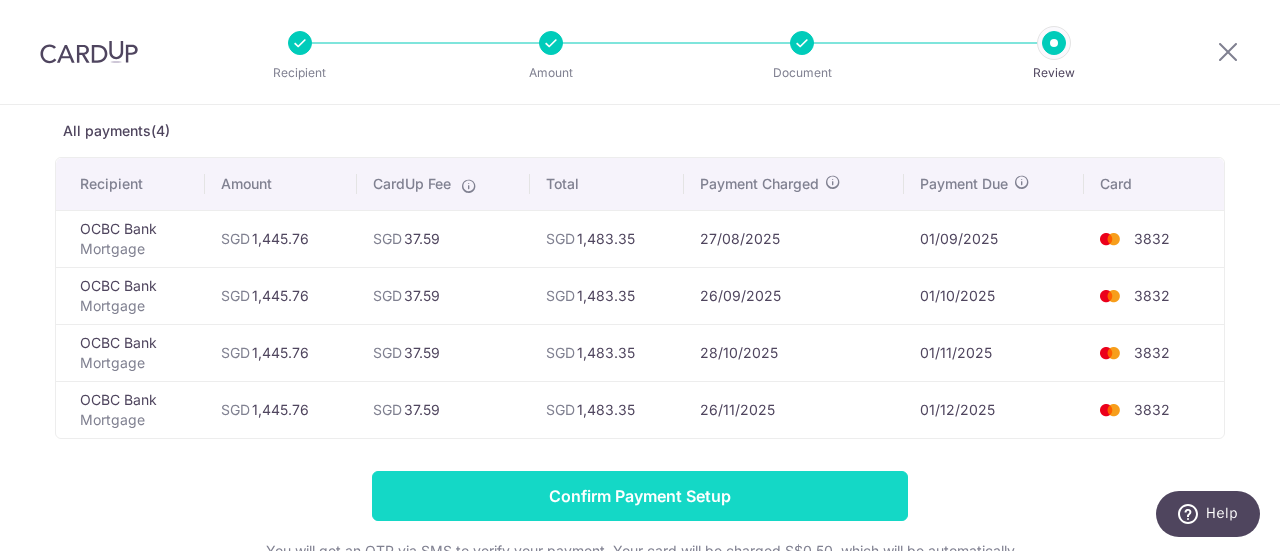 click on "Confirm Payment Setup" at bounding box center [640, 496] 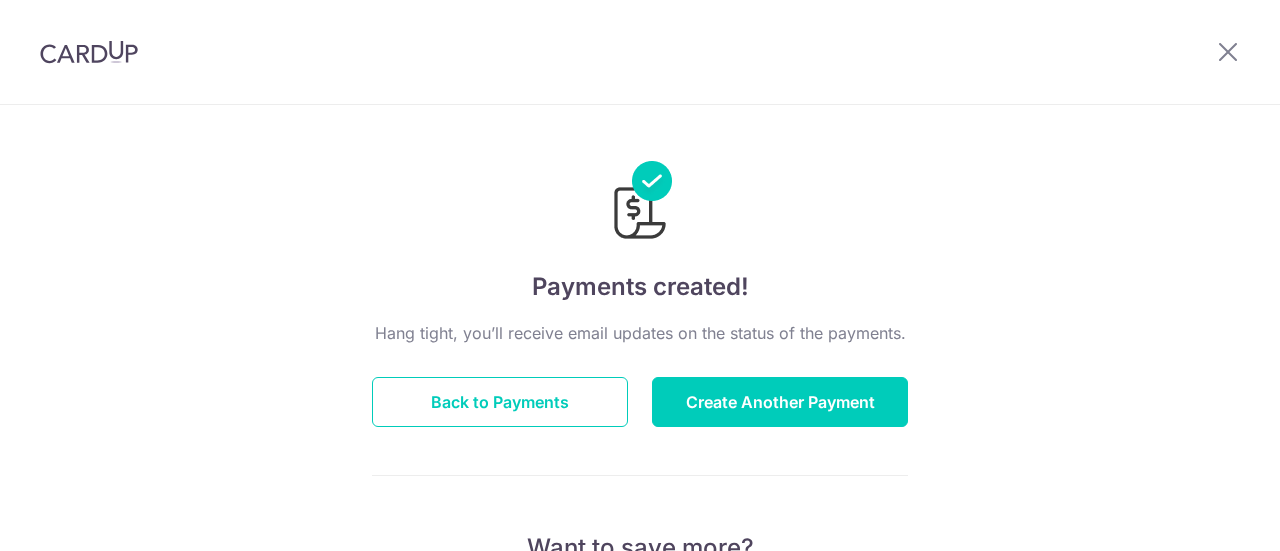 scroll, scrollTop: 0, scrollLeft: 0, axis: both 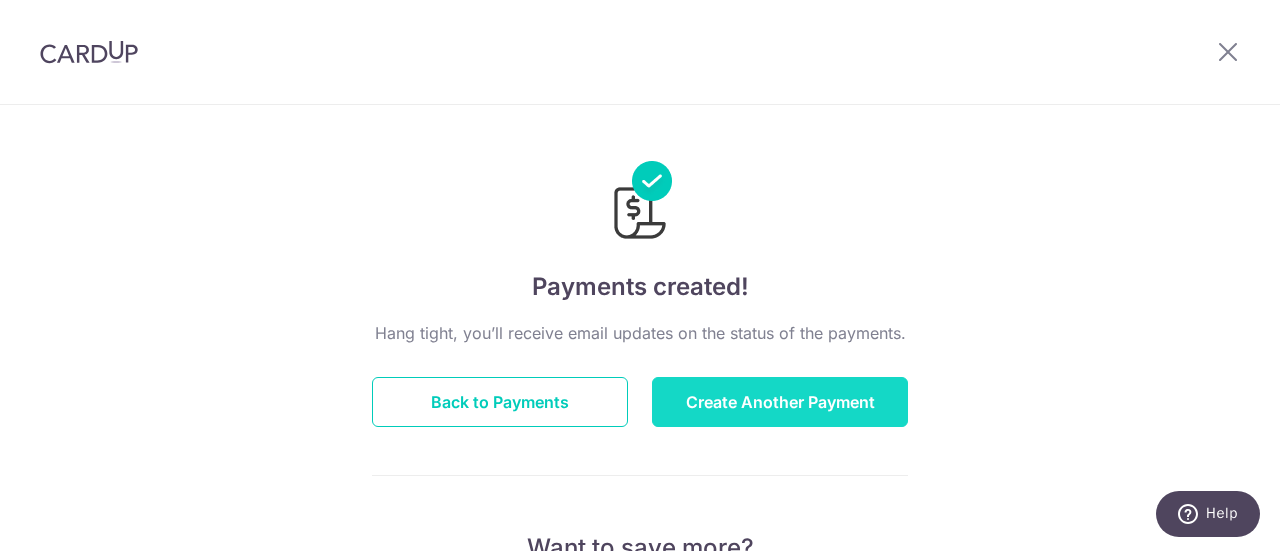 click on "Create Another Payment" at bounding box center (780, 402) 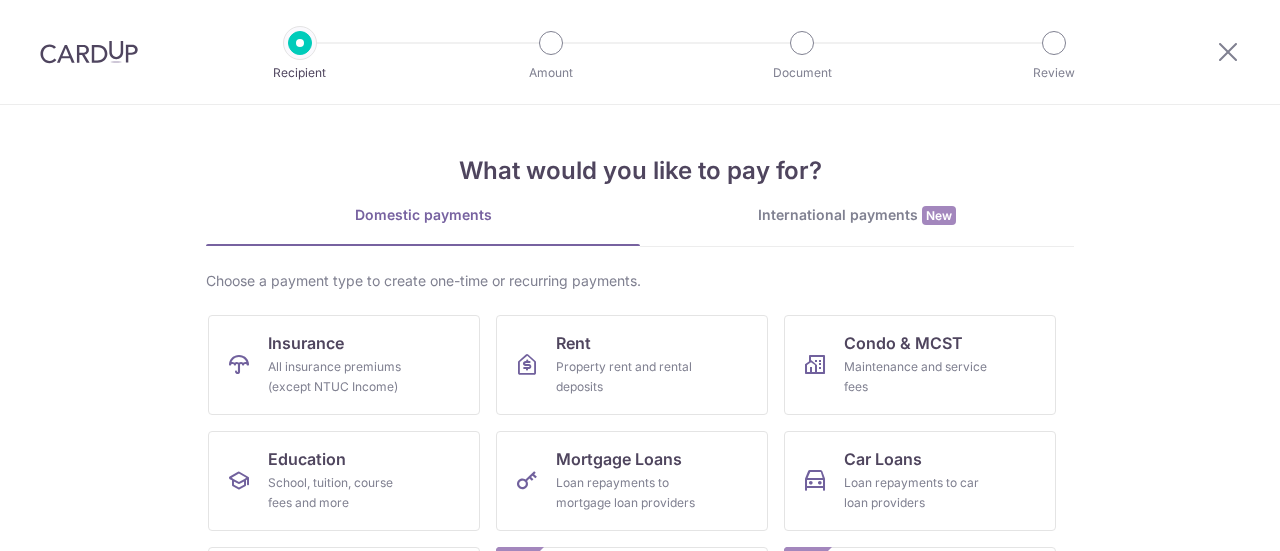 scroll, scrollTop: 0, scrollLeft: 0, axis: both 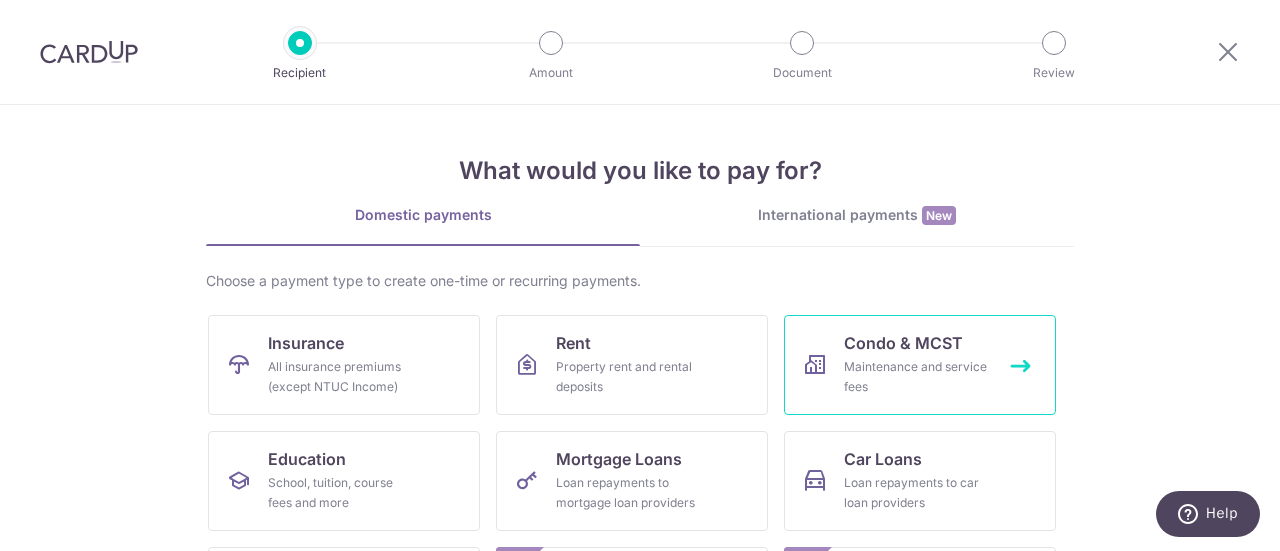 click on "Condo & MCST Maintenance and service fees" at bounding box center (920, 365) 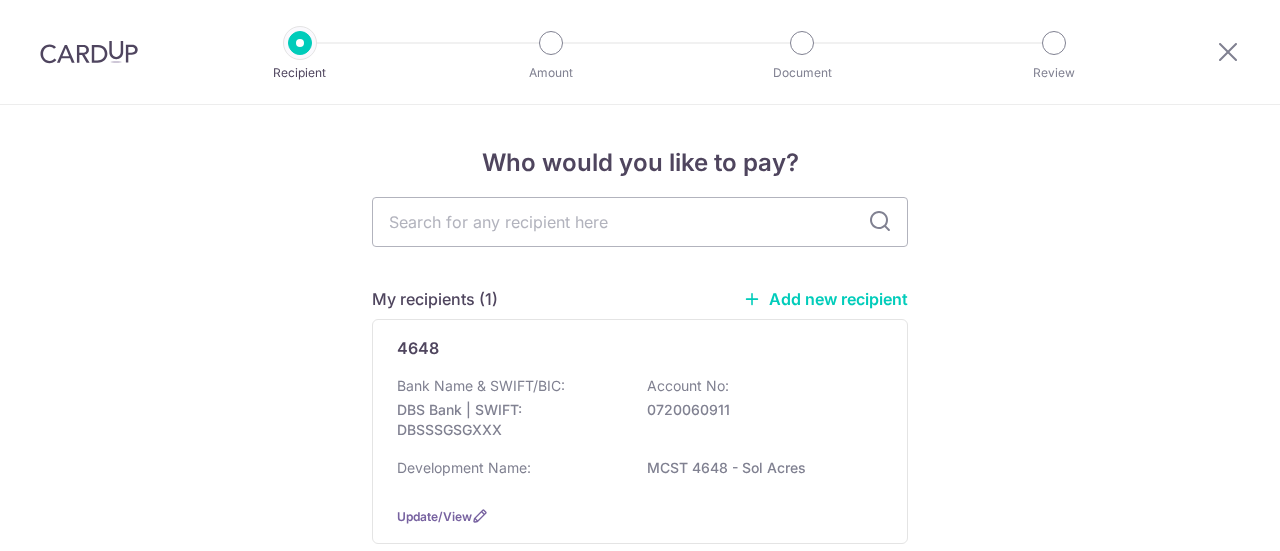 scroll, scrollTop: 0, scrollLeft: 0, axis: both 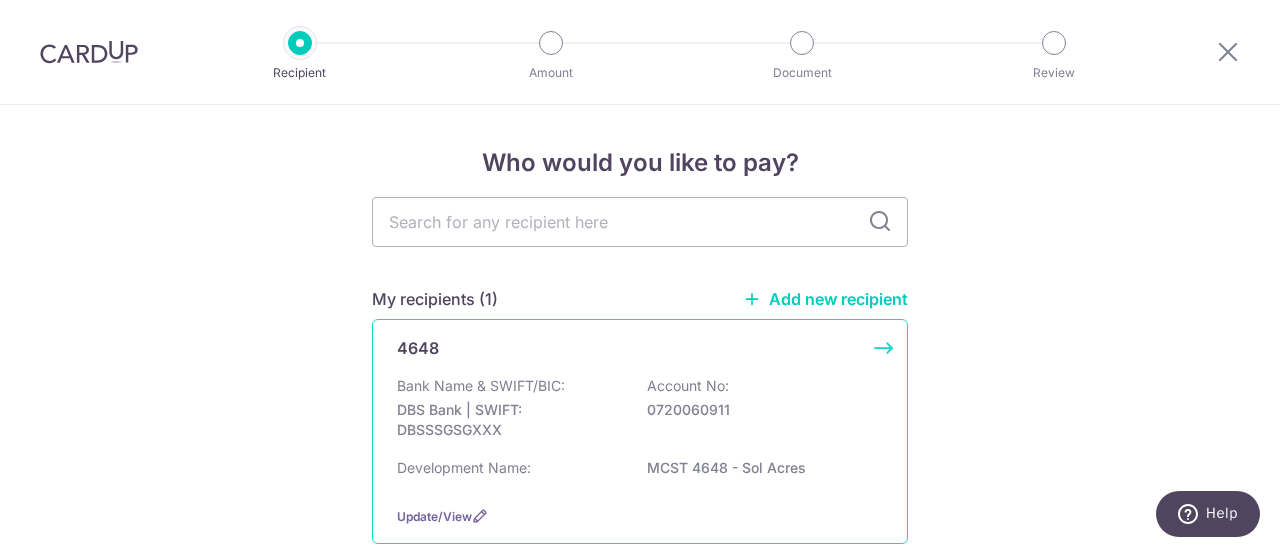 click on "0720060911" at bounding box center (759, 410) 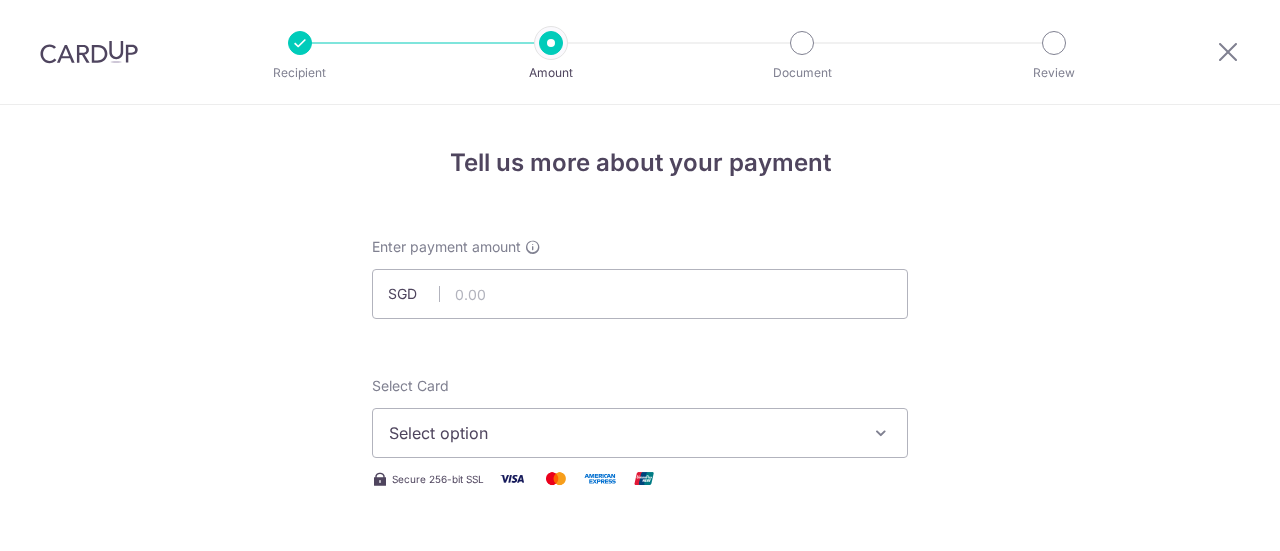 scroll, scrollTop: 0, scrollLeft: 0, axis: both 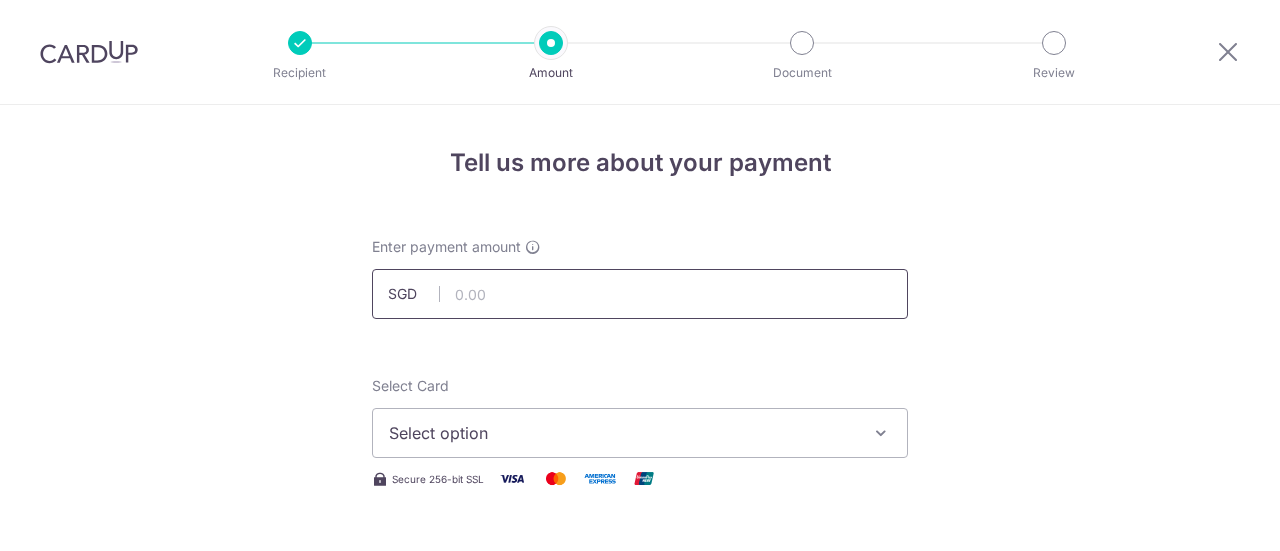 click at bounding box center [640, 294] 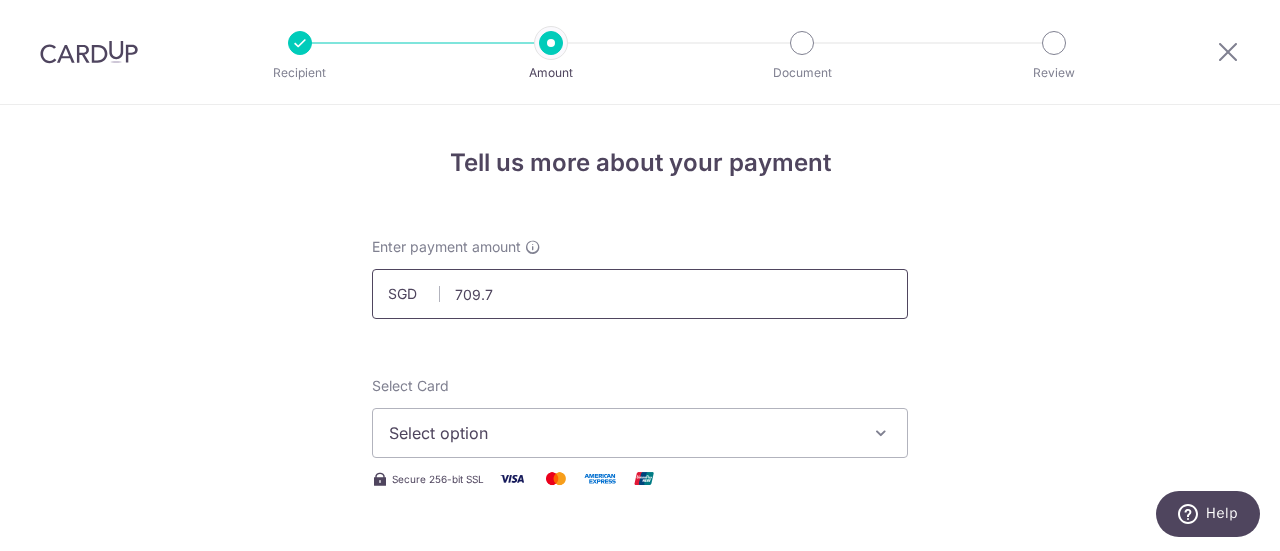 type on "709.76" 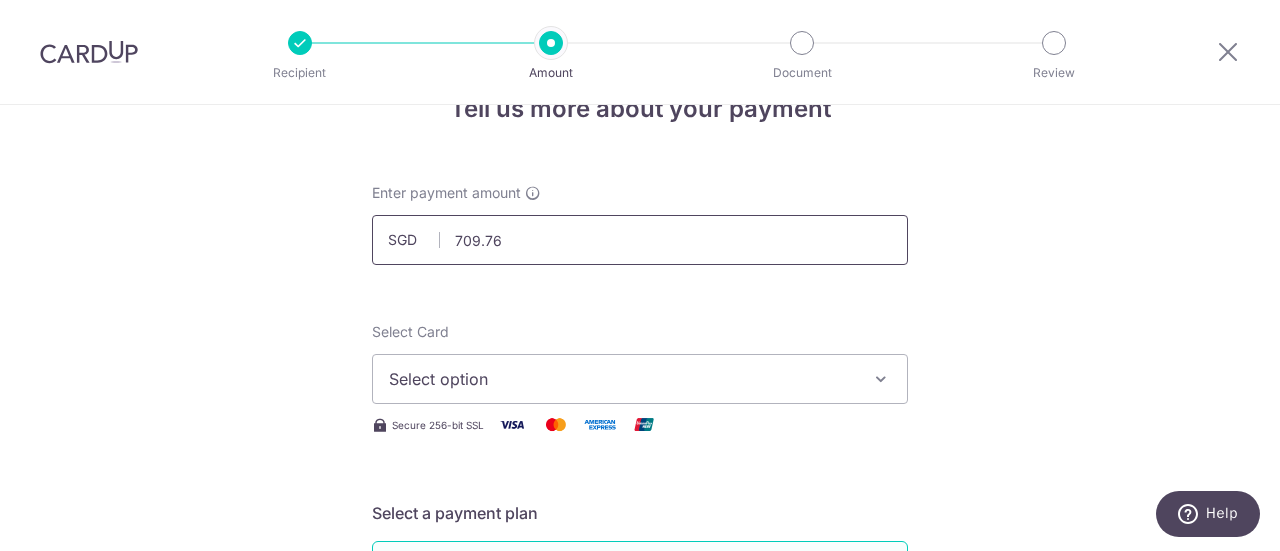 scroll, scrollTop: 200, scrollLeft: 0, axis: vertical 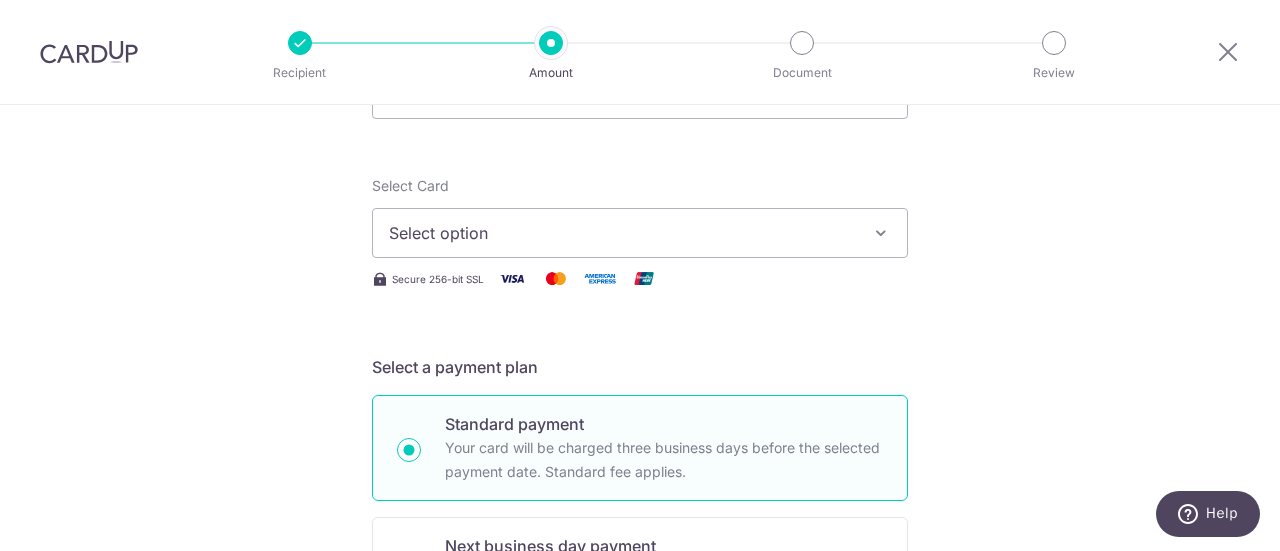 click on "Select option" at bounding box center [622, 233] 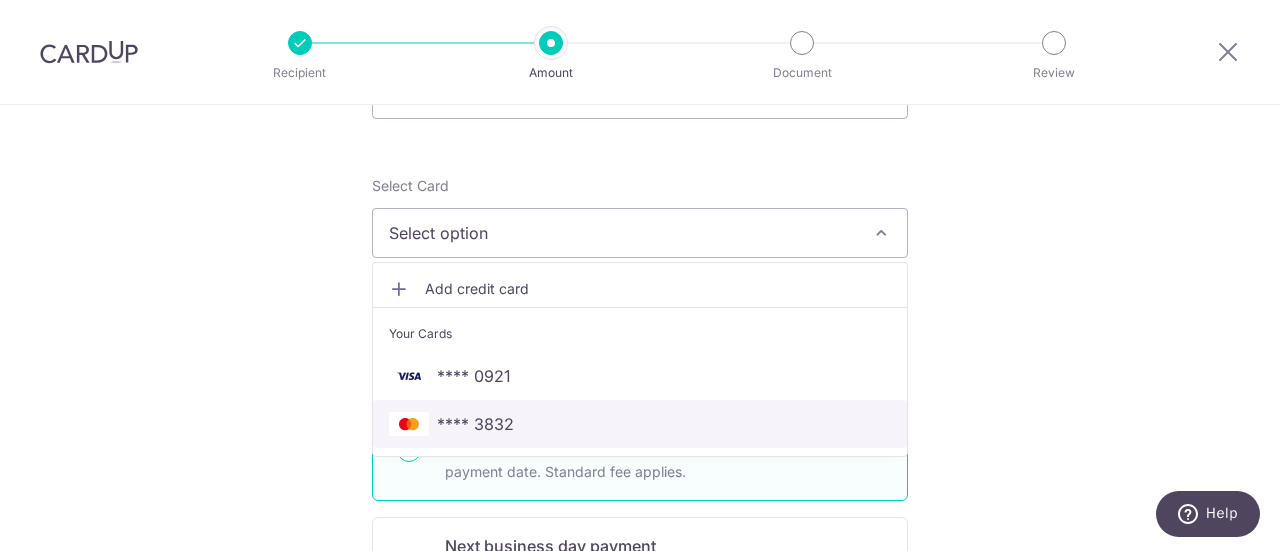 click on "**** 3832" at bounding box center (475, 424) 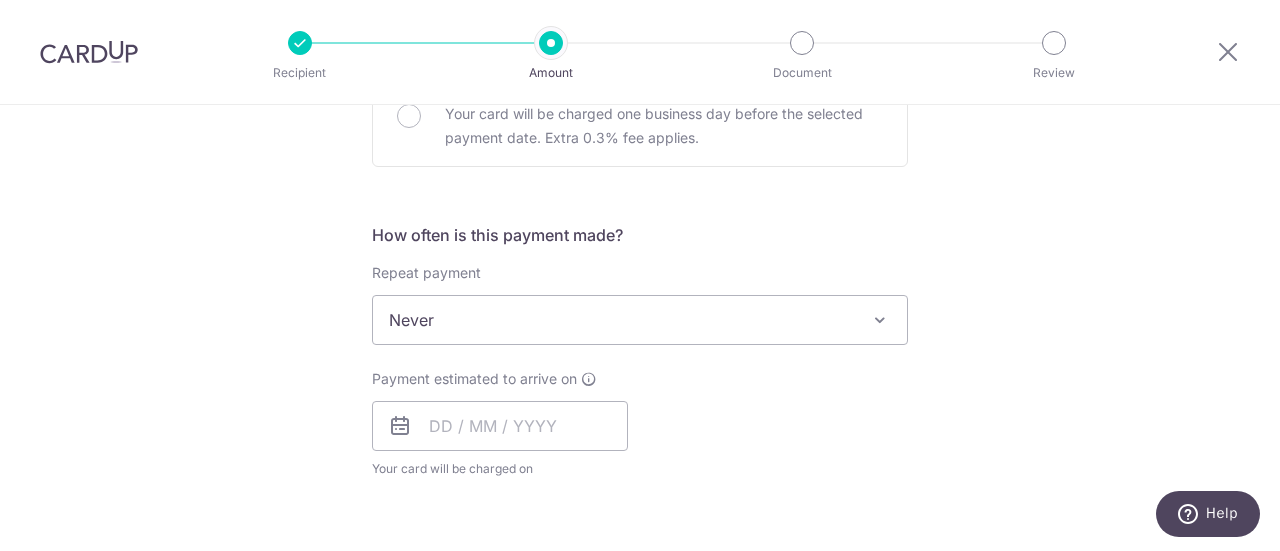scroll, scrollTop: 700, scrollLeft: 0, axis: vertical 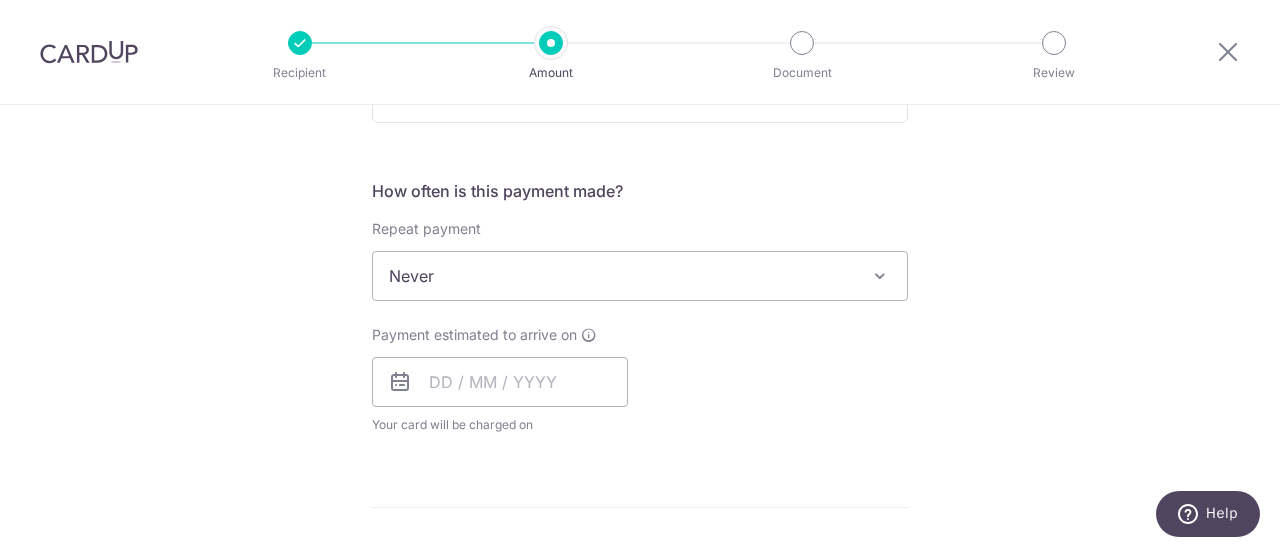 click on "Never" at bounding box center [640, 276] 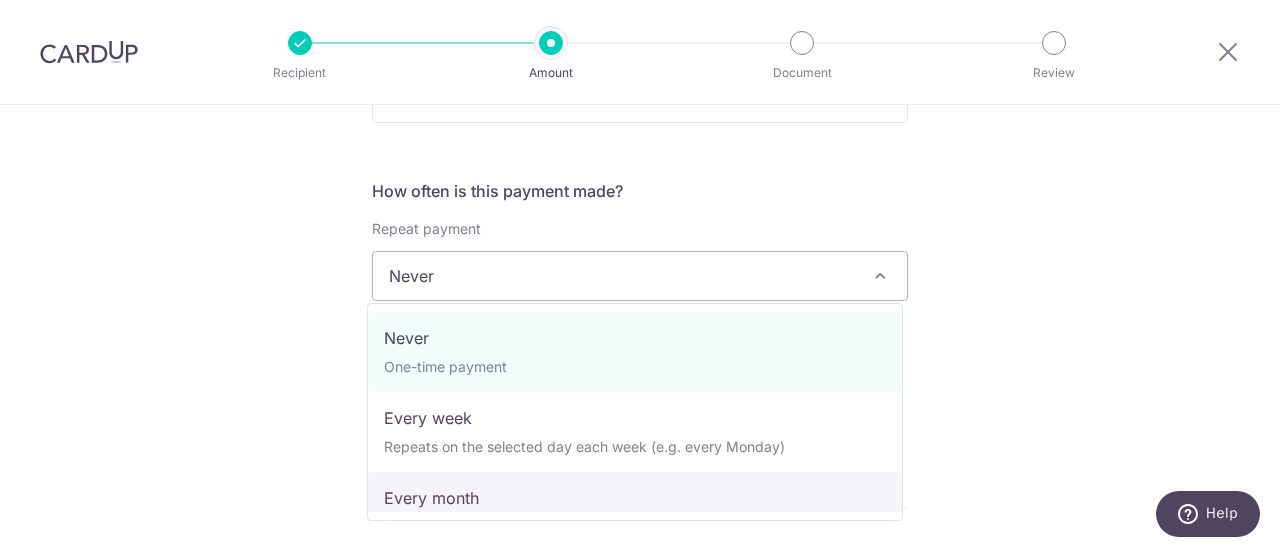 scroll, scrollTop: 100, scrollLeft: 0, axis: vertical 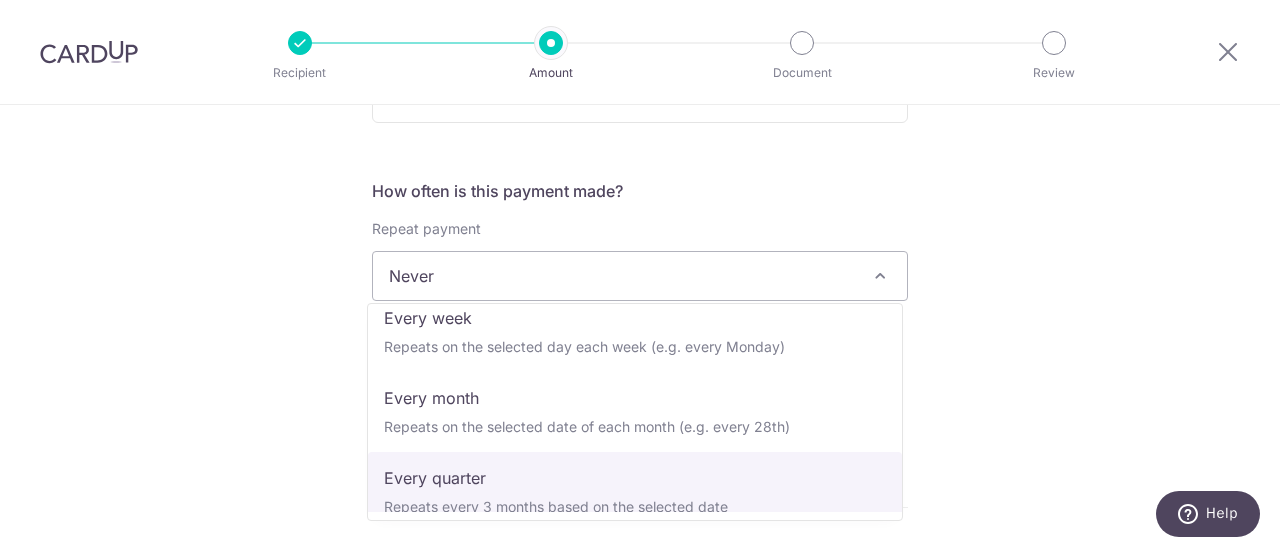 select on "4" 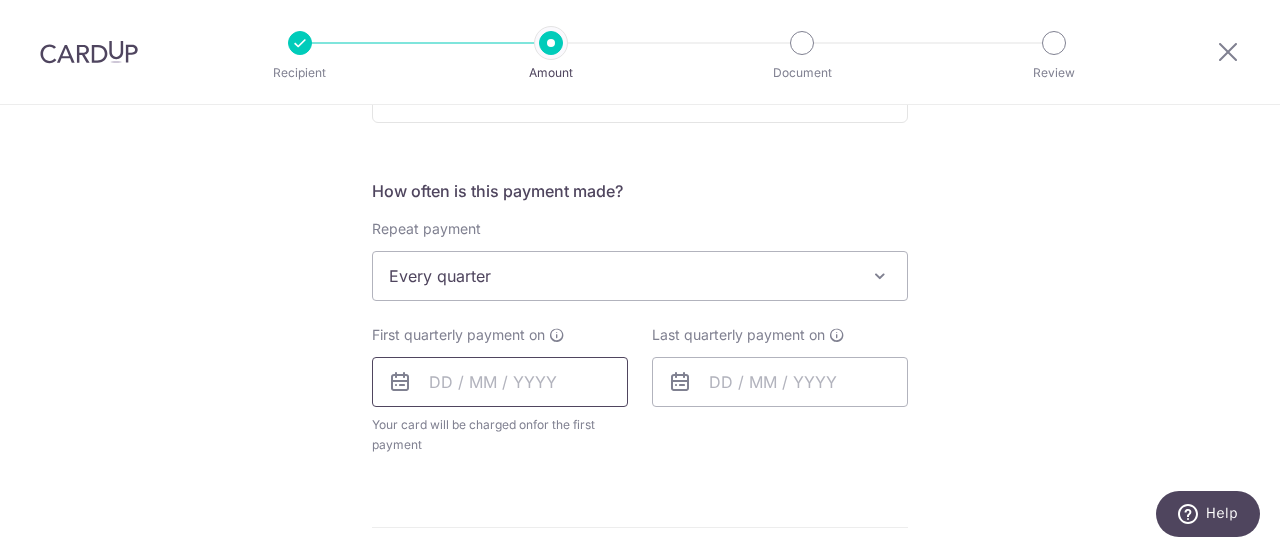 click at bounding box center [500, 382] 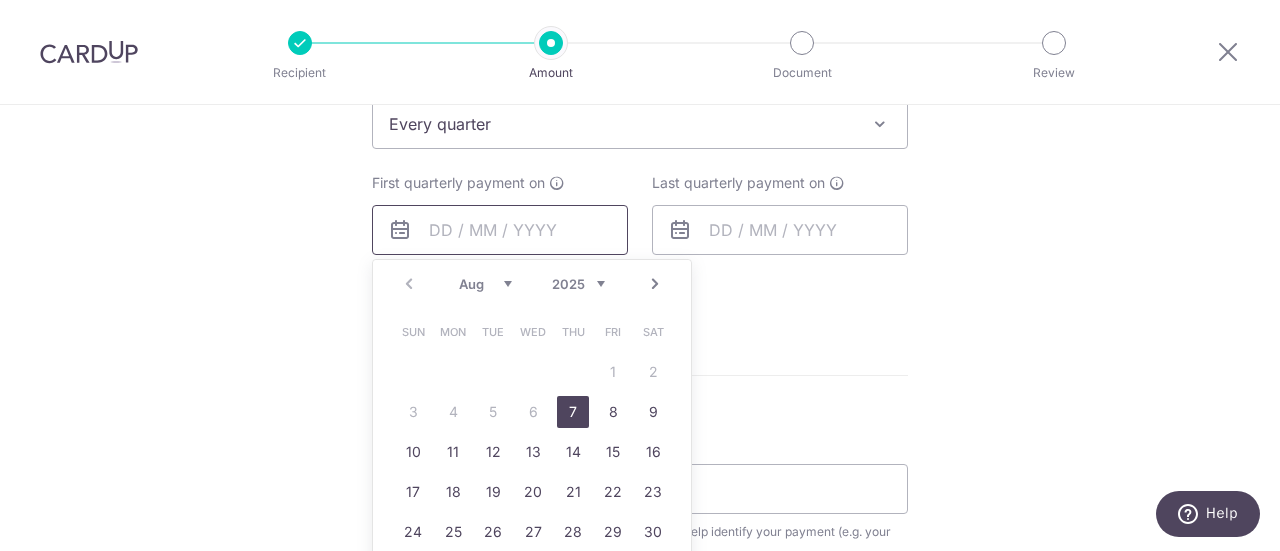 scroll, scrollTop: 900, scrollLeft: 0, axis: vertical 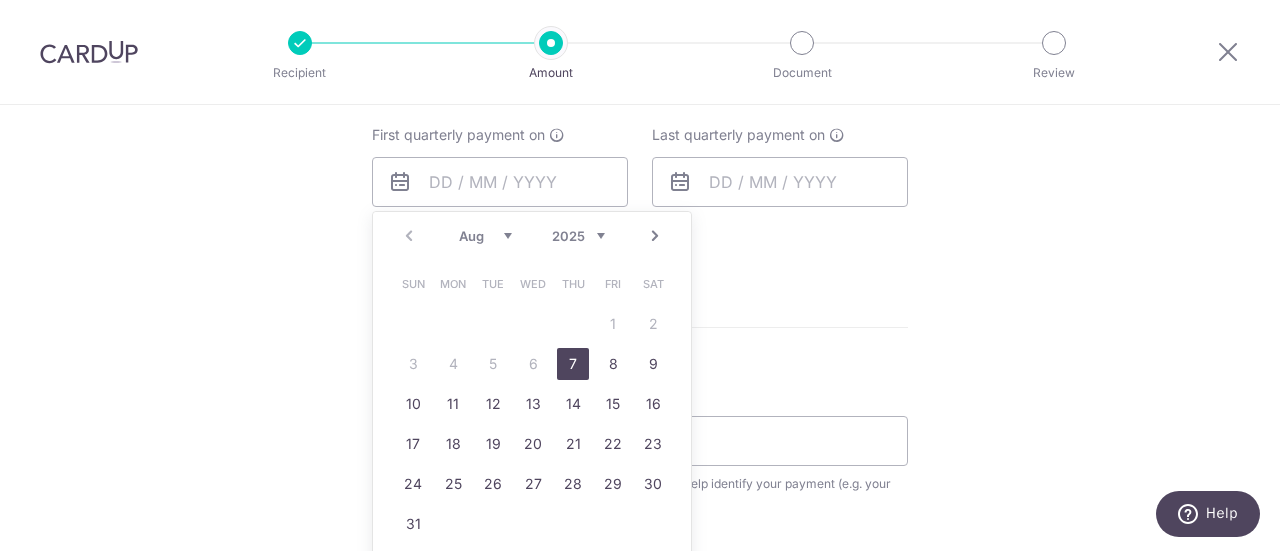 click on "Aug Sep Oct Nov Dec" at bounding box center [485, 236] 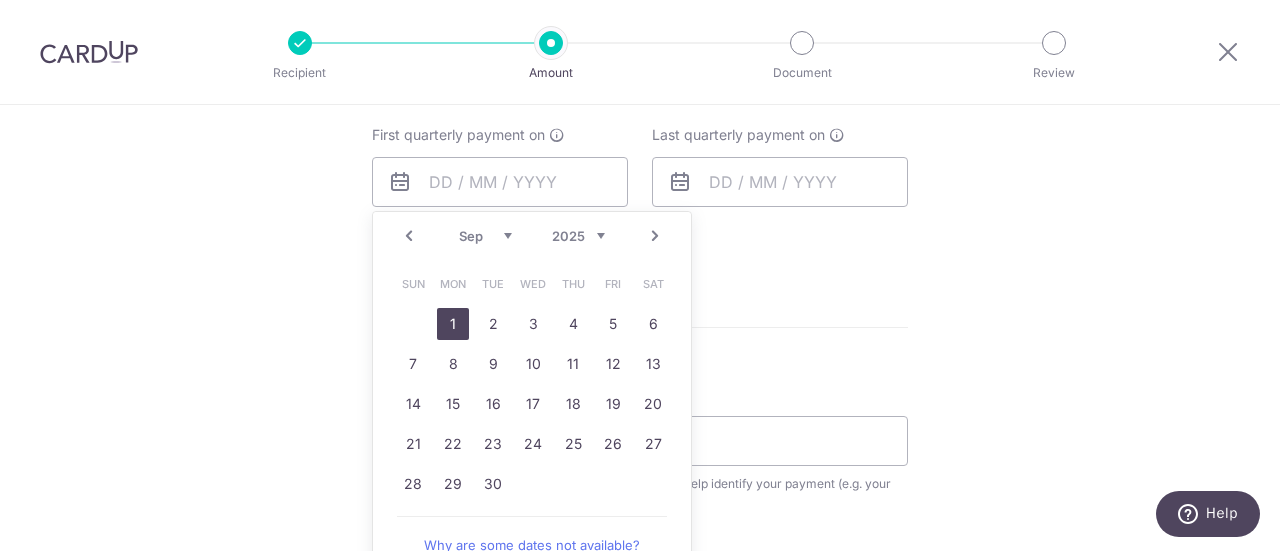 click on "1" at bounding box center (453, 324) 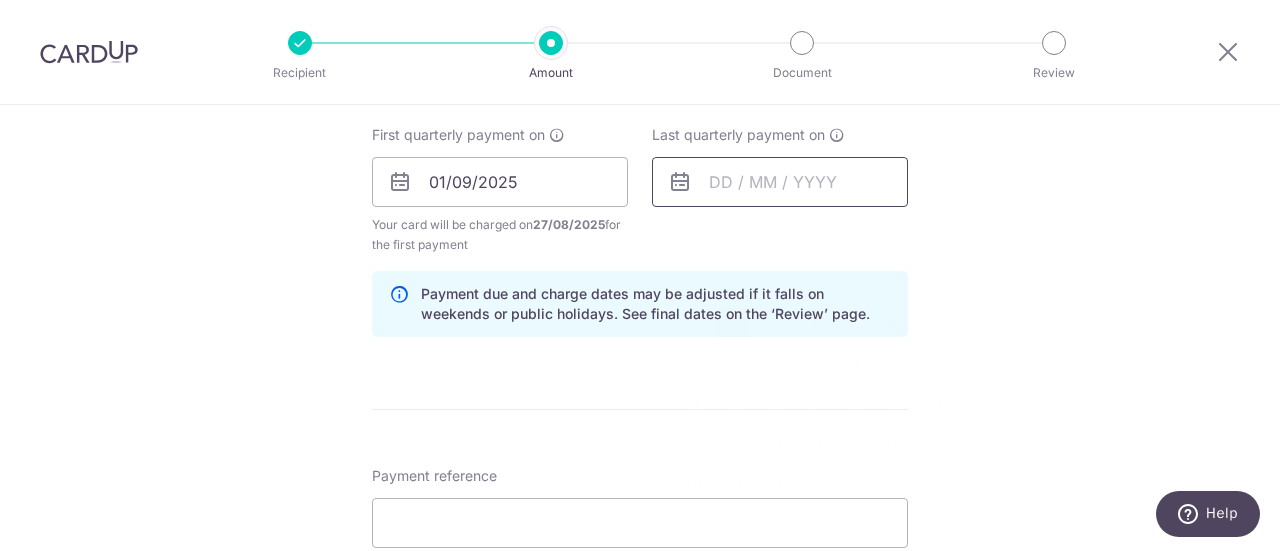 click at bounding box center (780, 182) 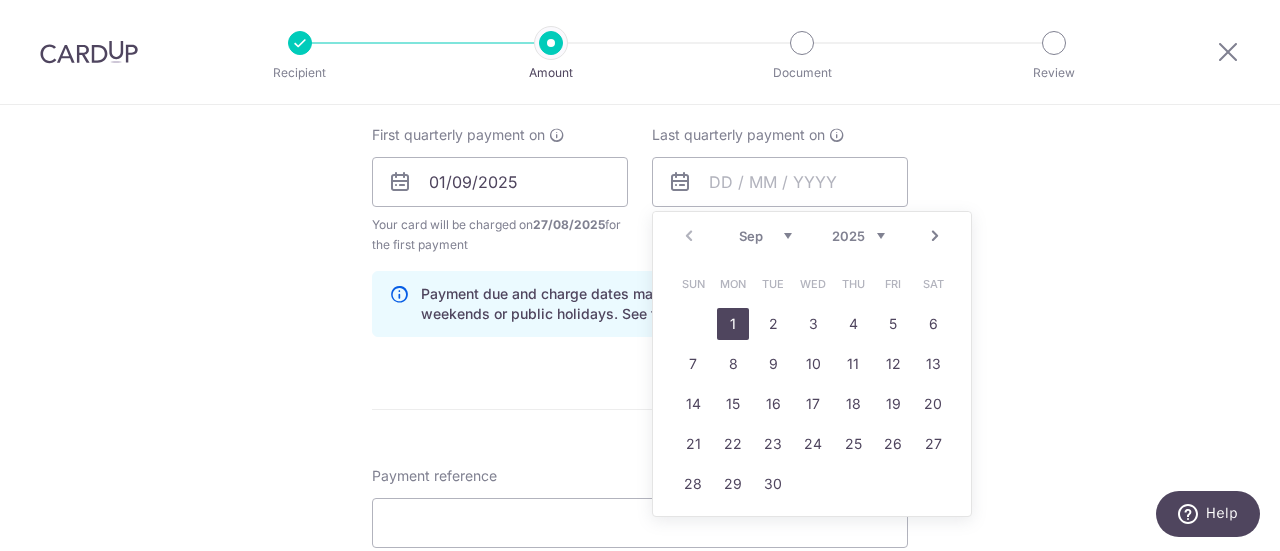 click on "Sep Oct Nov Dec" at bounding box center (765, 236) 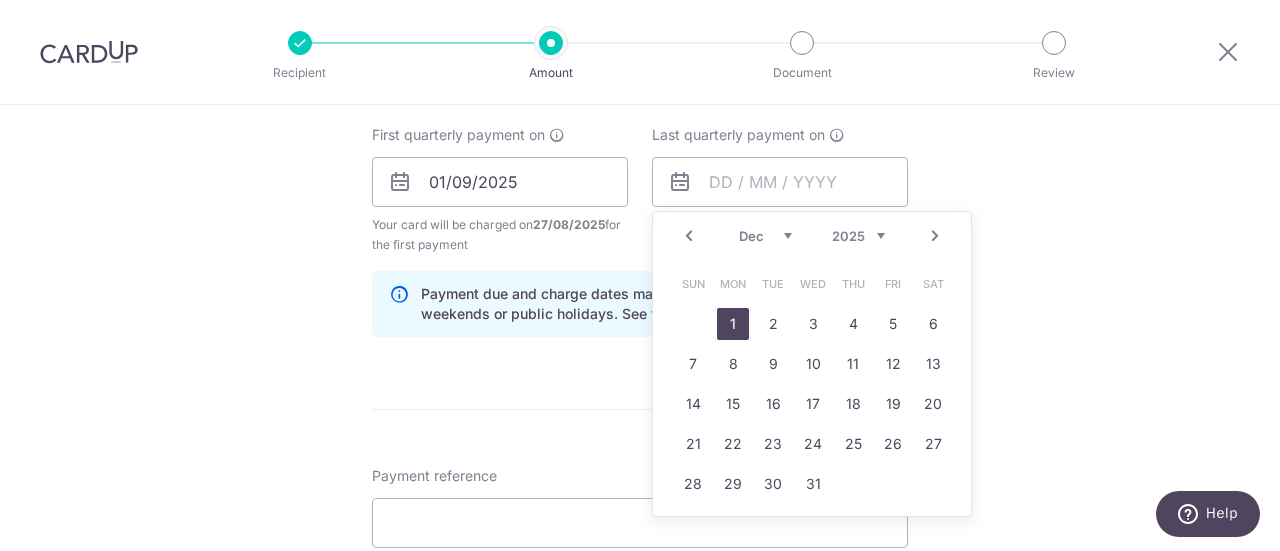 click on "1" at bounding box center [733, 324] 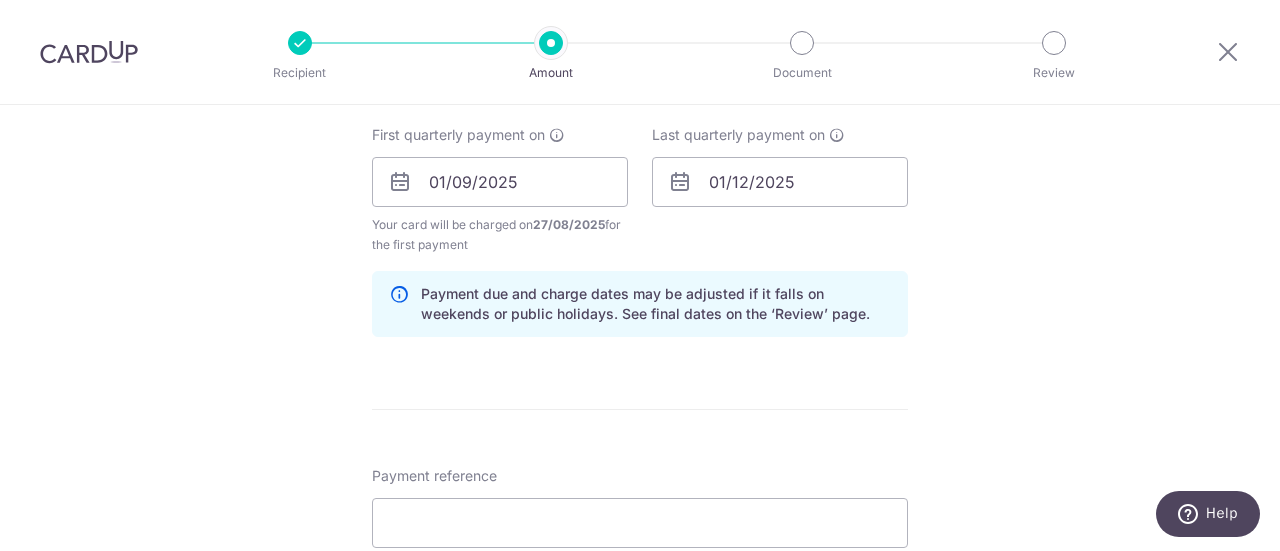 click on "Tell us more about your payment
SGD
709.76
709.76
**** [LAST_FOUR_DIGITS]
Add credit card
Your Cards
**** [LAST_FOUR_DIGITS]
**** [LAST_FOUR_DIGITS]
Secure 256-bit SSL
Text
New card details
Card
Secure 256-bit SSL" at bounding box center (640, 160) 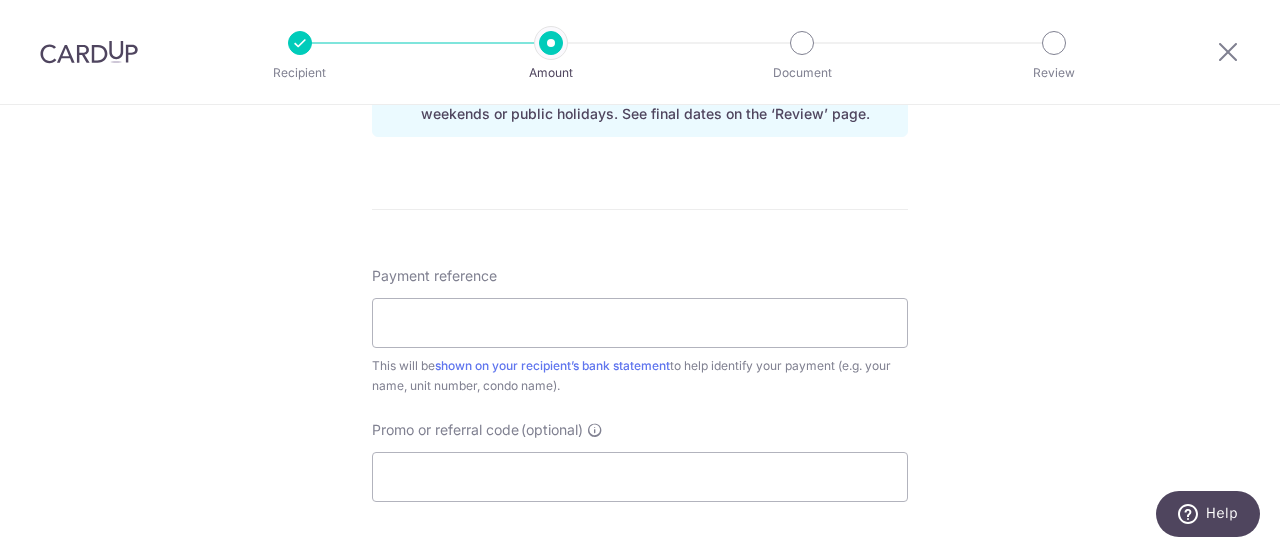 scroll, scrollTop: 1200, scrollLeft: 0, axis: vertical 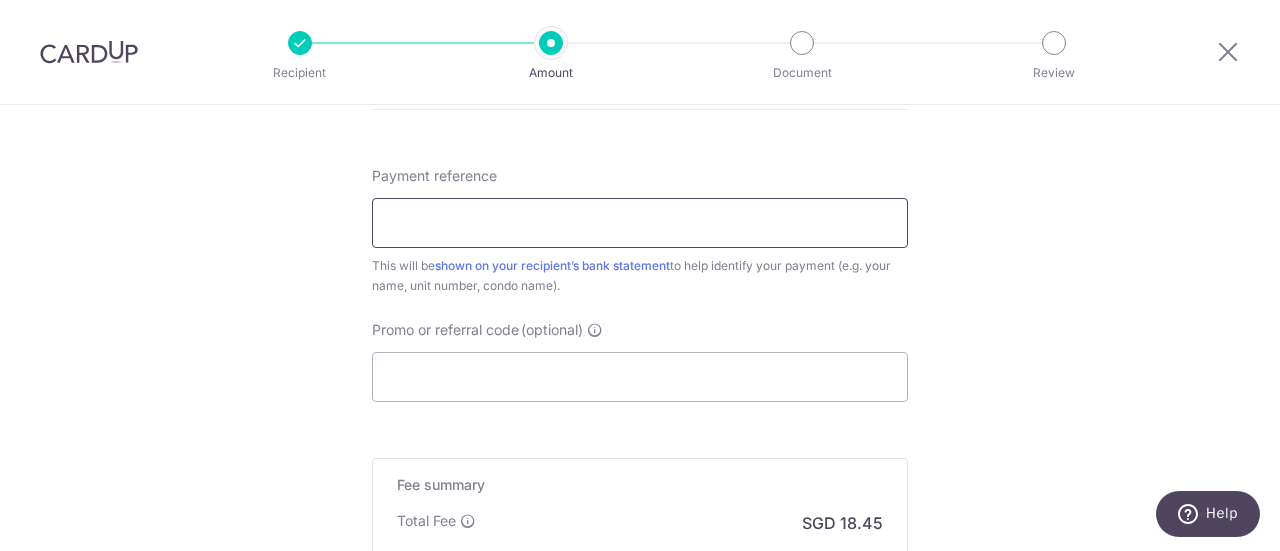 click on "Payment reference" at bounding box center [640, 223] 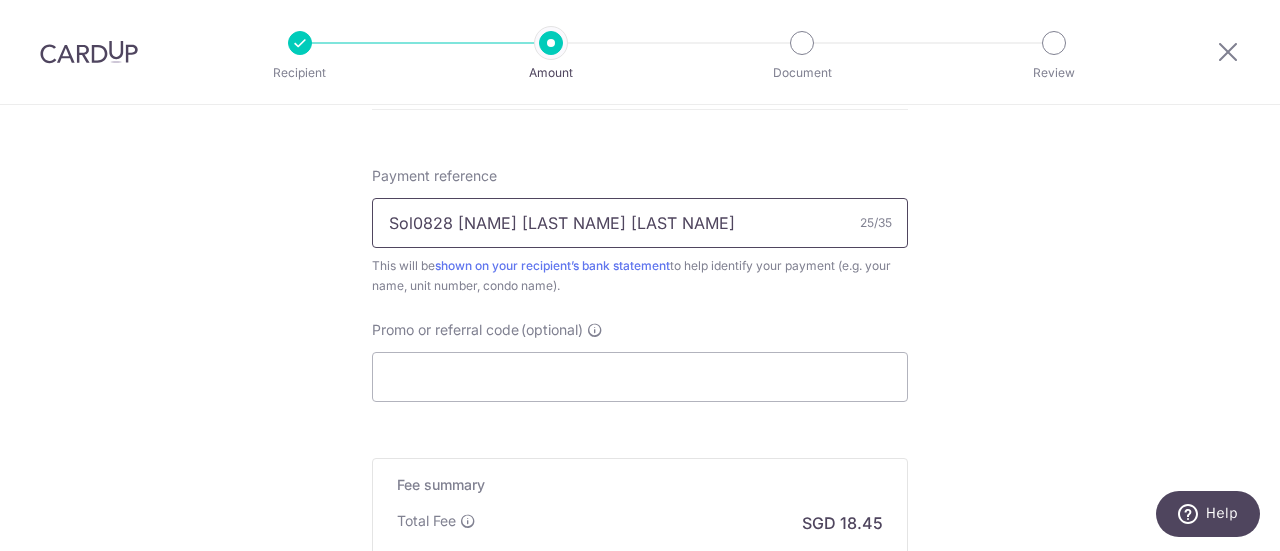 scroll, scrollTop: 1300, scrollLeft: 0, axis: vertical 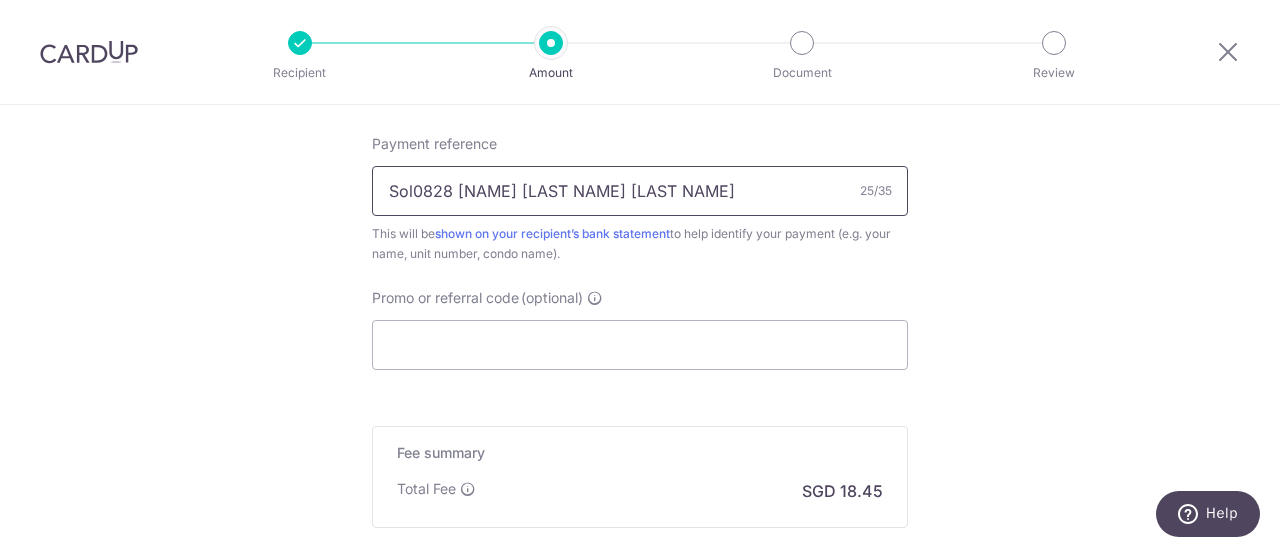 drag, startPoint x: 454, startPoint y: 119, endPoint x: 380, endPoint y: 113, distance: 74.24284 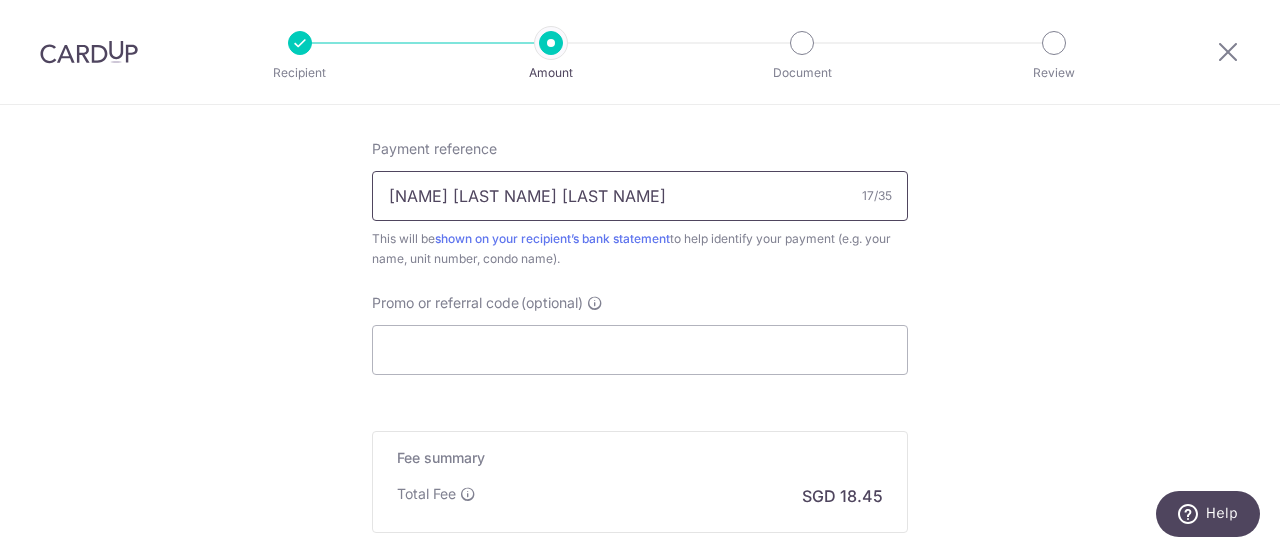 click on "Joanne Lim Zhu Er" at bounding box center [640, 196] 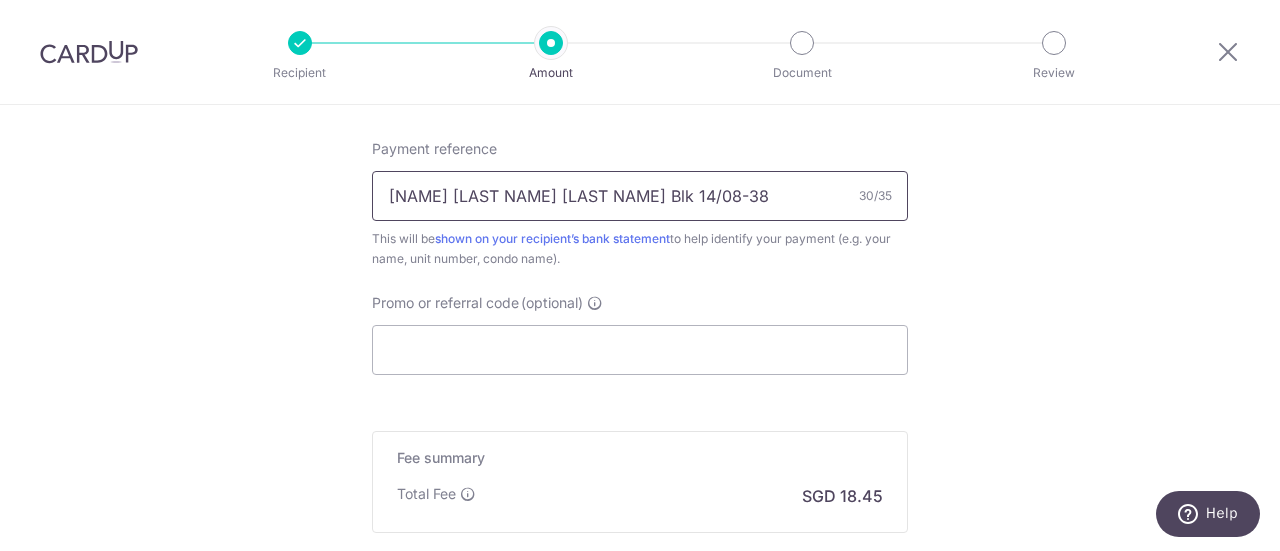 click on "[NAME] [STREET_NAME] Blk [NUMBER]/[NUMBER]" at bounding box center (640, 196) 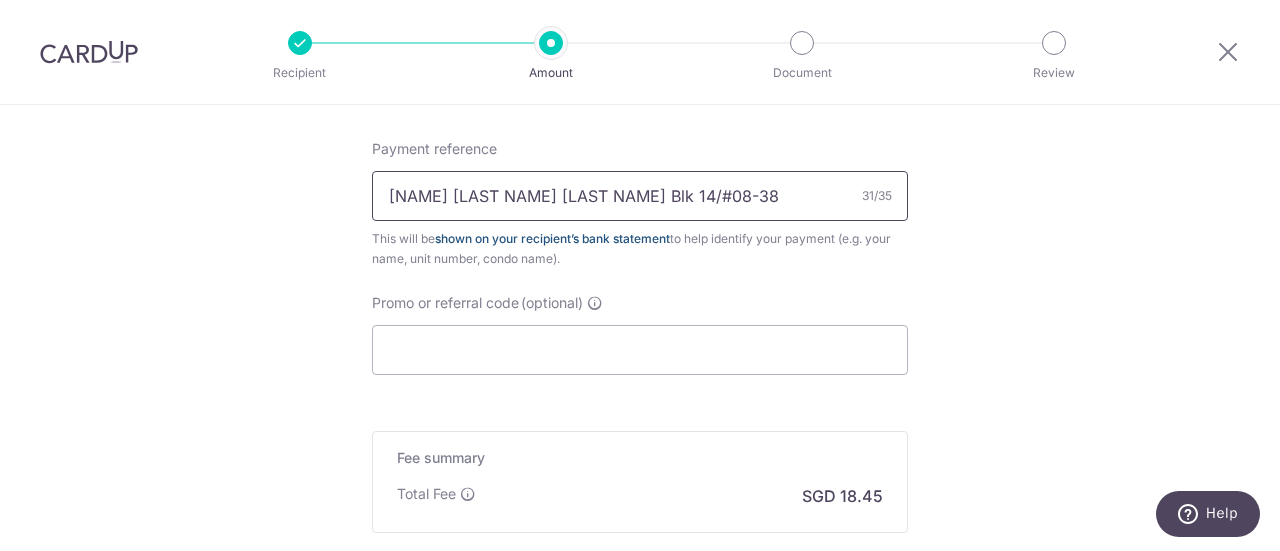 scroll, scrollTop: 1327, scrollLeft: 0, axis: vertical 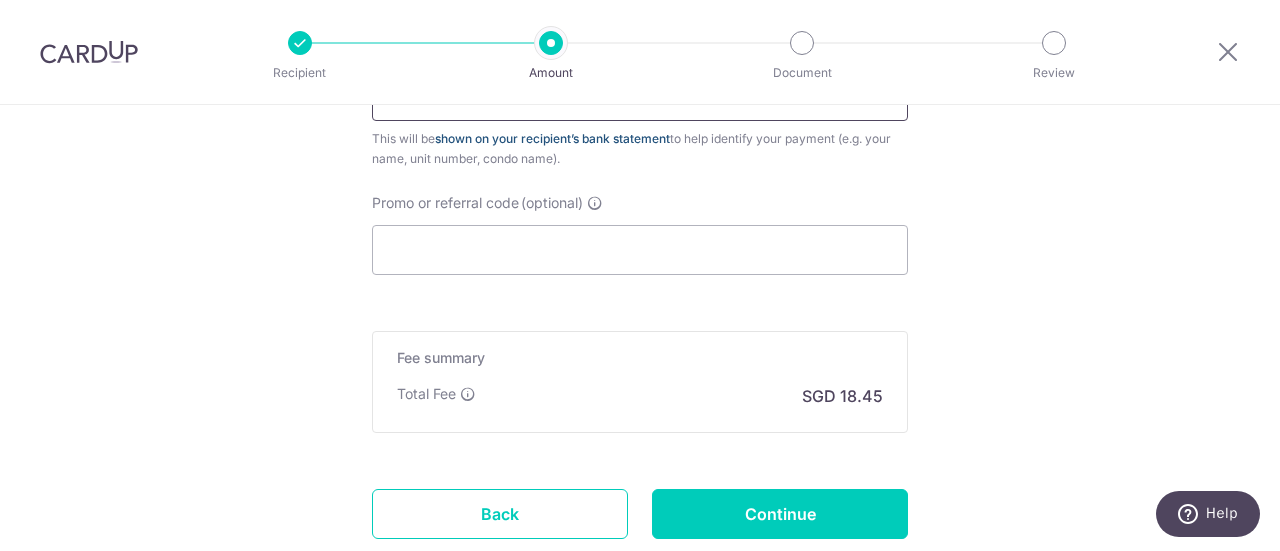 type on "Joanne Lim Zhu Er Blk 14/#08-38" 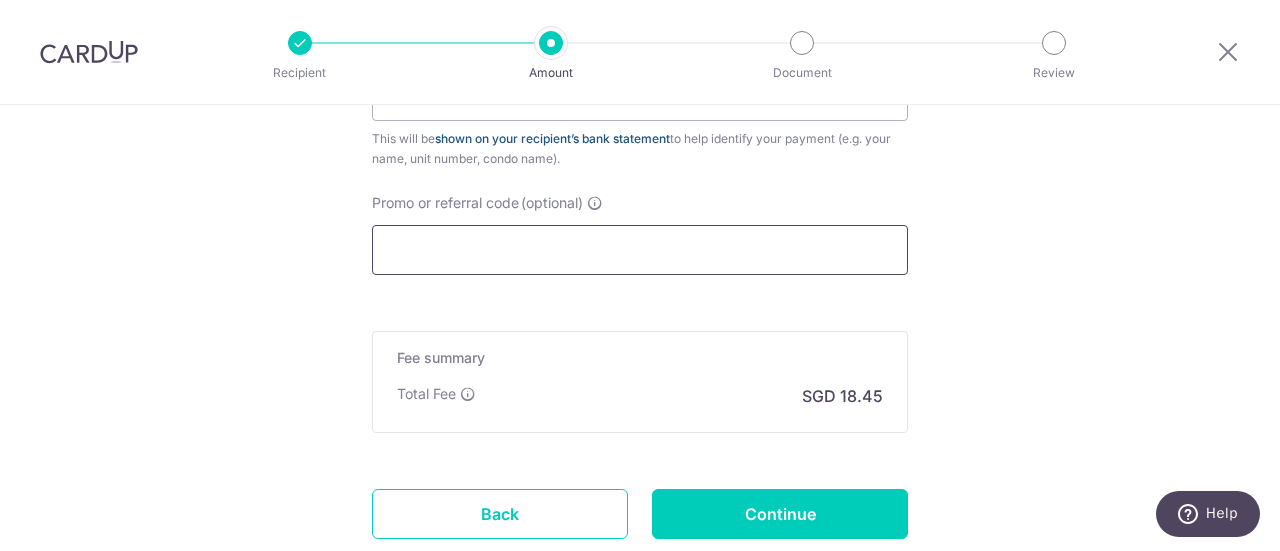 click on "Promo or referral code
(optional)" at bounding box center (640, 250) 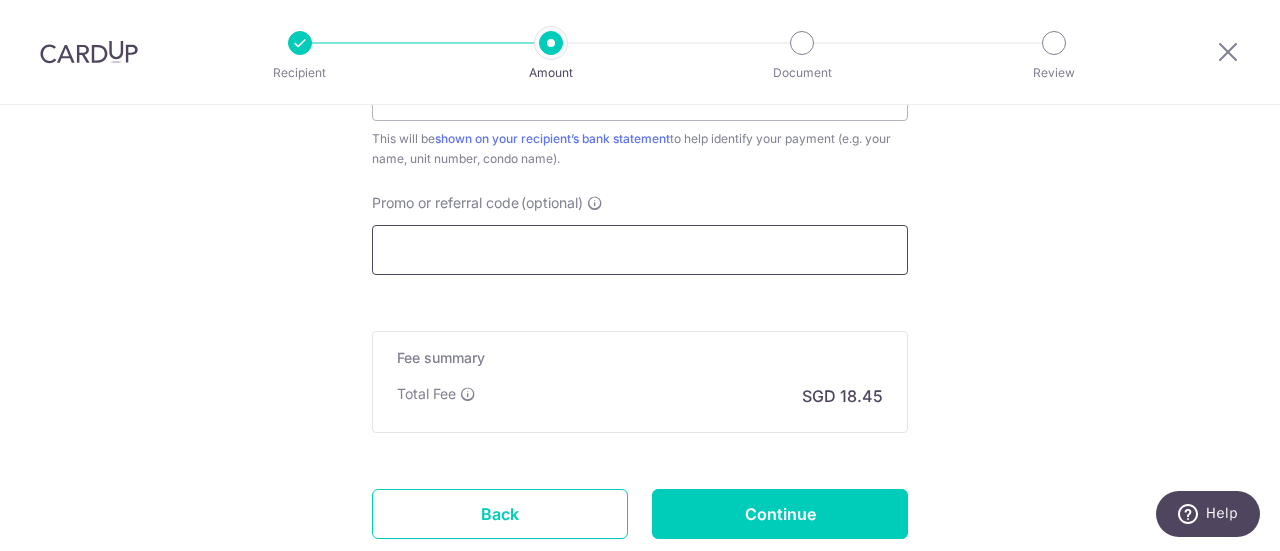paste on "3HOME25R" 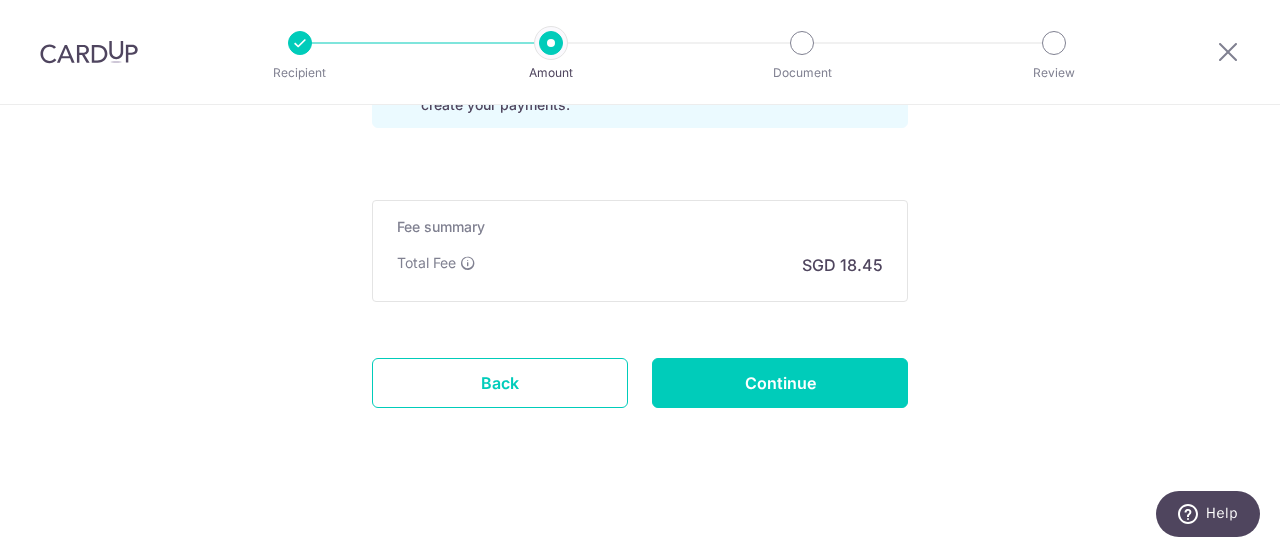 scroll, scrollTop: 1549, scrollLeft: 0, axis: vertical 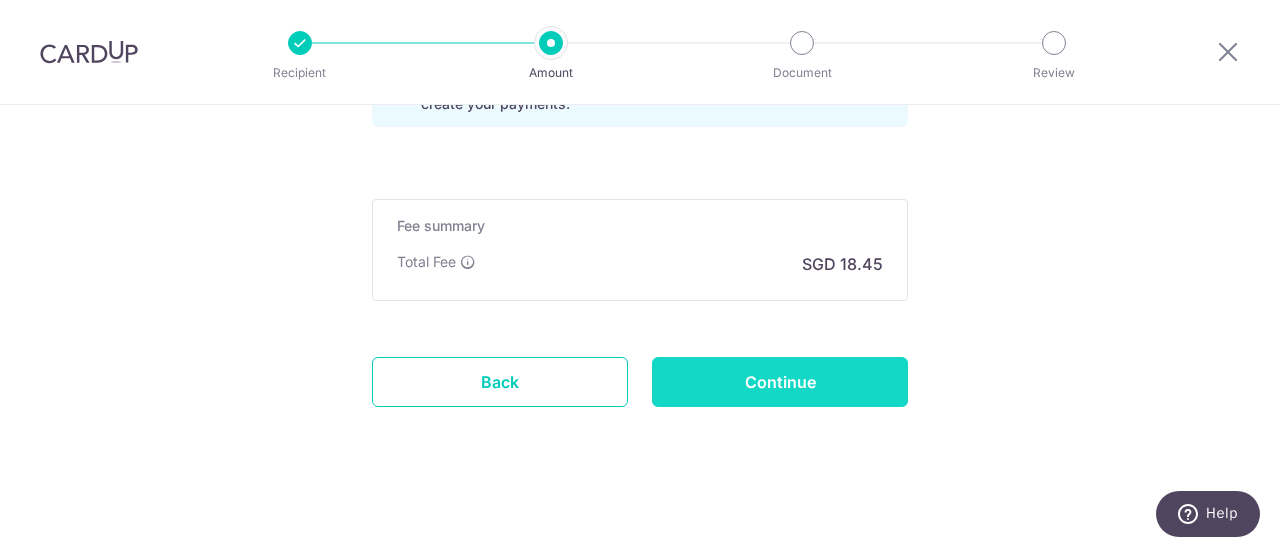 type on "3HOME25R" 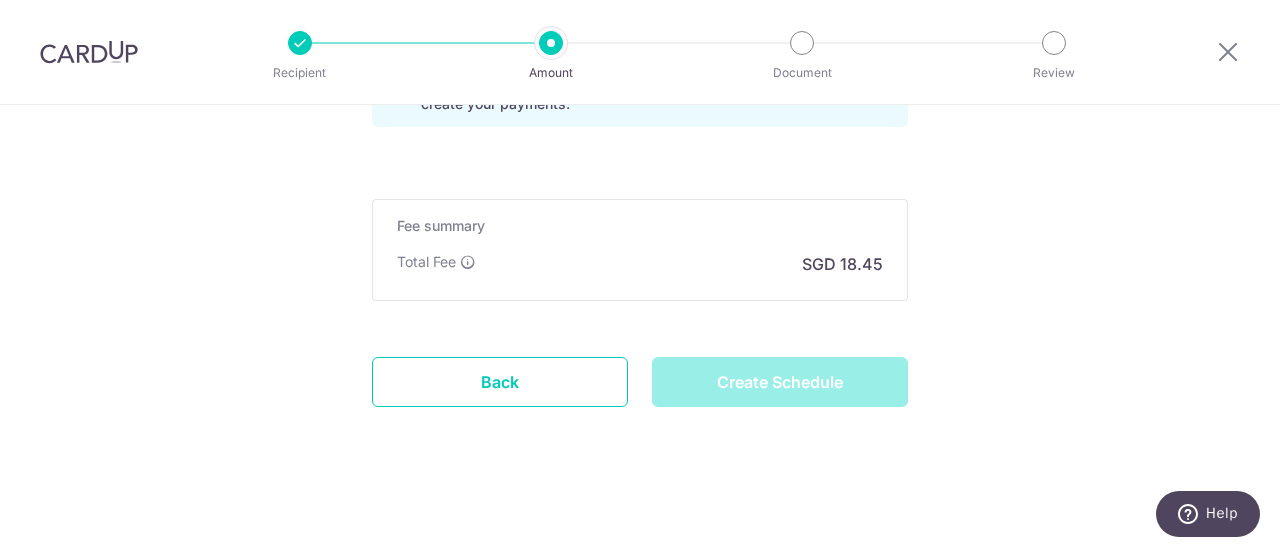 type on "Create Schedule" 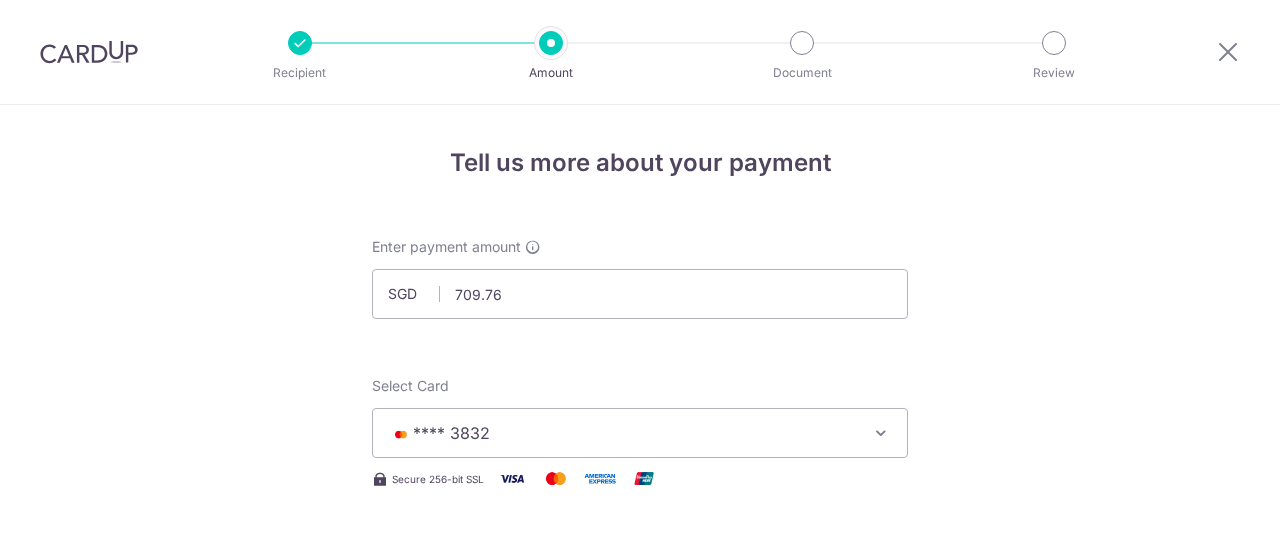 scroll, scrollTop: 0, scrollLeft: 0, axis: both 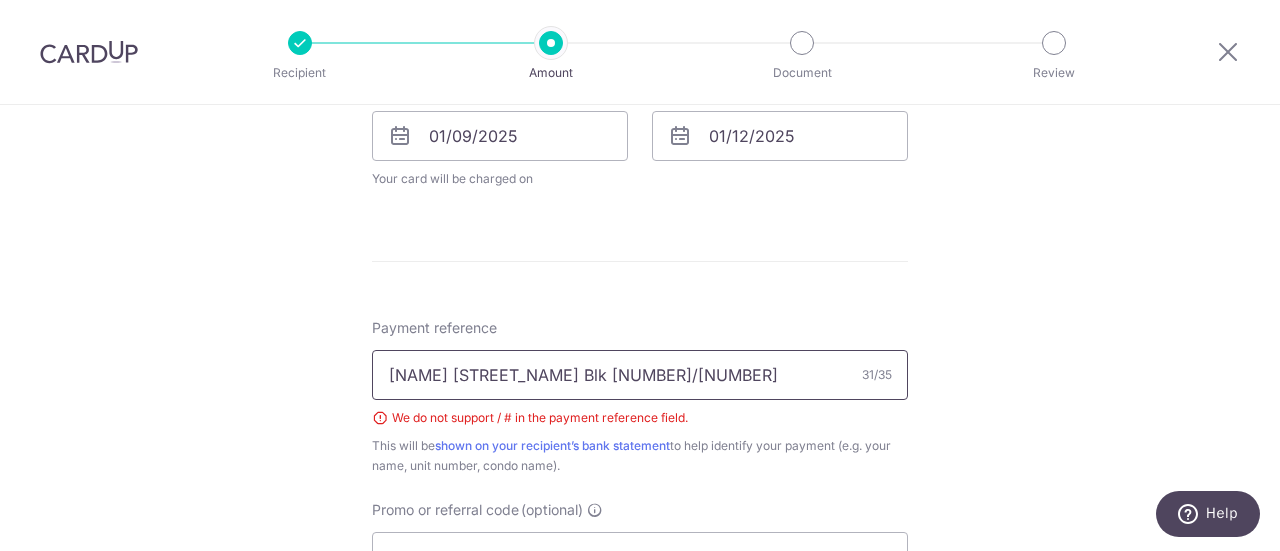 click on "[NAME] [STREET_NAME] Blk [NUMBER]/[NUMBER]" at bounding box center [640, 375] 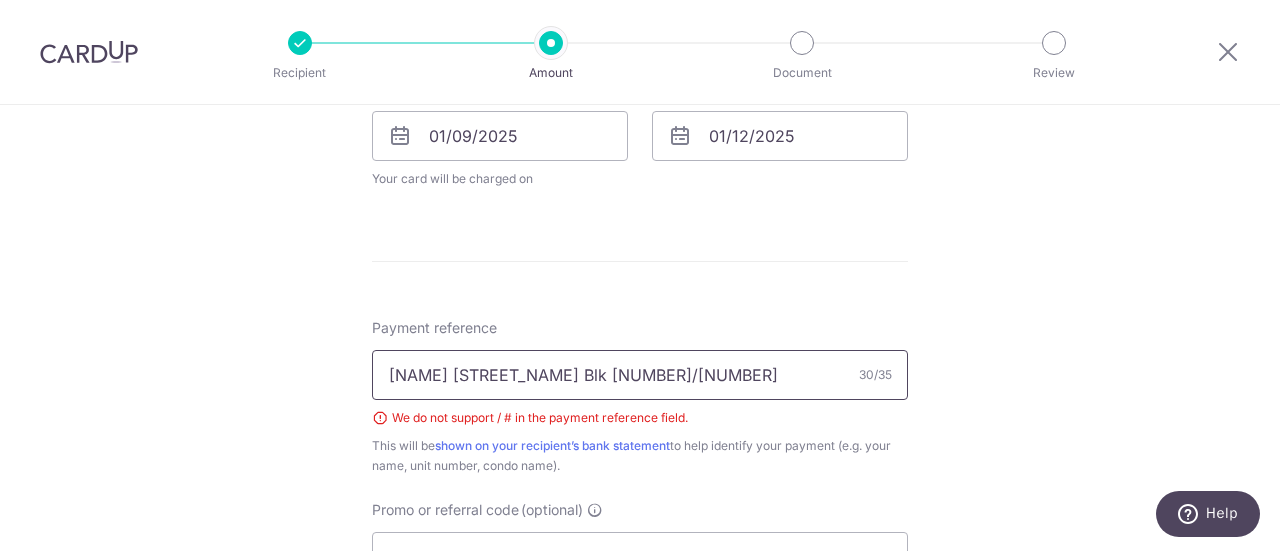 type on "[NAME] [STREET_NAME] Blk [NUMBER]/[NUMBER]" 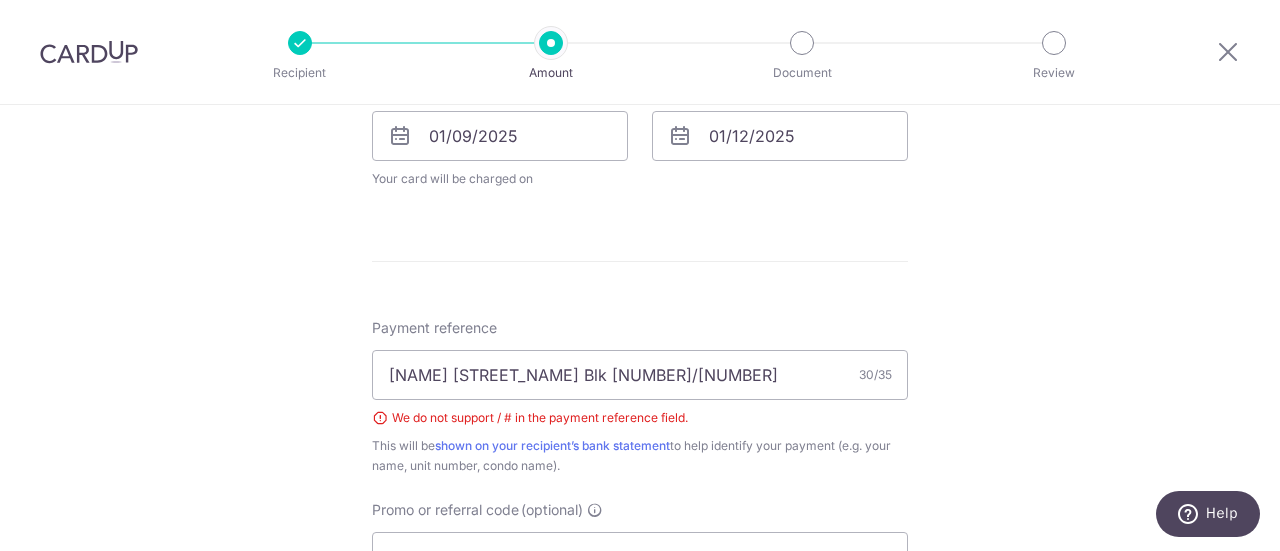 click on "Tell us more about your payment
SGD
709.76
709.76
**** [LAST_FOUR_DIGITS]
Add credit card
Your Cards
**** [LAST_FOUR_DIGITS]
**** [LAST_FOUR_DIGITS]
Secure 256-bit SSL
Text
New card details
Card
Secure 256-bit SSL" at bounding box center (640, 122) 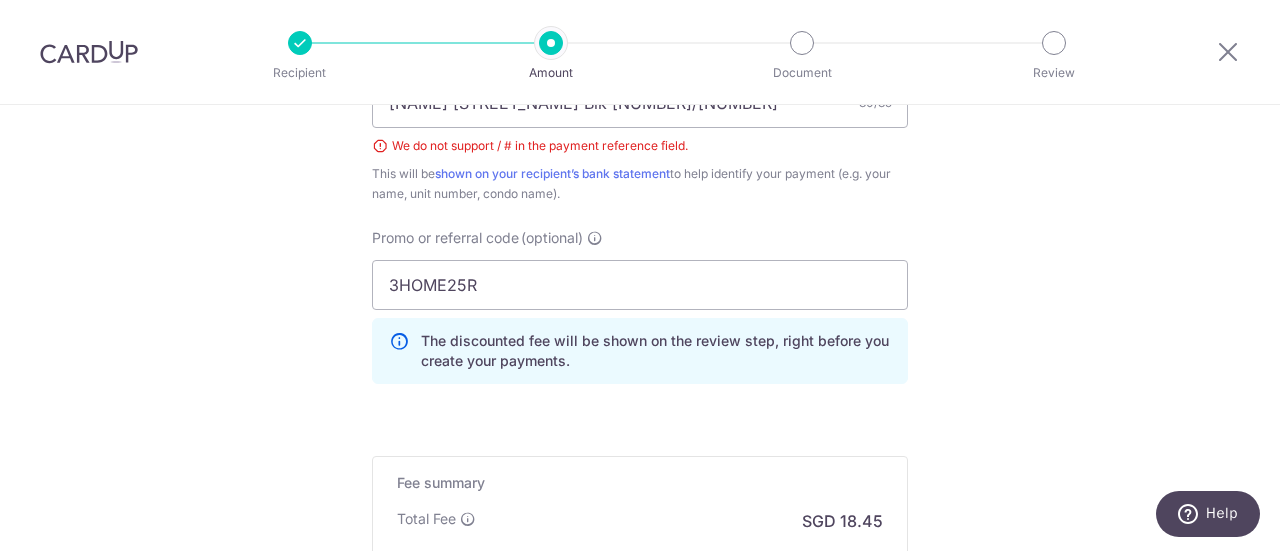 scroll, scrollTop: 1476, scrollLeft: 0, axis: vertical 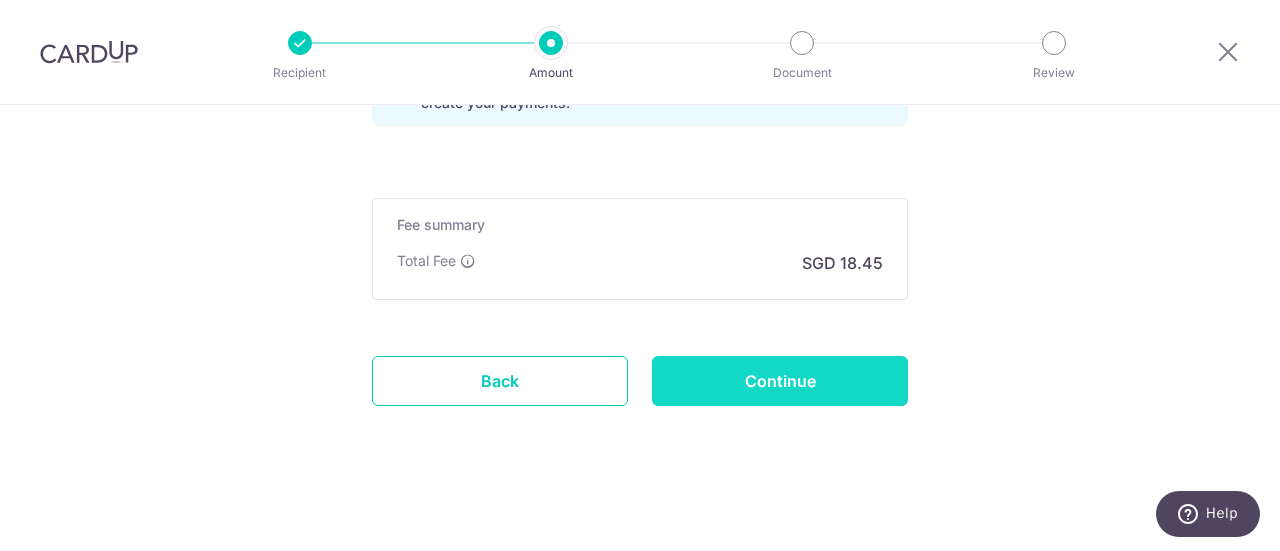 click on "Continue" at bounding box center (780, 381) 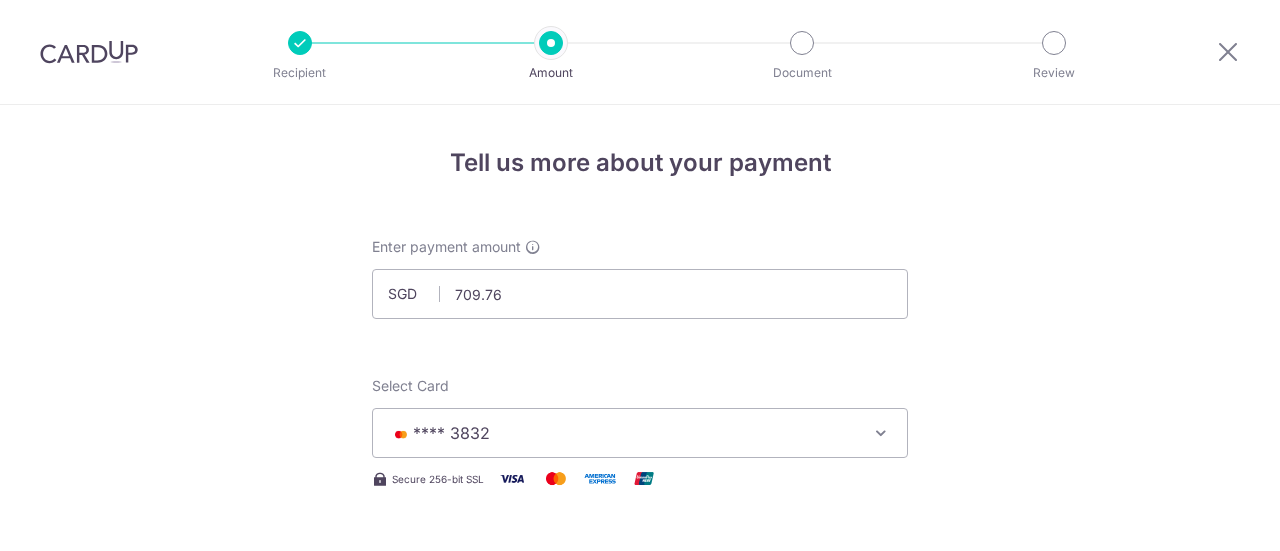 scroll, scrollTop: 0, scrollLeft: 0, axis: both 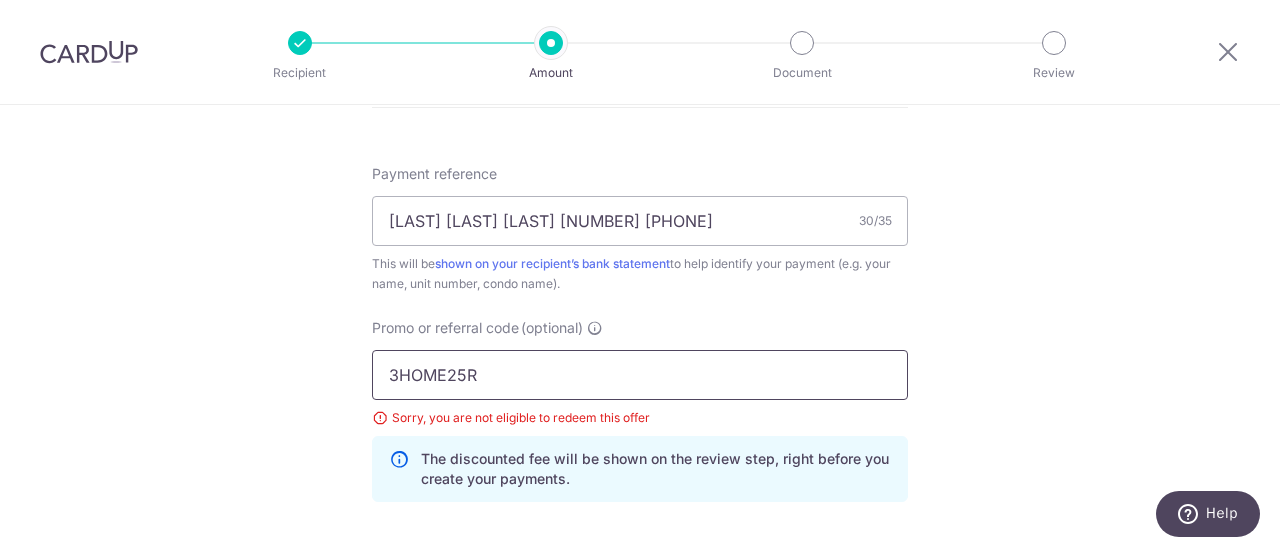 click on "Tell us more about your payment
SGD
709.76
709.76
Select Card
**** [NUMBER]
Add credit card
Your Cards
**** [NUMBER]
**** [NUMBER]
Secure 256-bit SSL
Text
New card details
Card
Secure 256-bit SSL" at bounding box center [640, -32] 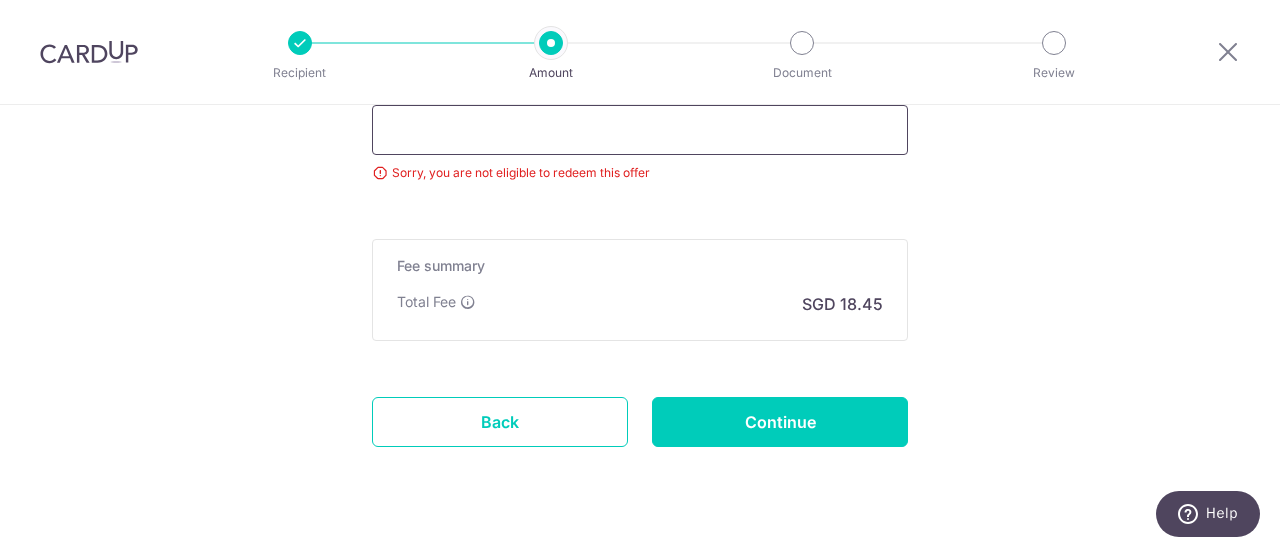scroll, scrollTop: 1386, scrollLeft: 0, axis: vertical 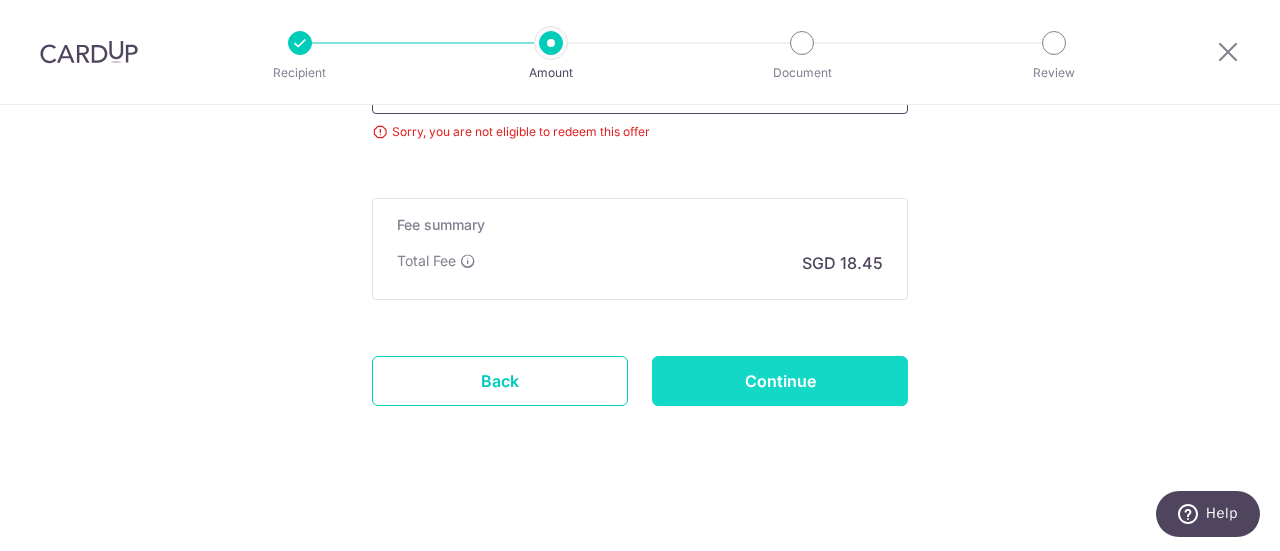 type 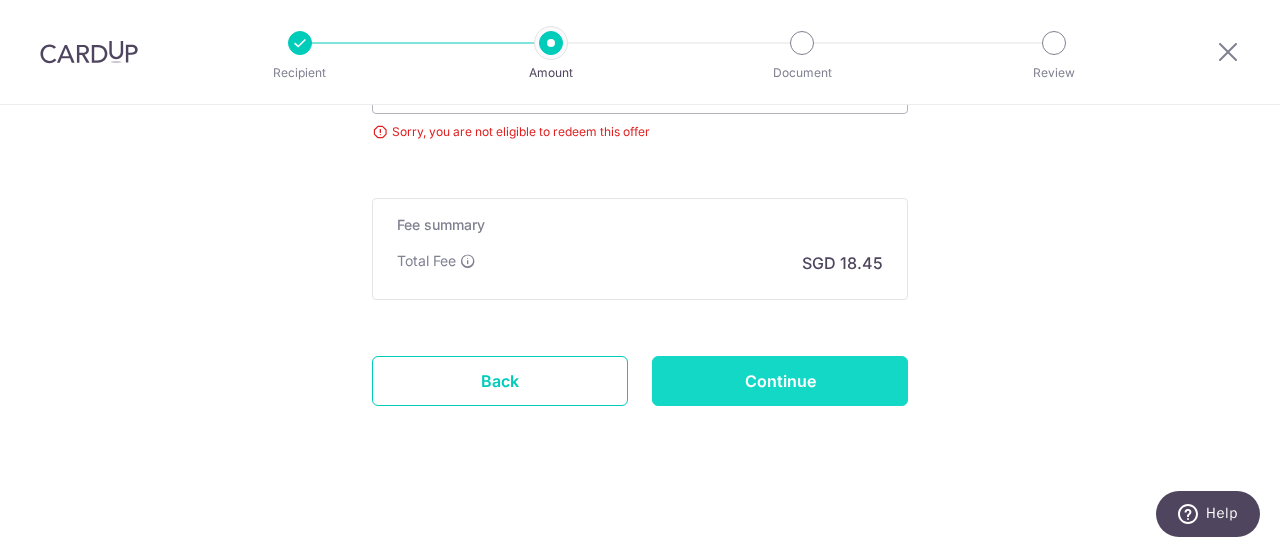 click on "Continue" at bounding box center [780, 381] 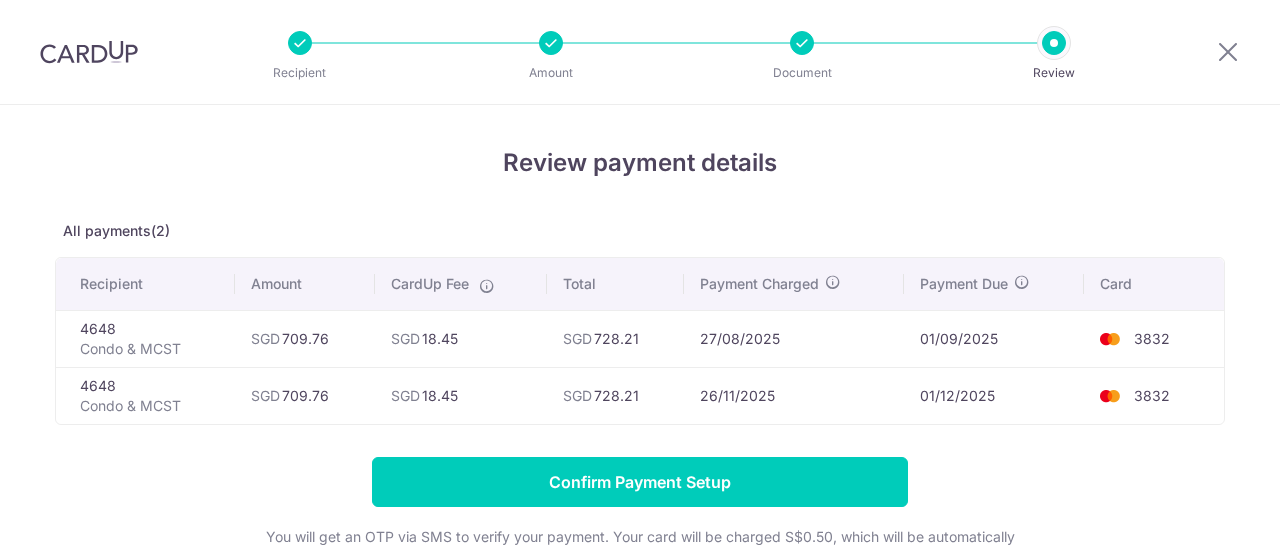 scroll, scrollTop: 0, scrollLeft: 0, axis: both 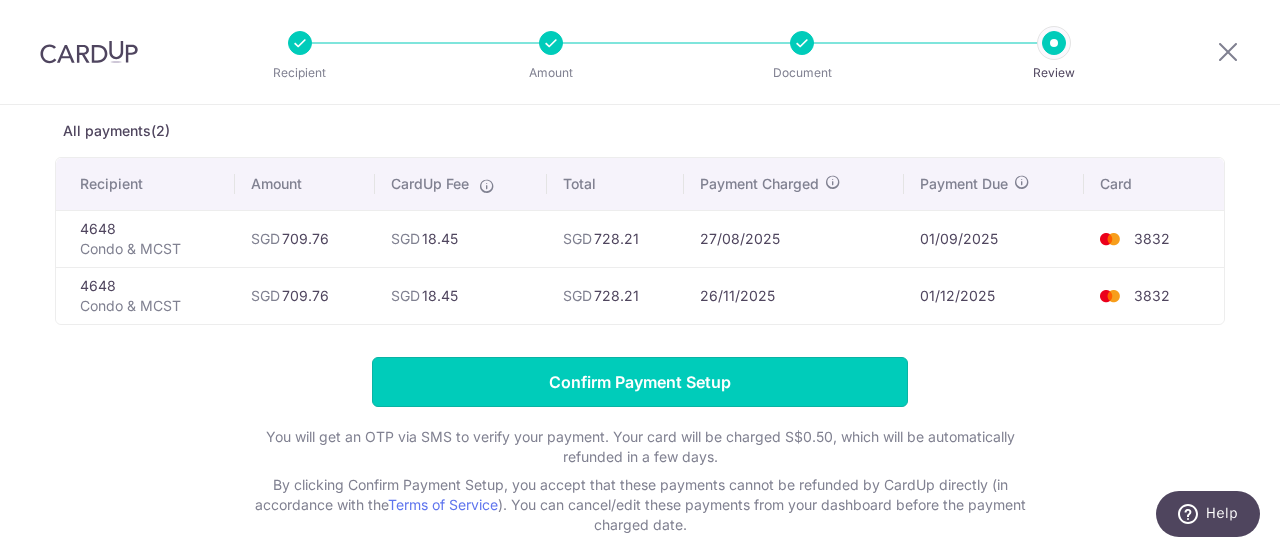 click on "Confirm Payment Setup" at bounding box center (640, 382) 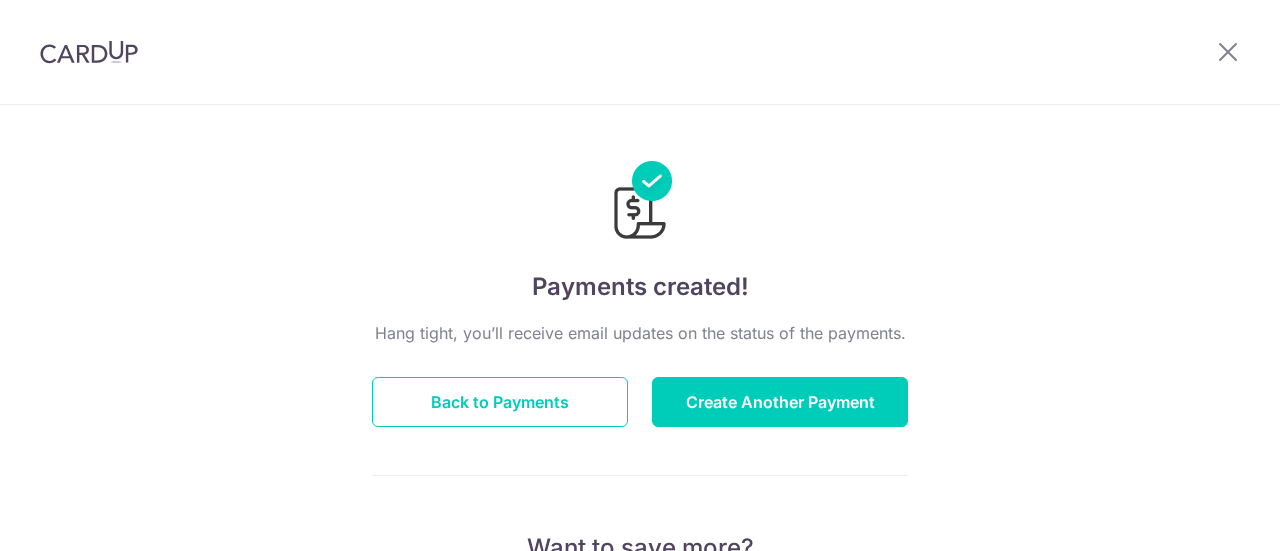 scroll, scrollTop: 0, scrollLeft: 0, axis: both 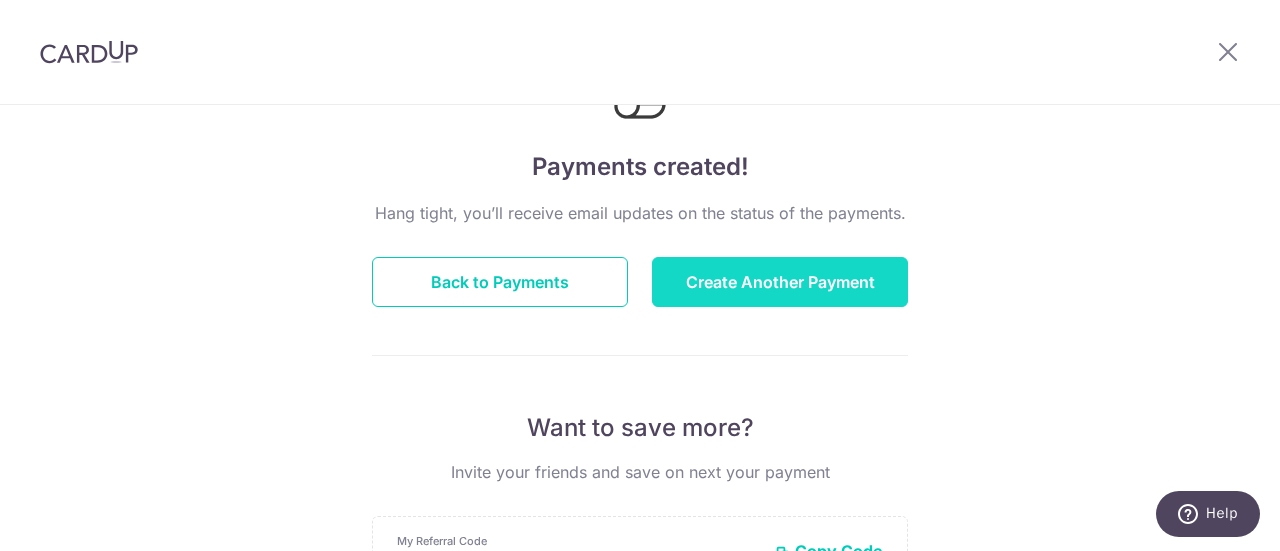 click on "Create Another Payment" at bounding box center [780, 282] 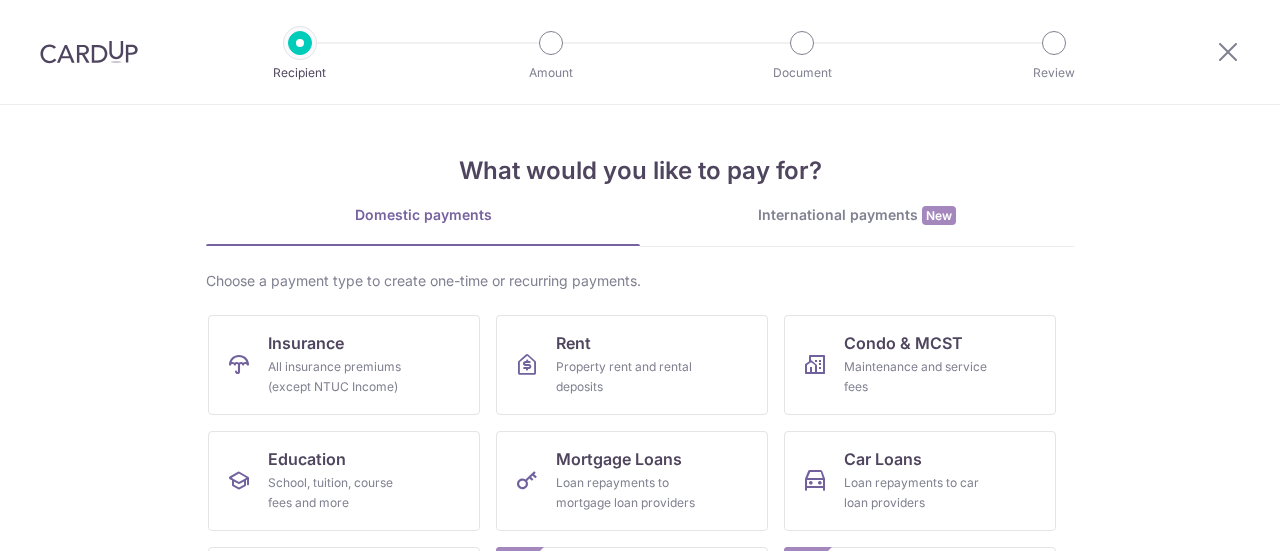 scroll, scrollTop: 0, scrollLeft: 0, axis: both 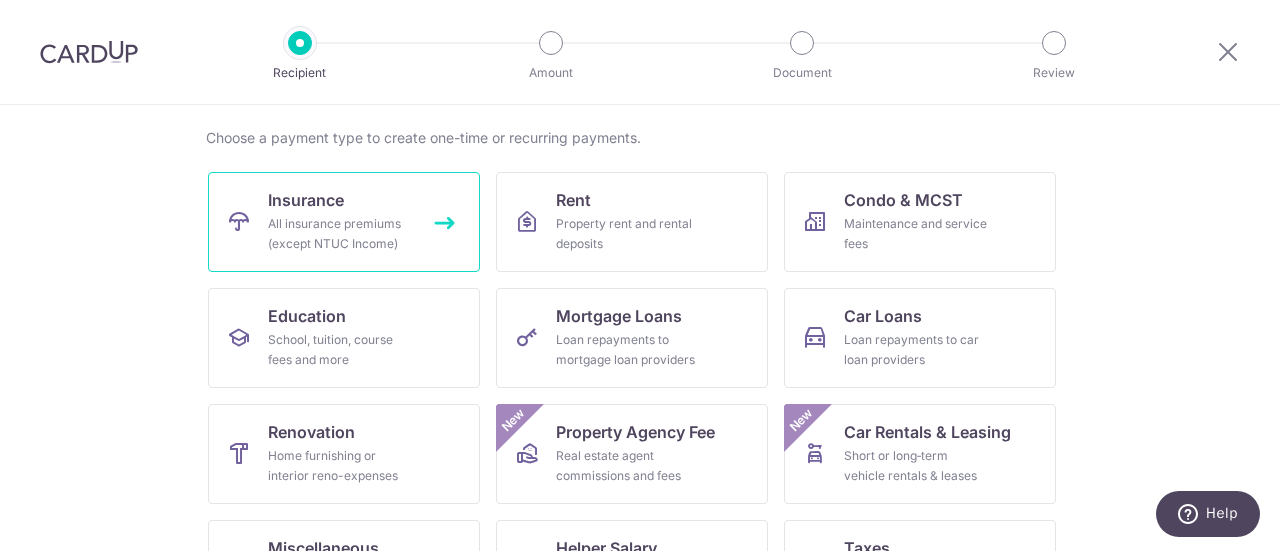 click on "Insurance All insurance premiums (except NTUC Income)" at bounding box center [344, 222] 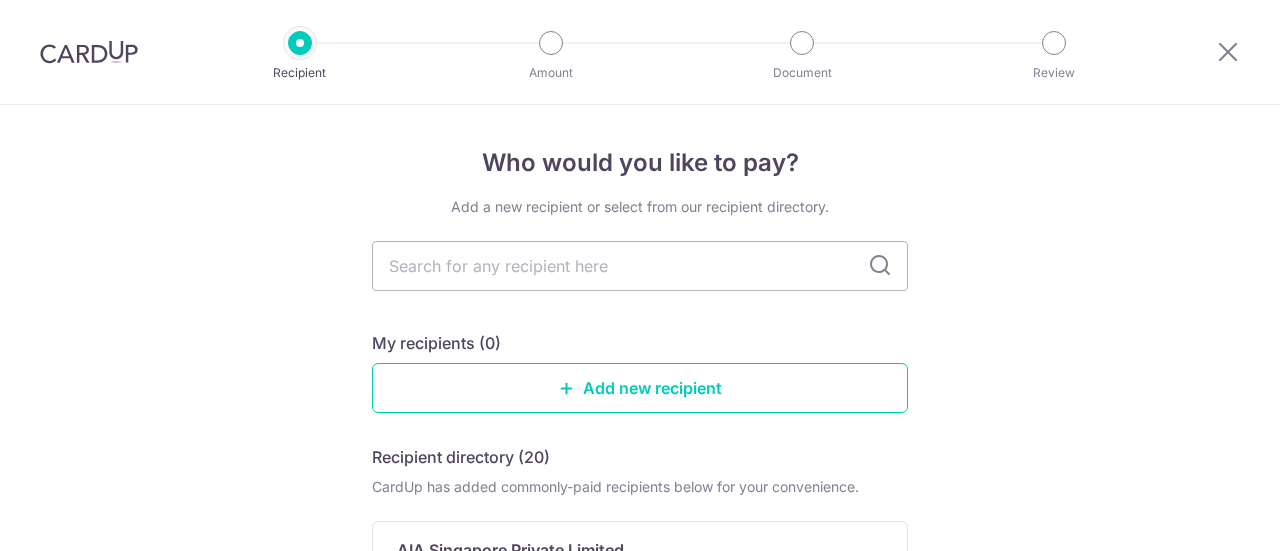 scroll, scrollTop: 0, scrollLeft: 0, axis: both 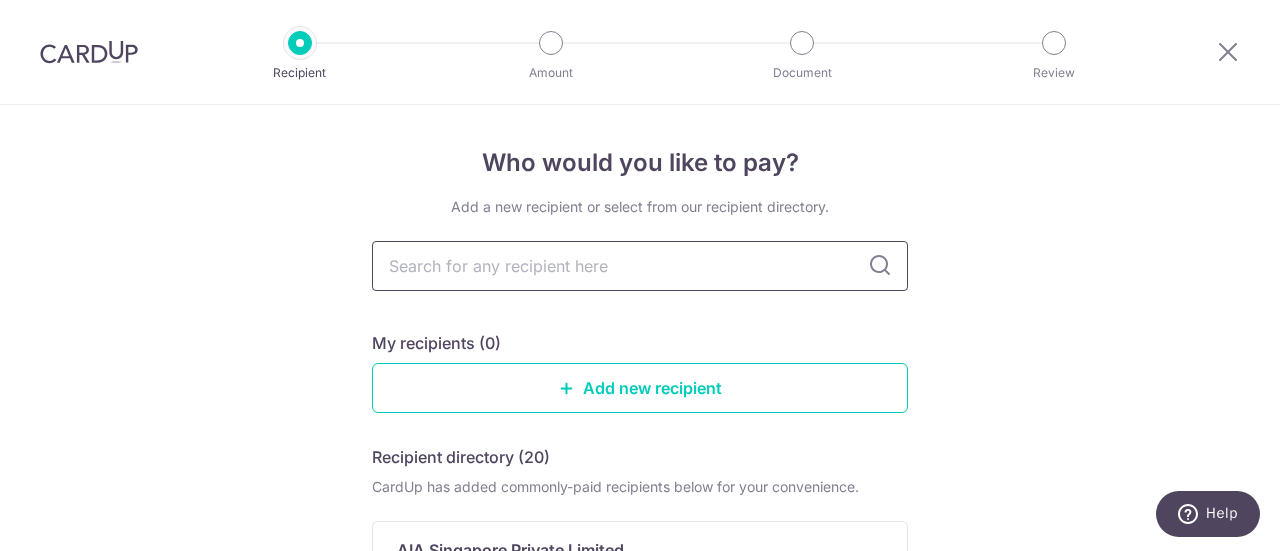 click at bounding box center (640, 266) 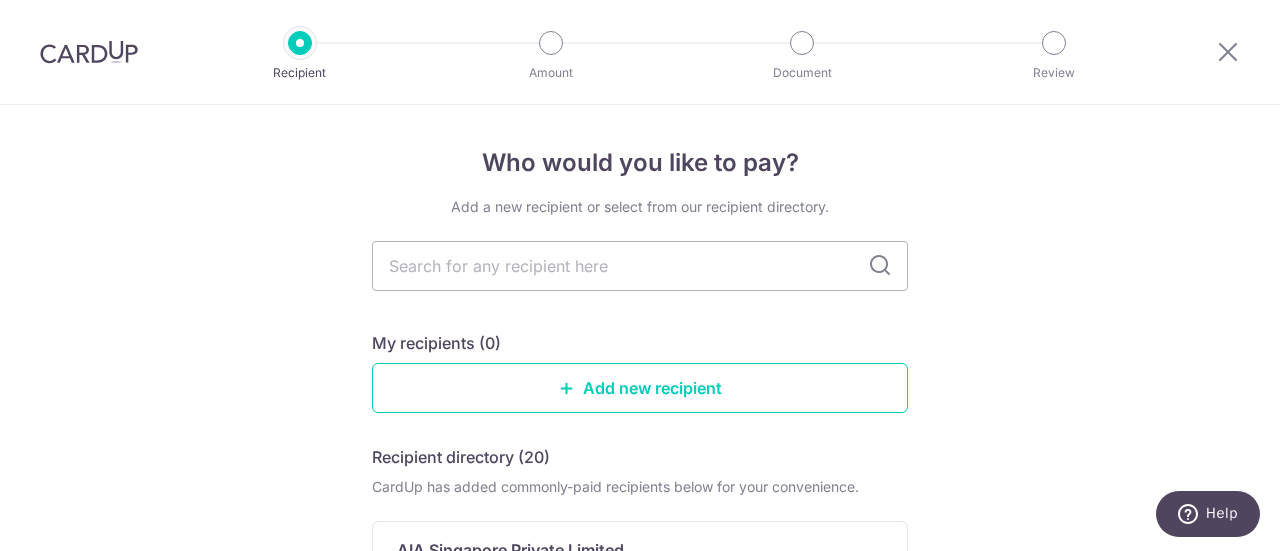 click at bounding box center (880, 266) 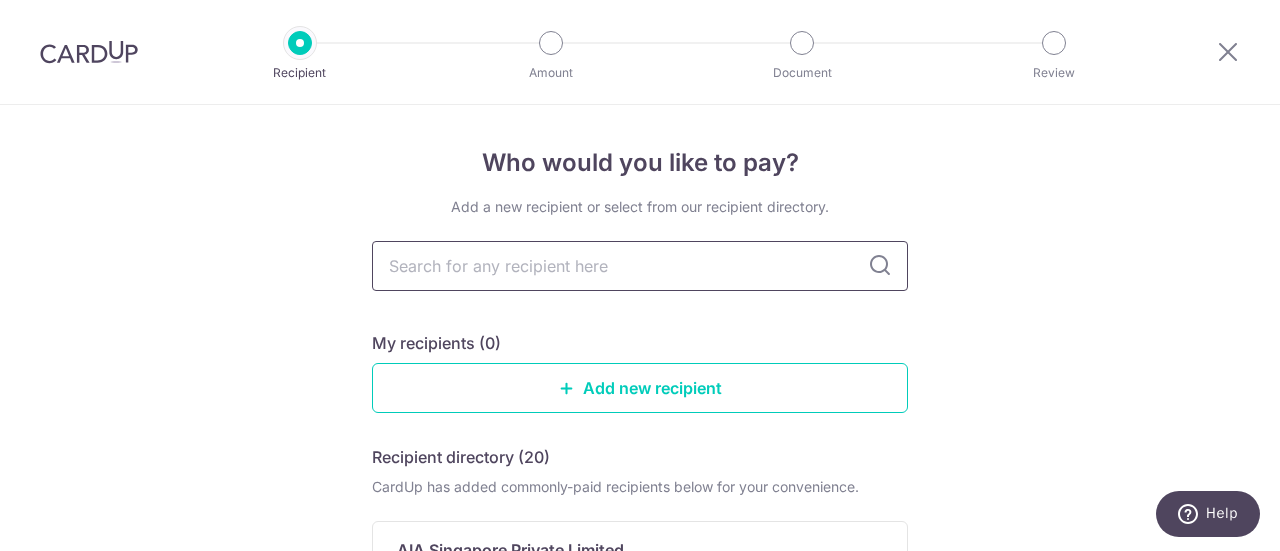 click at bounding box center [640, 266] 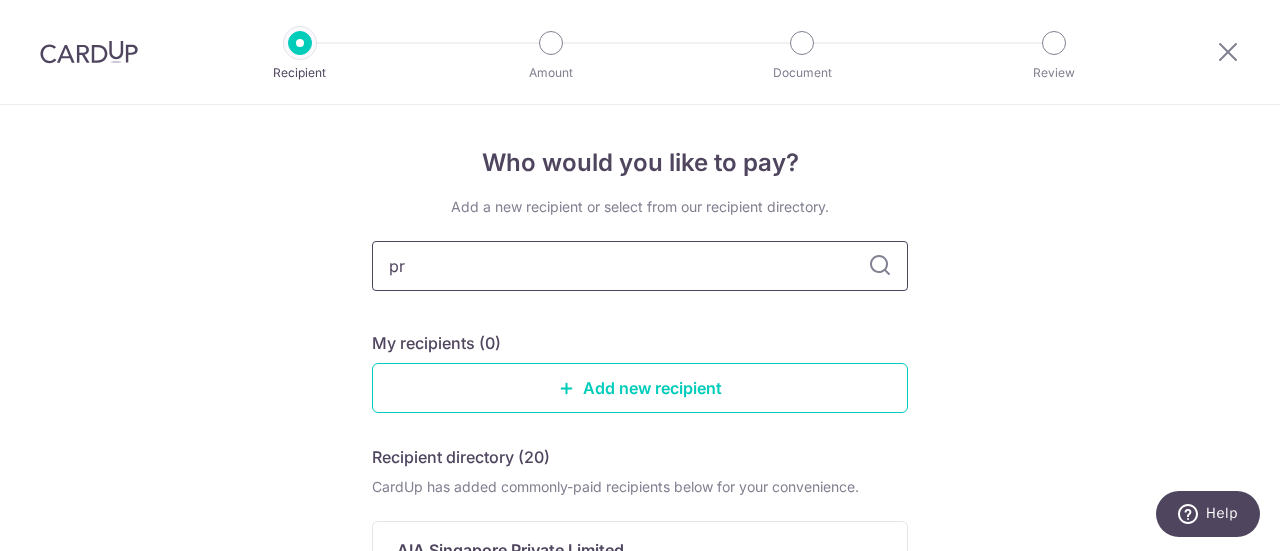 type on "pru" 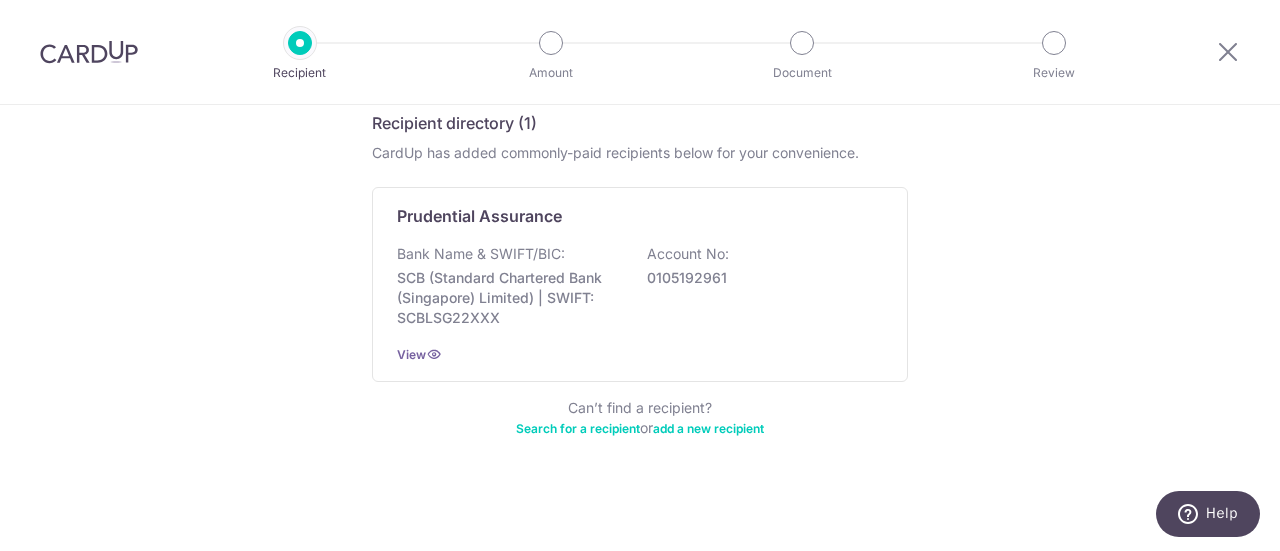 scroll, scrollTop: 336, scrollLeft: 0, axis: vertical 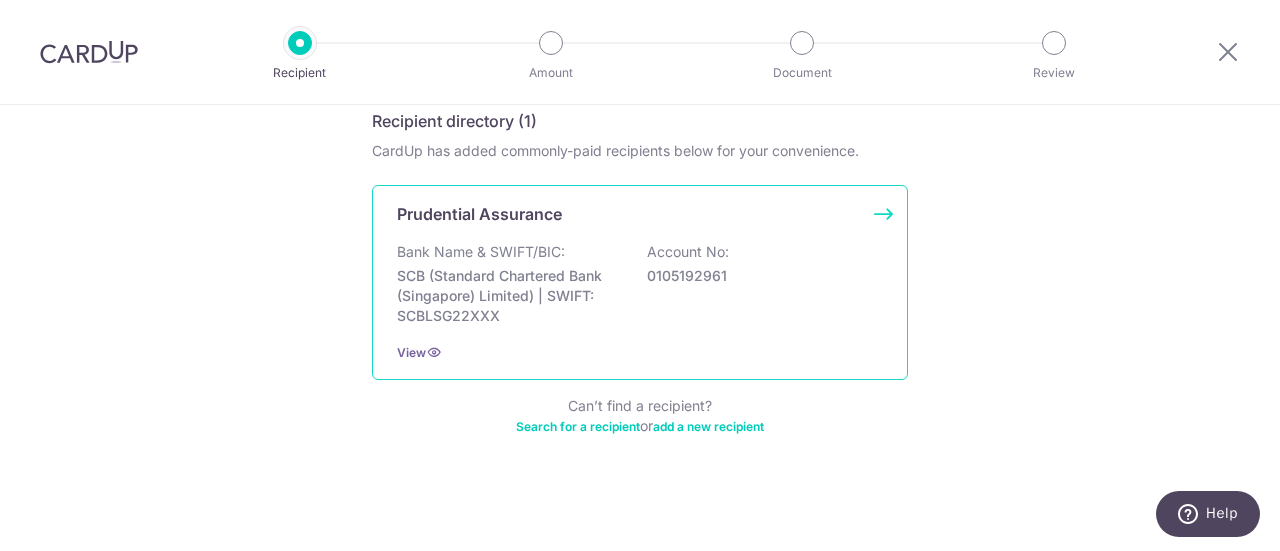 click on "Prudential Assurance
Bank Name & SWIFT/BIC:
SCB (Standard Chartered Bank (Singapore) Limited) | SWIFT: SCBLSG22XXX
Account No:
0105192961
View" at bounding box center [640, 282] 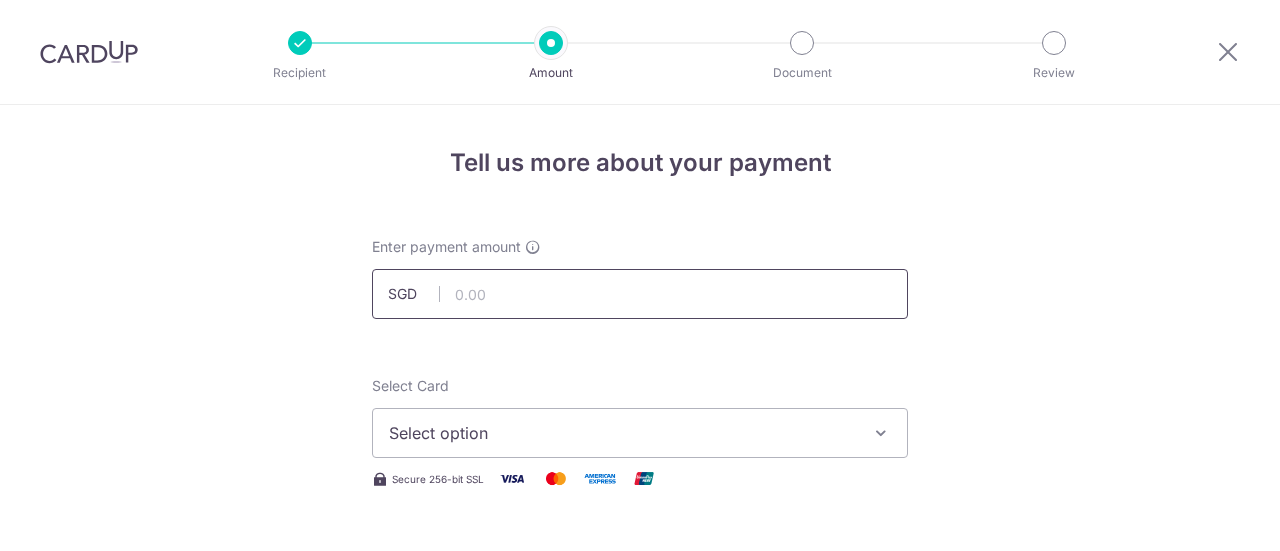 scroll, scrollTop: 0, scrollLeft: 0, axis: both 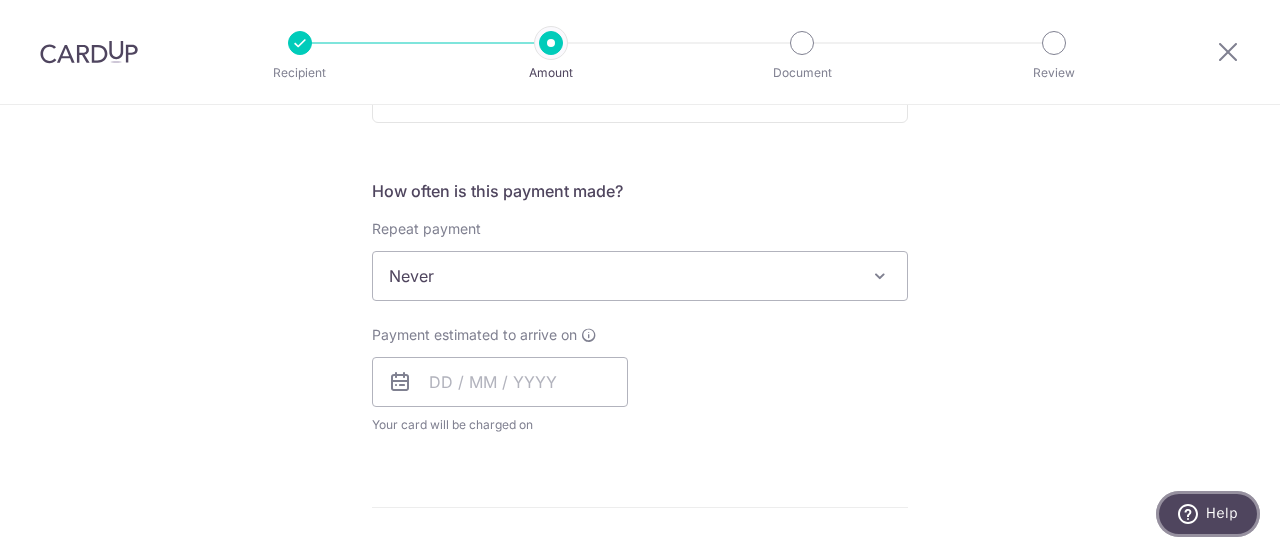 click on "Help" at bounding box center [1222, 513] 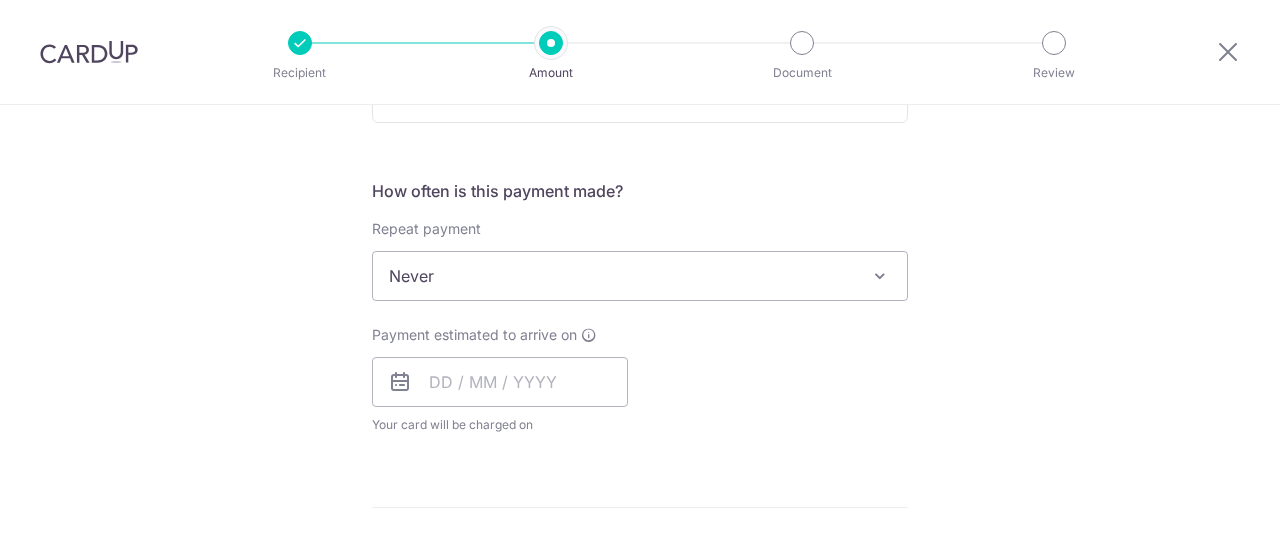 scroll, scrollTop: 0, scrollLeft: 0, axis: both 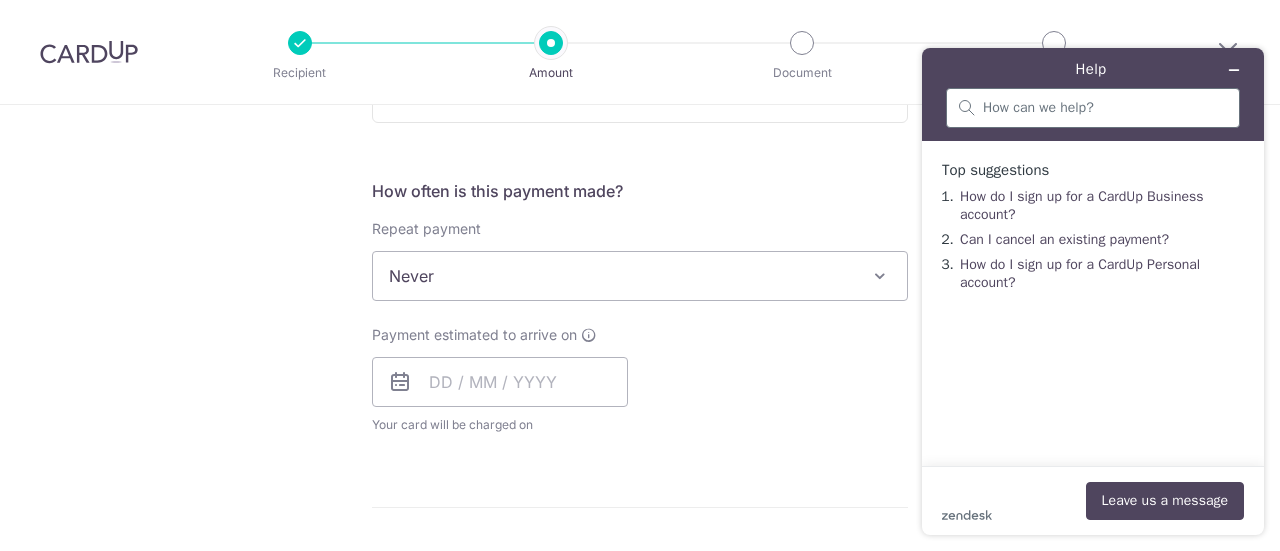 click at bounding box center [1093, 108] 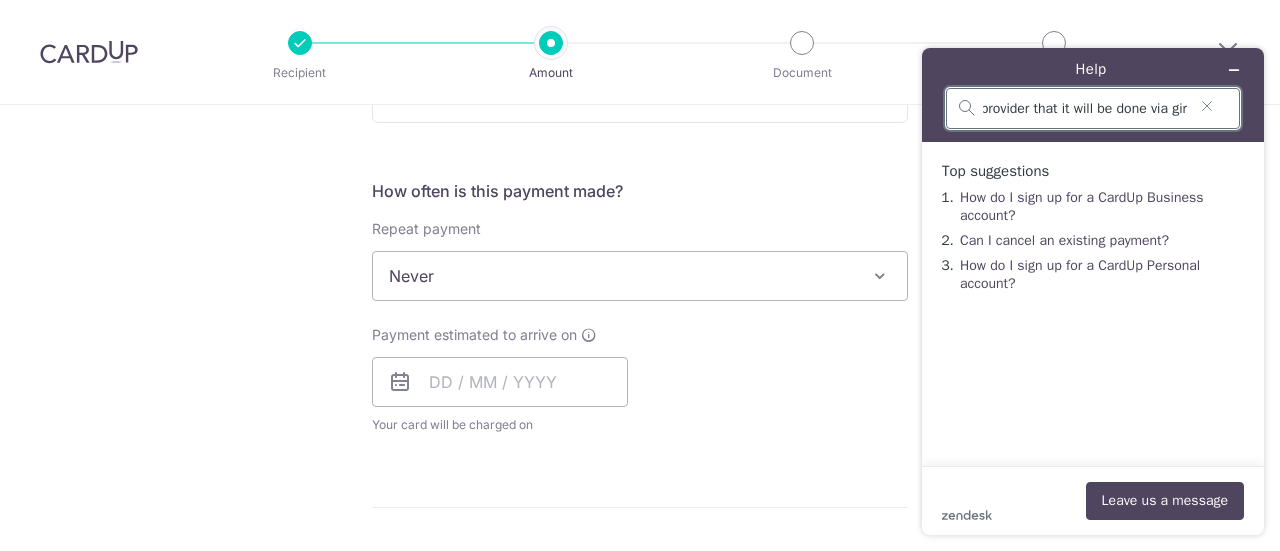 scroll, scrollTop: 0, scrollLeft: 440, axis: horizontal 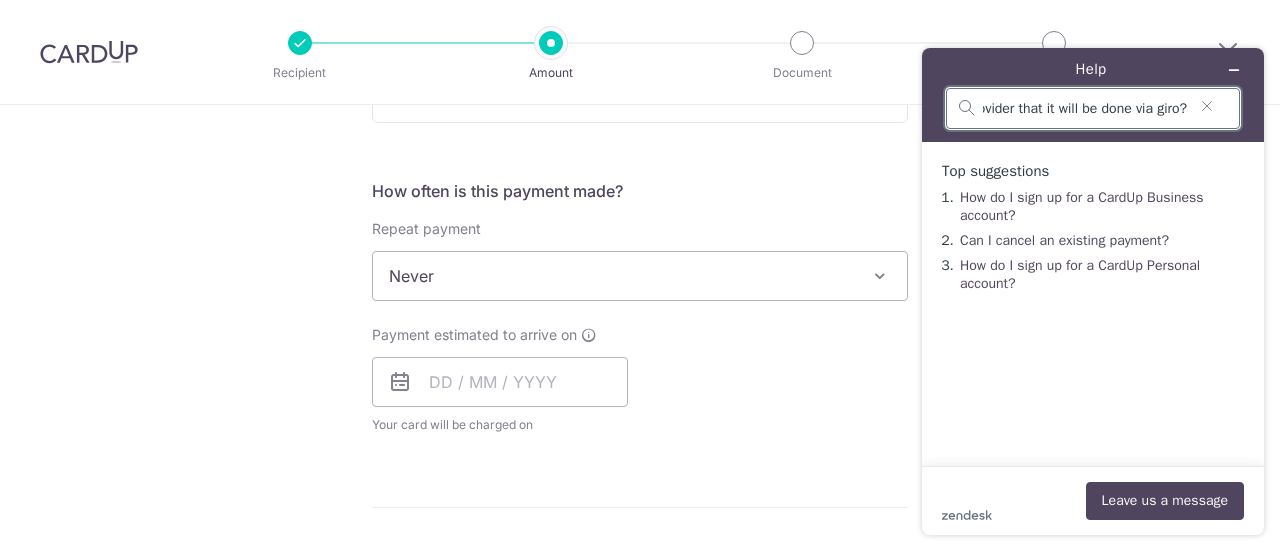 type on "for insurance payment, do i need to update the respective insurance provider that it will be done via giro?" 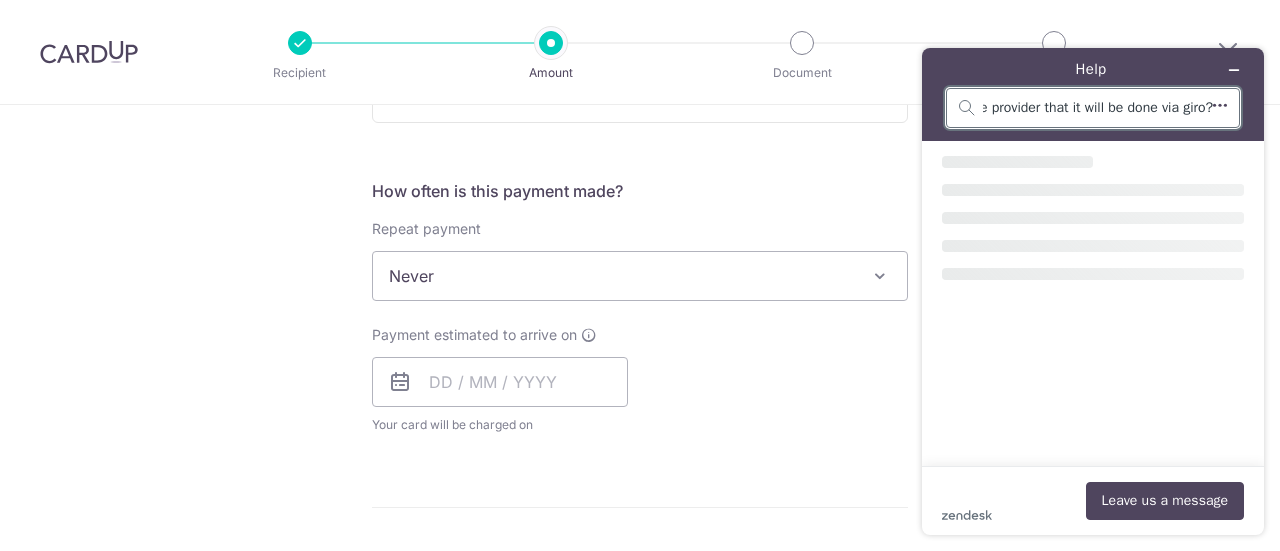 scroll, scrollTop: 0, scrollLeft: 0, axis: both 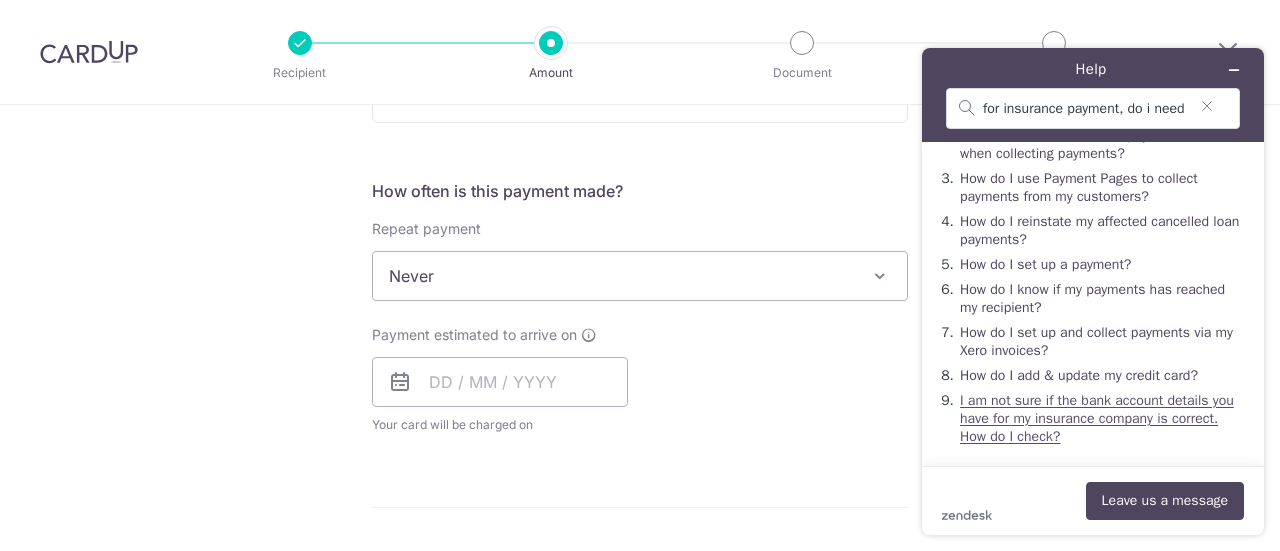 click on "I am not sure if the bank account details you have for my insurance company is correct. How do I check?" at bounding box center (1097, 418) 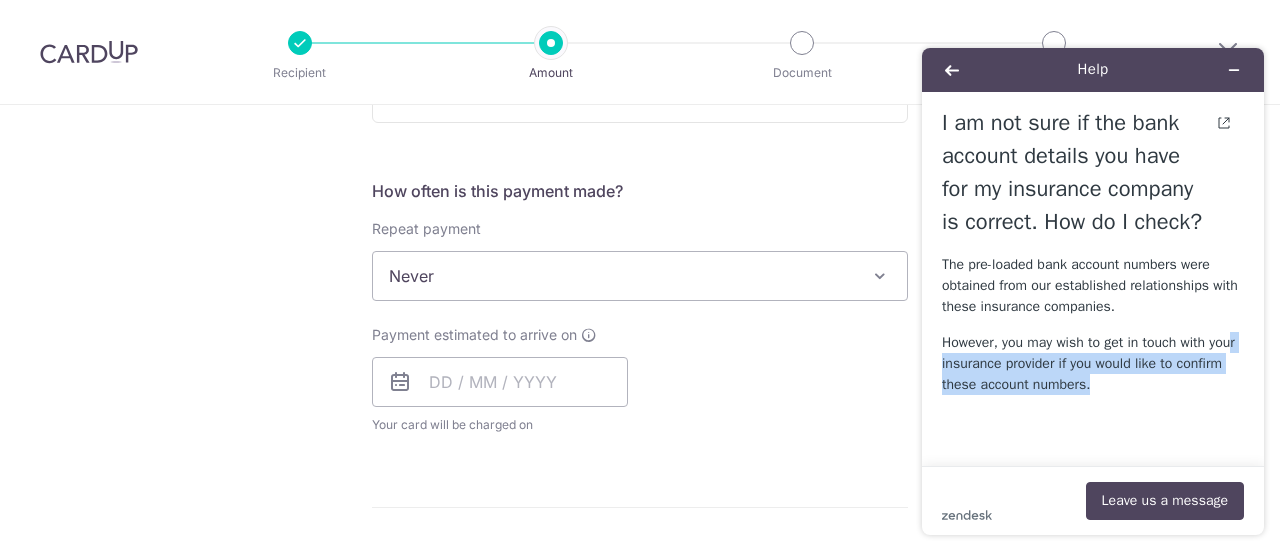 drag, startPoint x: 1156, startPoint y: 418, endPoint x: 965, endPoint y: 403, distance: 191.5881 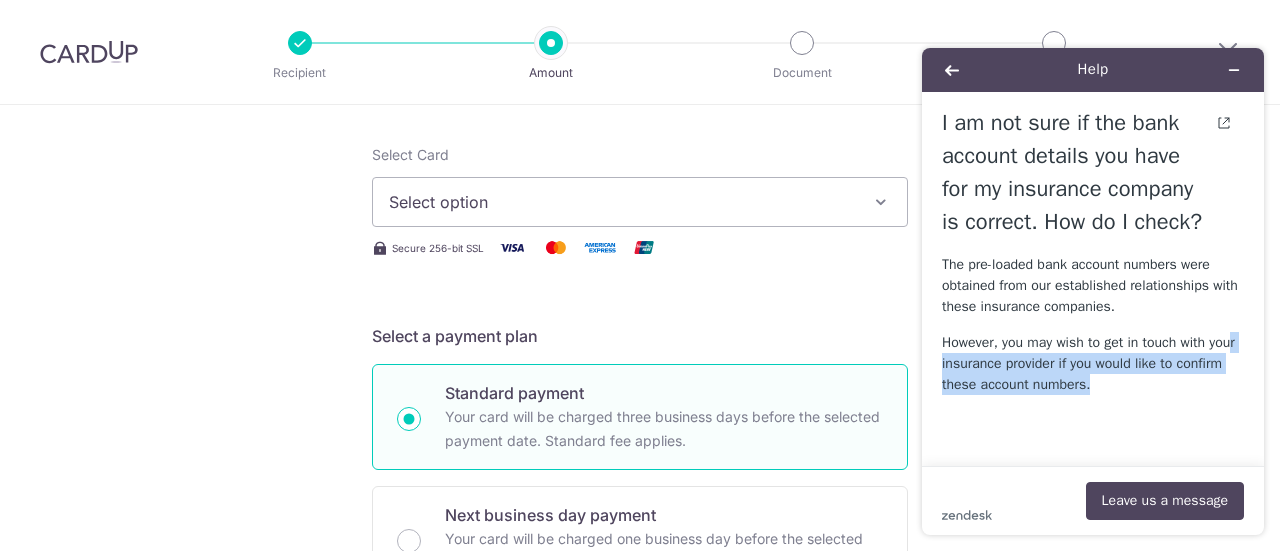 scroll, scrollTop: 300, scrollLeft: 0, axis: vertical 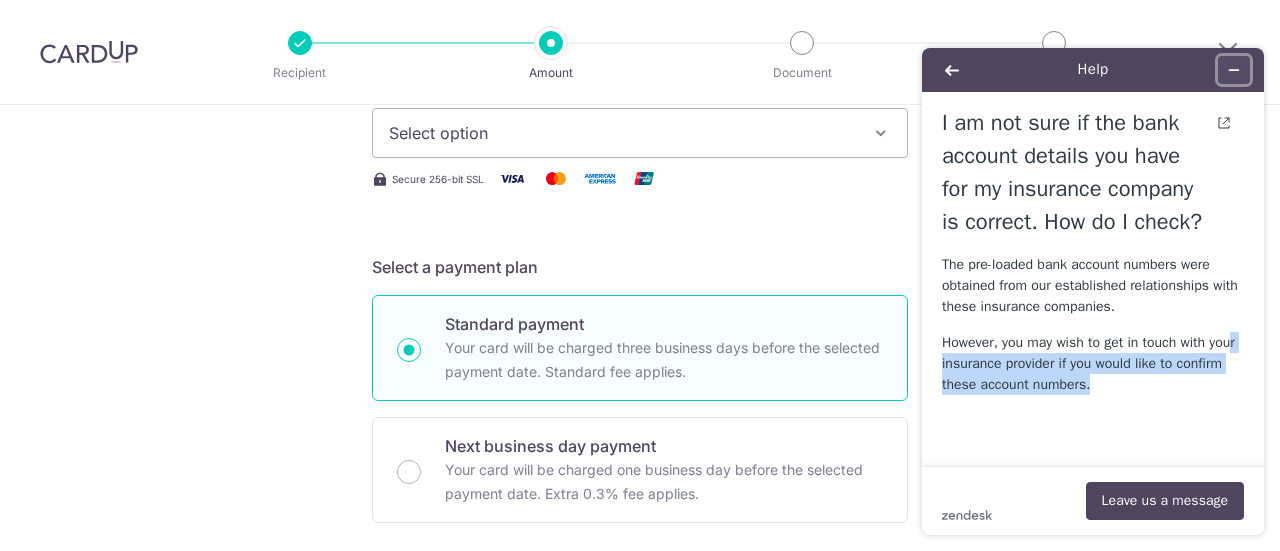 click 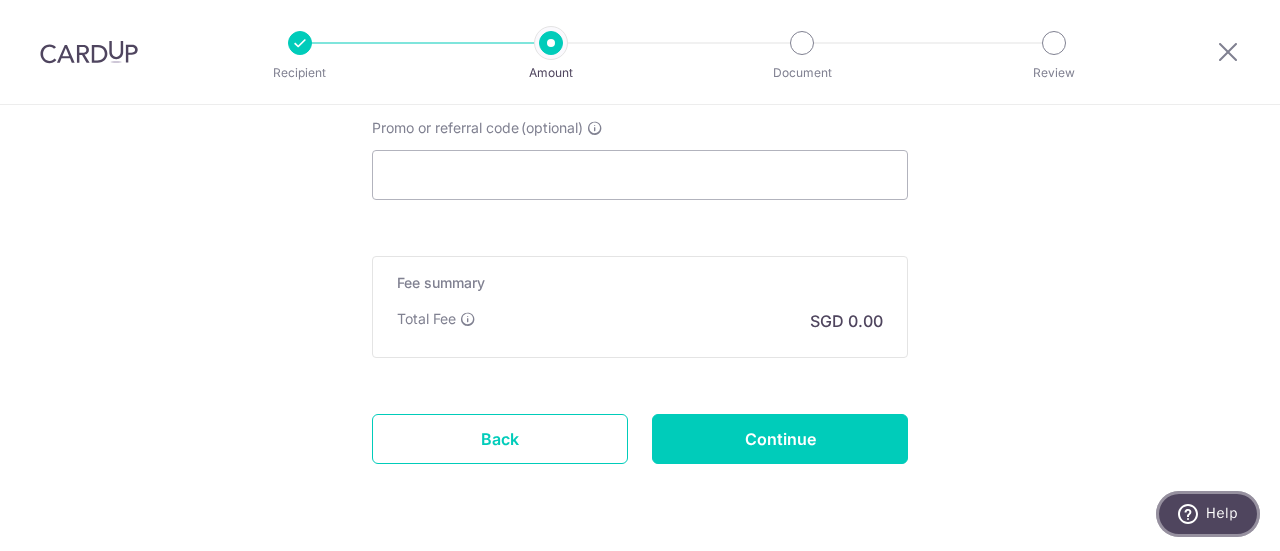 scroll, scrollTop: 1358, scrollLeft: 0, axis: vertical 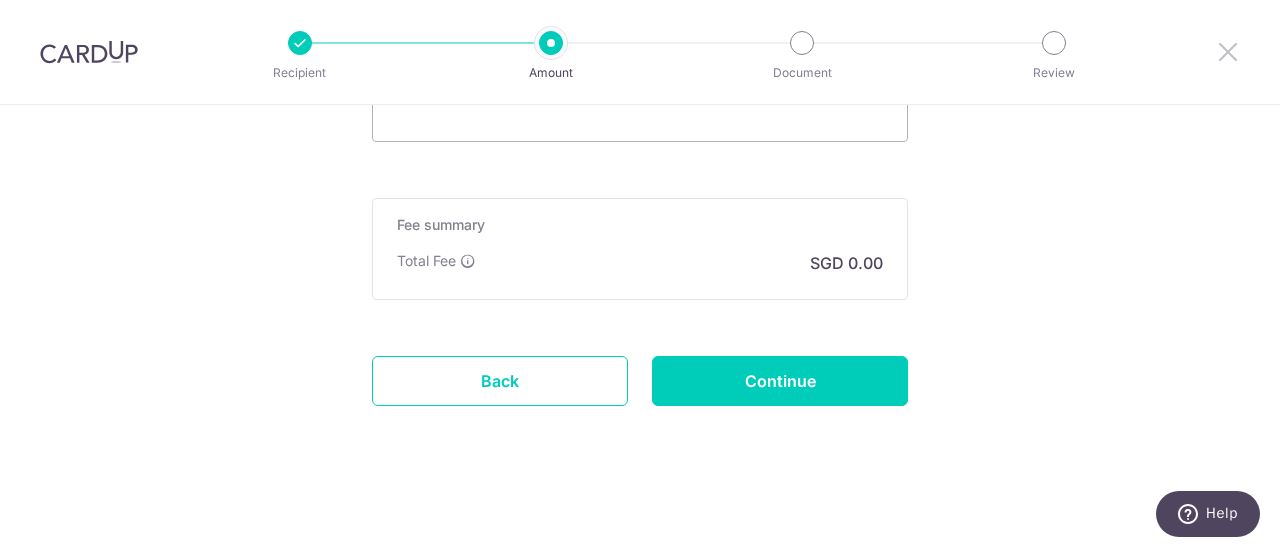 click at bounding box center [1228, 51] 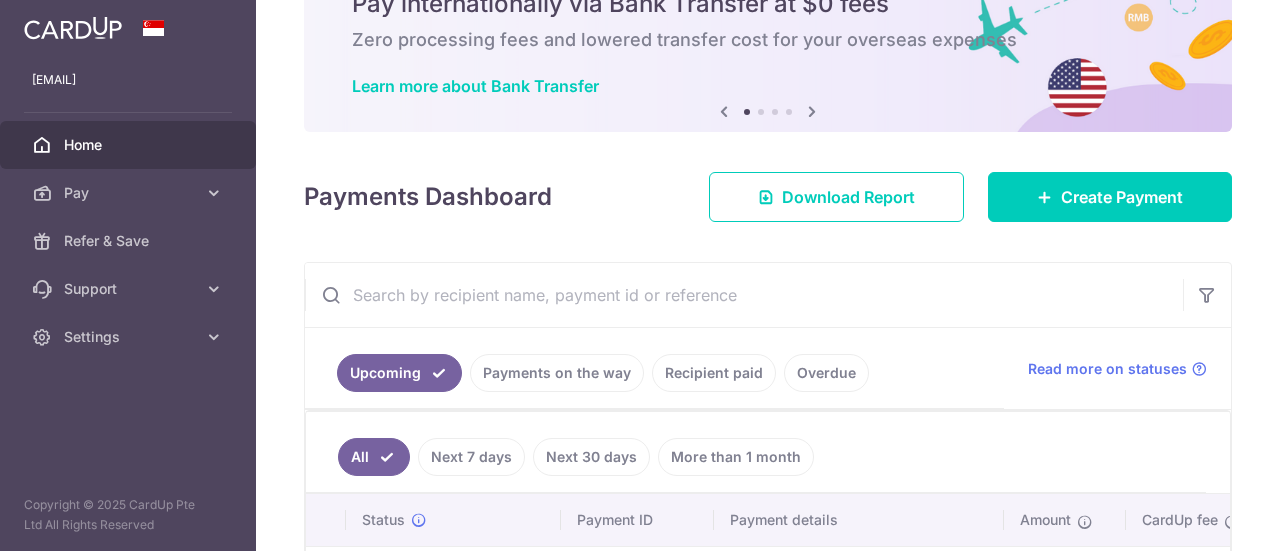 scroll, scrollTop: 0, scrollLeft: 0, axis: both 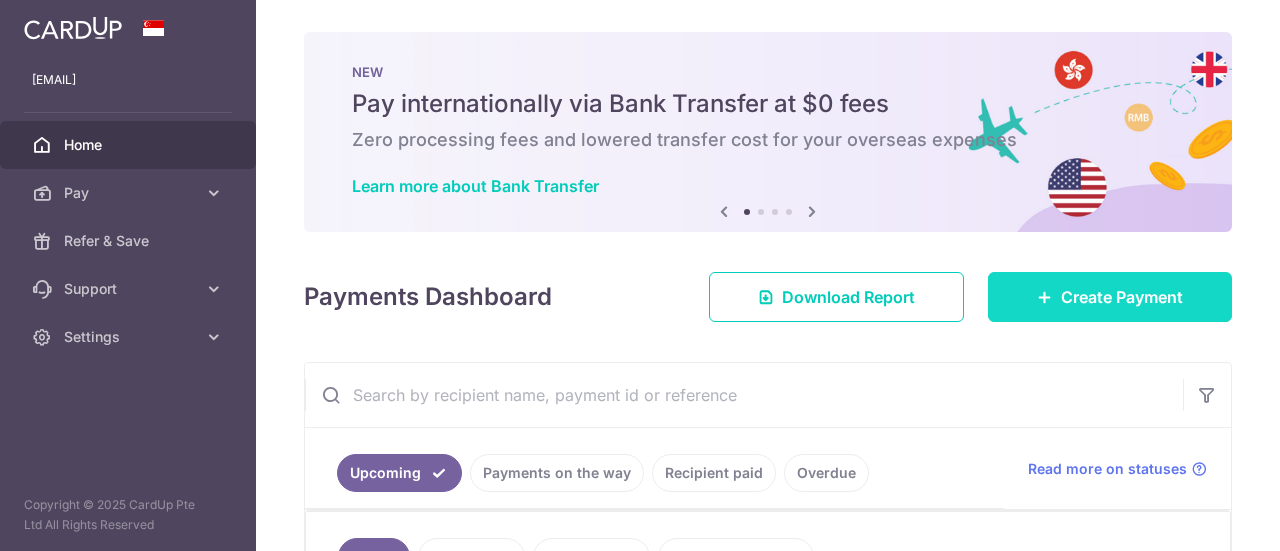 click on "Create Payment" at bounding box center [1122, 297] 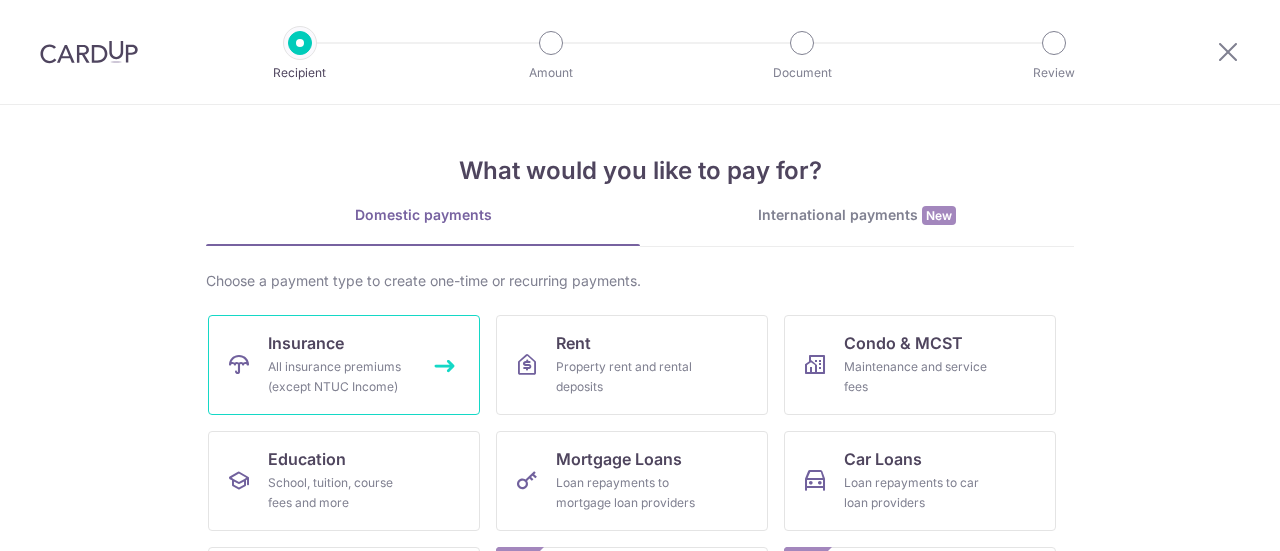 click on "Insurance All insurance premiums (except NTUC Income)" at bounding box center (344, 365) 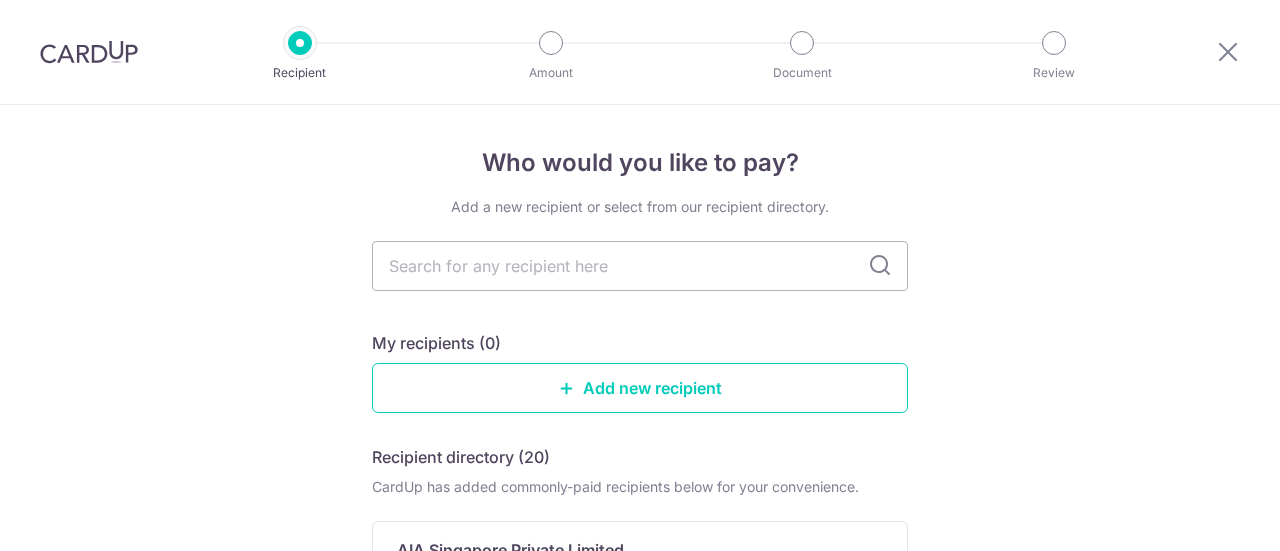 click at bounding box center [640, 266] 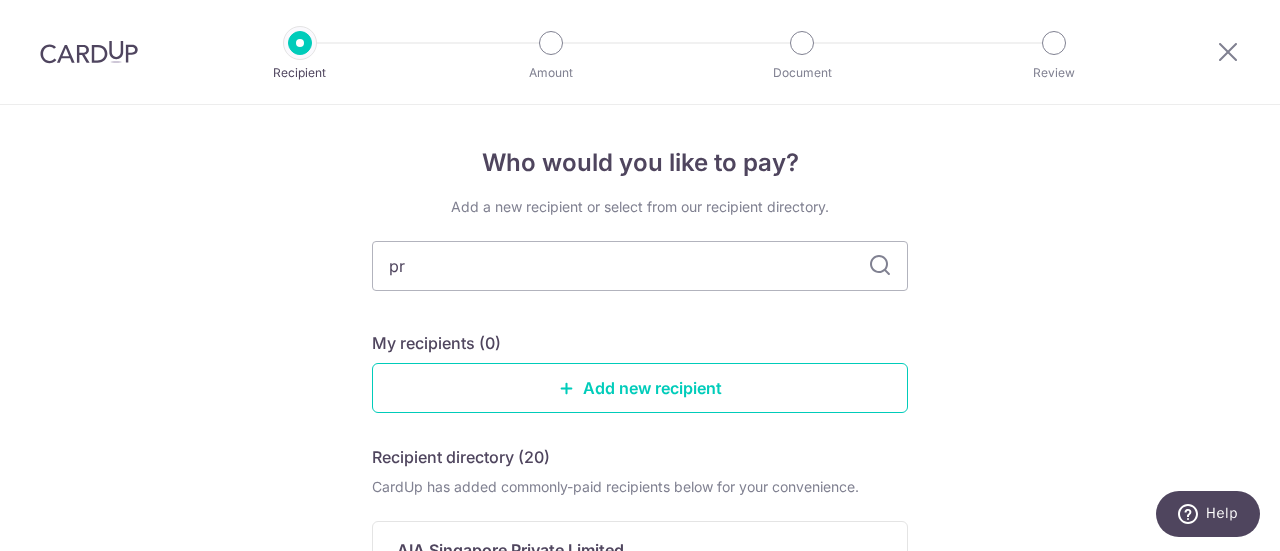 type on "pru" 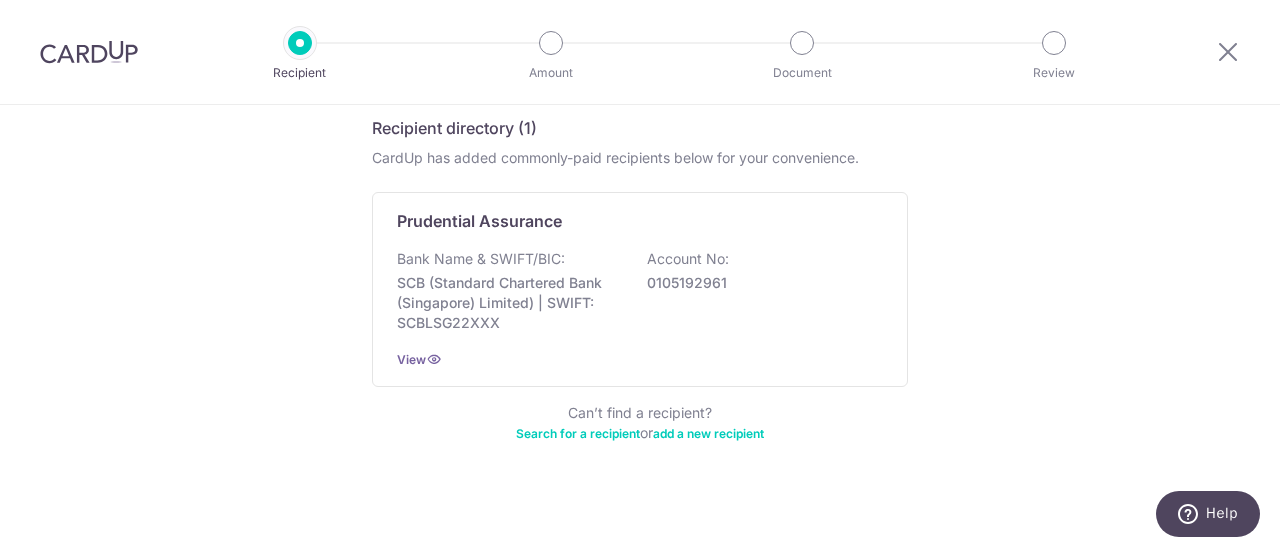 scroll, scrollTop: 336, scrollLeft: 0, axis: vertical 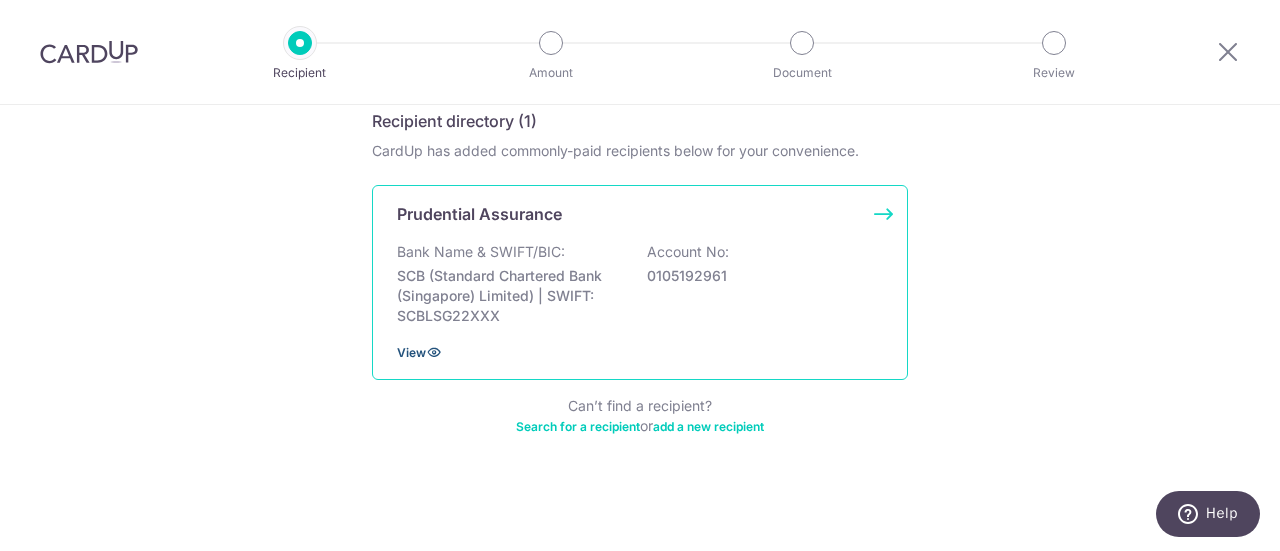 click at bounding box center (434, 352) 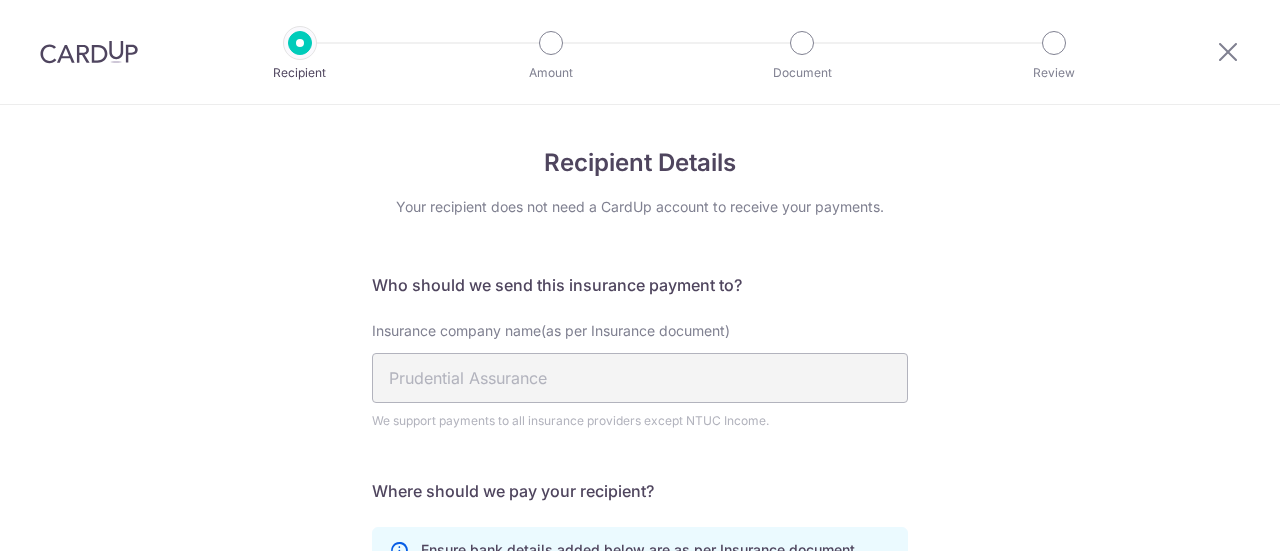 scroll, scrollTop: 0, scrollLeft: 0, axis: both 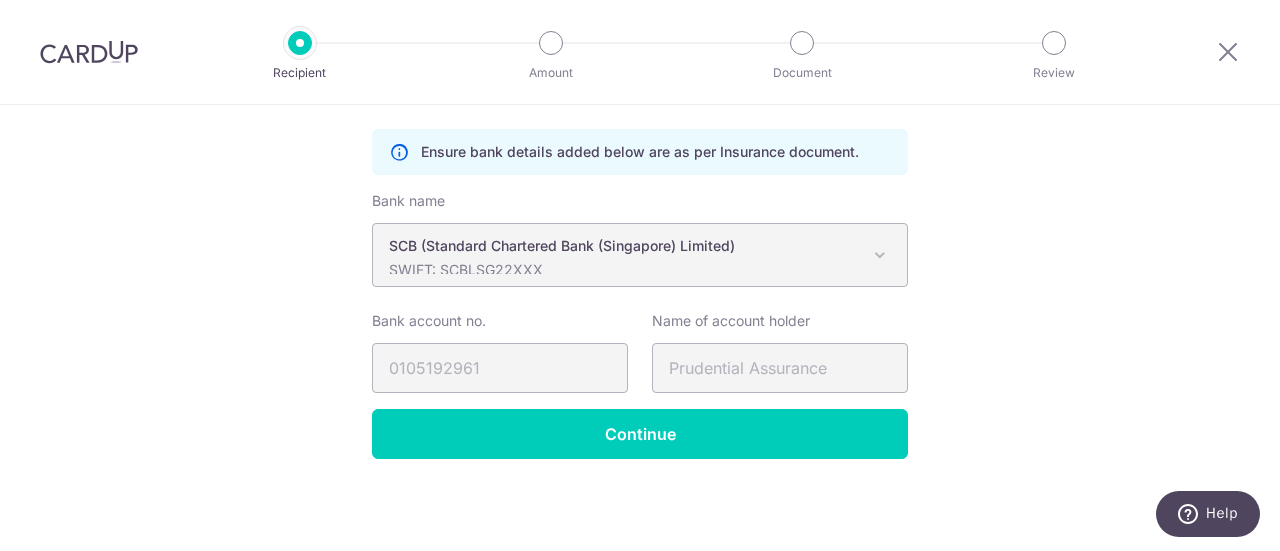 drag, startPoint x: 1155, startPoint y: 225, endPoint x: 1085, endPoint y: 19, distance: 217.56837 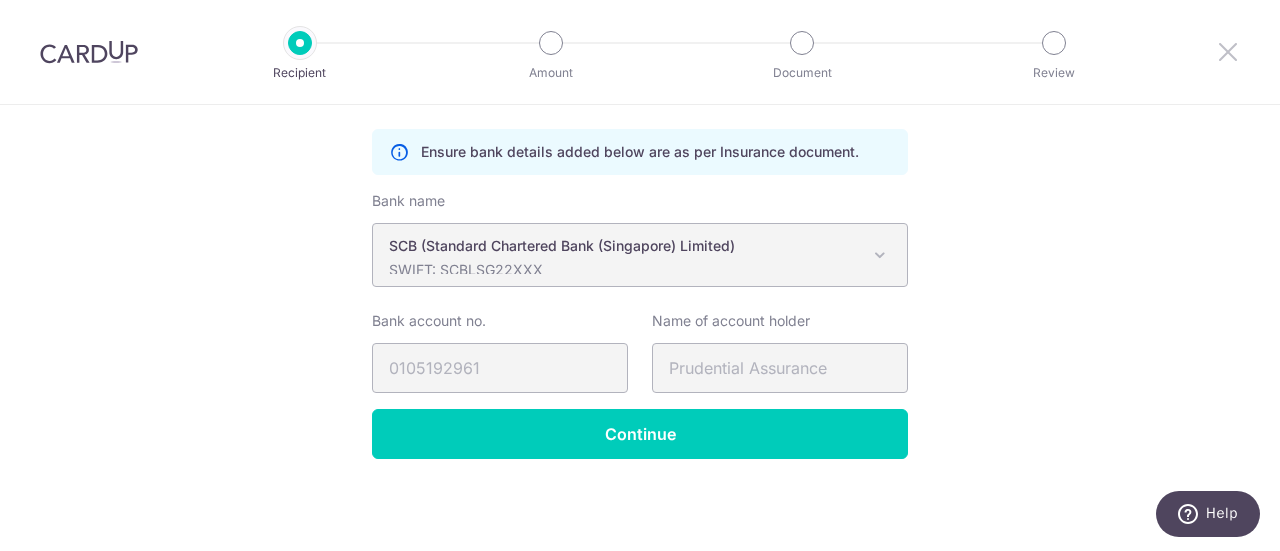 click at bounding box center [1228, 51] 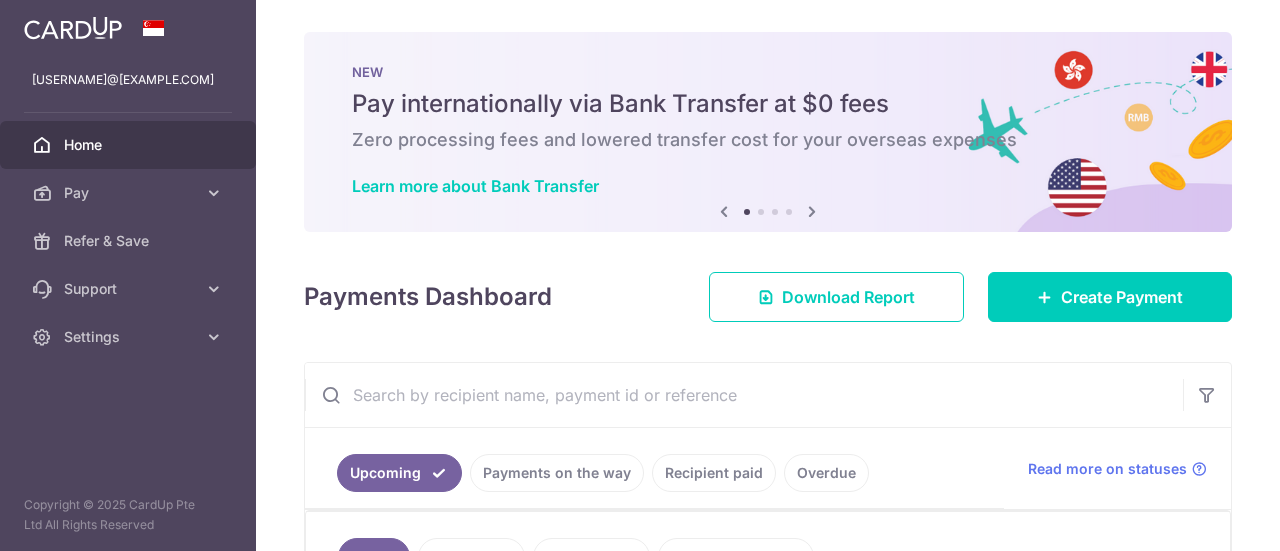 scroll, scrollTop: 0, scrollLeft: 0, axis: both 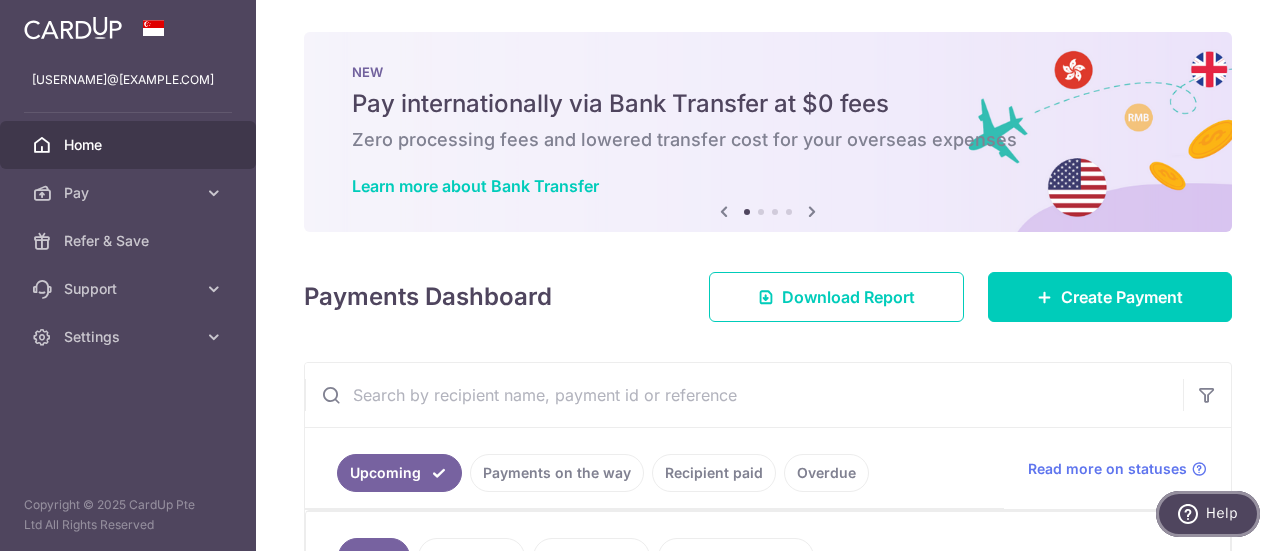 click on "Help" at bounding box center [1222, 513] 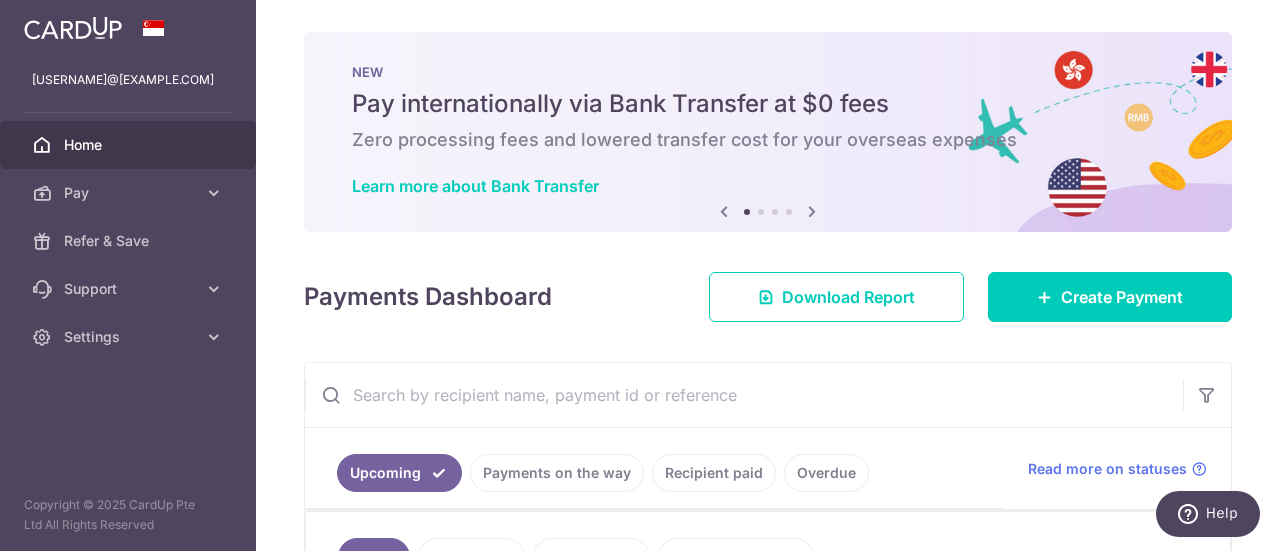 scroll, scrollTop: 0, scrollLeft: 0, axis: both 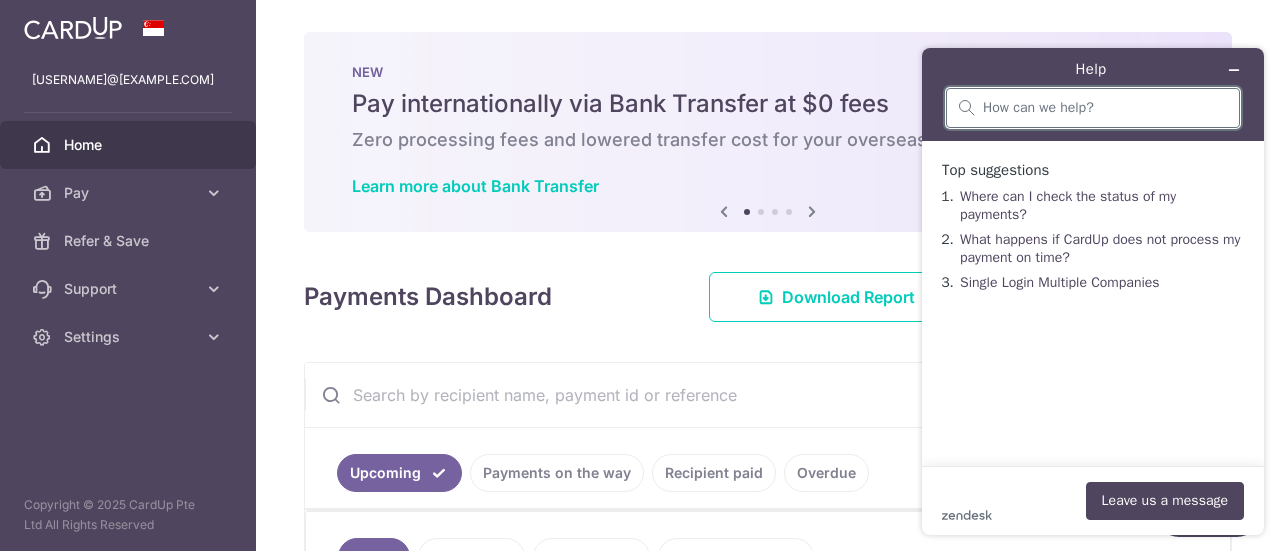 click at bounding box center [1105, 108] 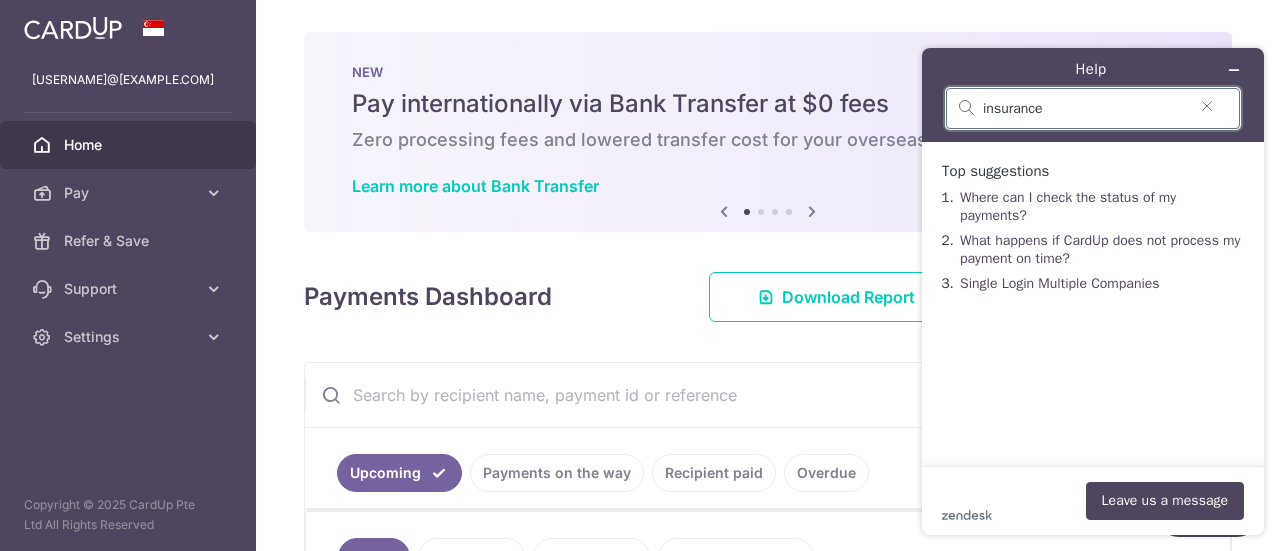 type on "insurance" 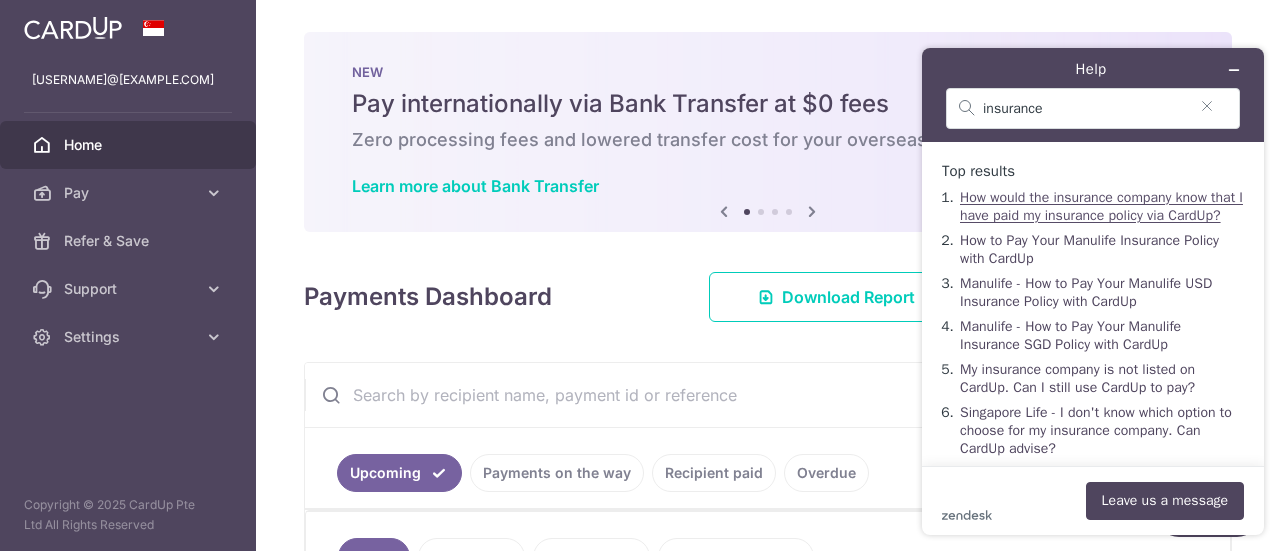 click on "How would the insurance company know that I have paid my insurance policy via CardUp?" at bounding box center (1101, 206) 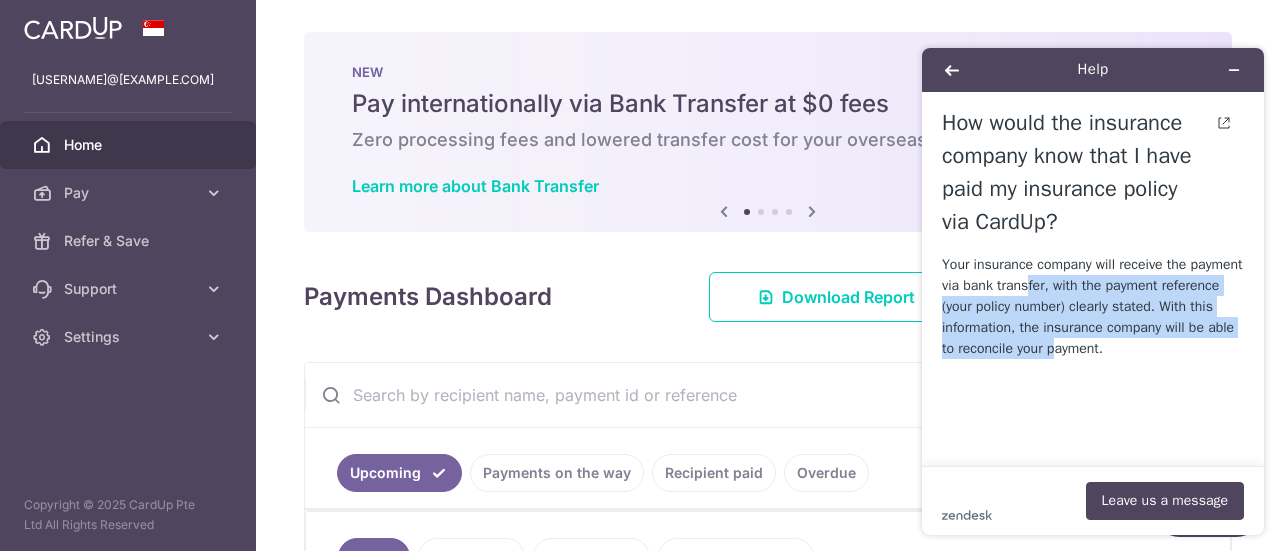 drag, startPoint x: 1086, startPoint y: 285, endPoint x: 1130, endPoint y: 369, distance: 94.82616 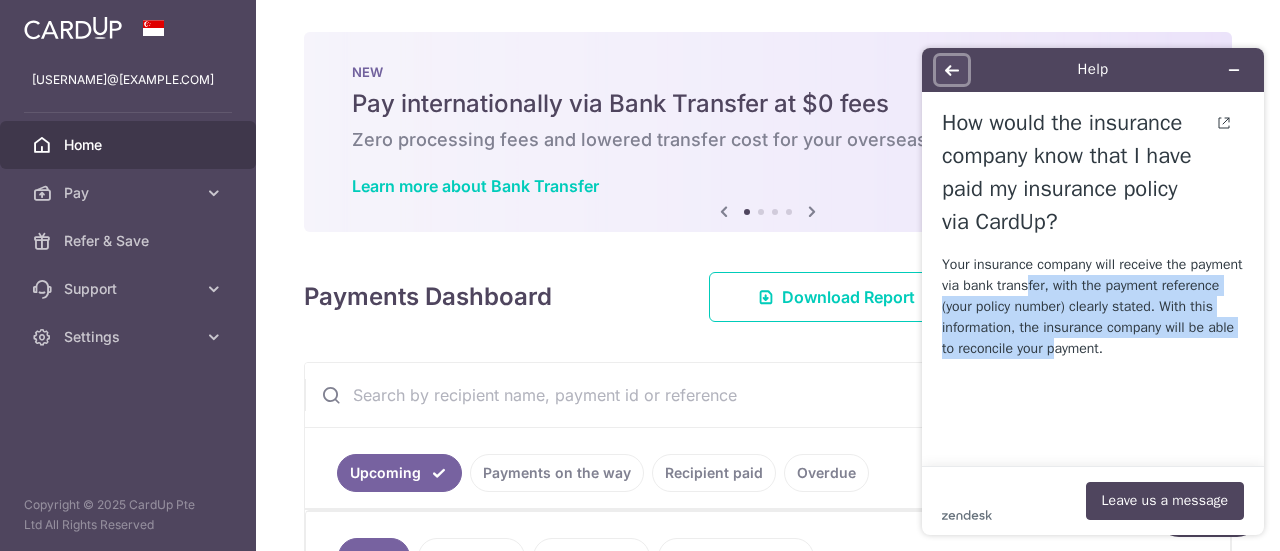 click 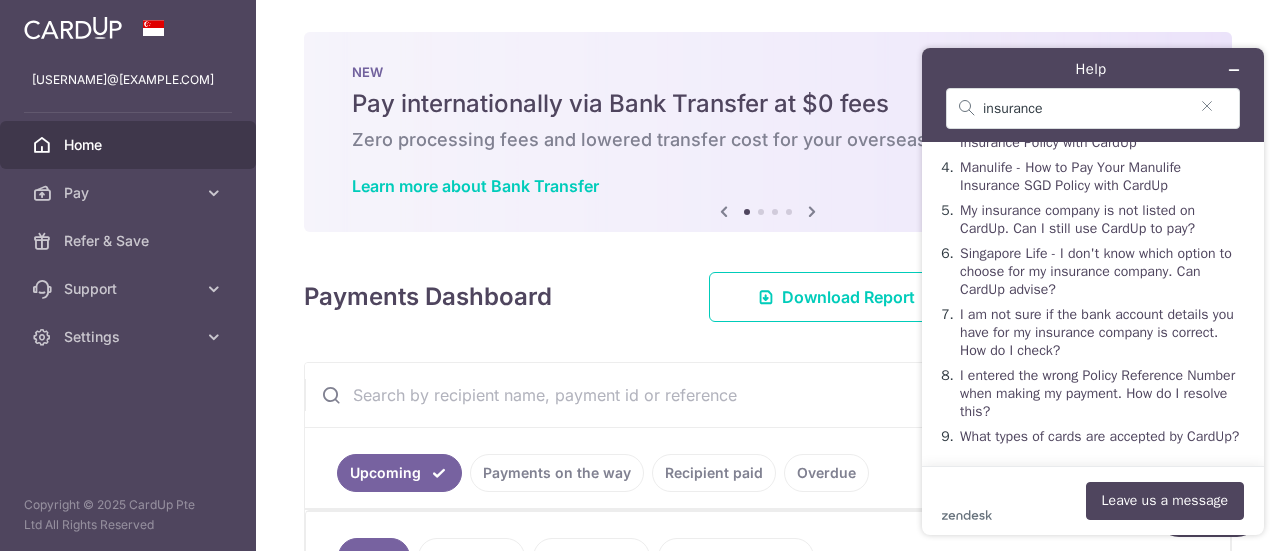 scroll, scrollTop: 208, scrollLeft: 0, axis: vertical 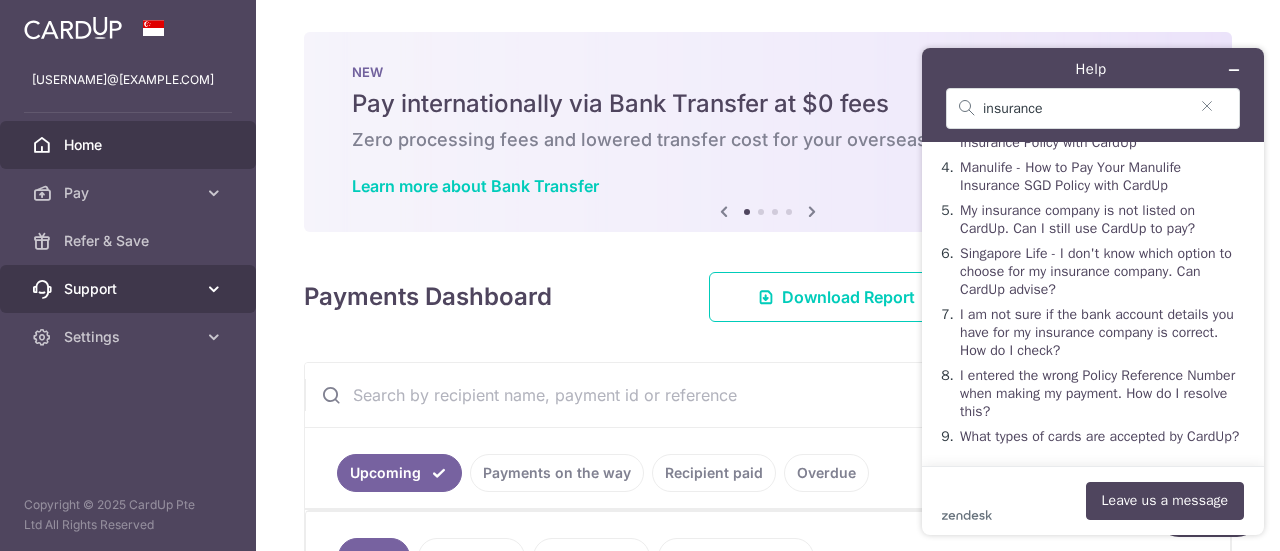 click on "Support" at bounding box center (130, 289) 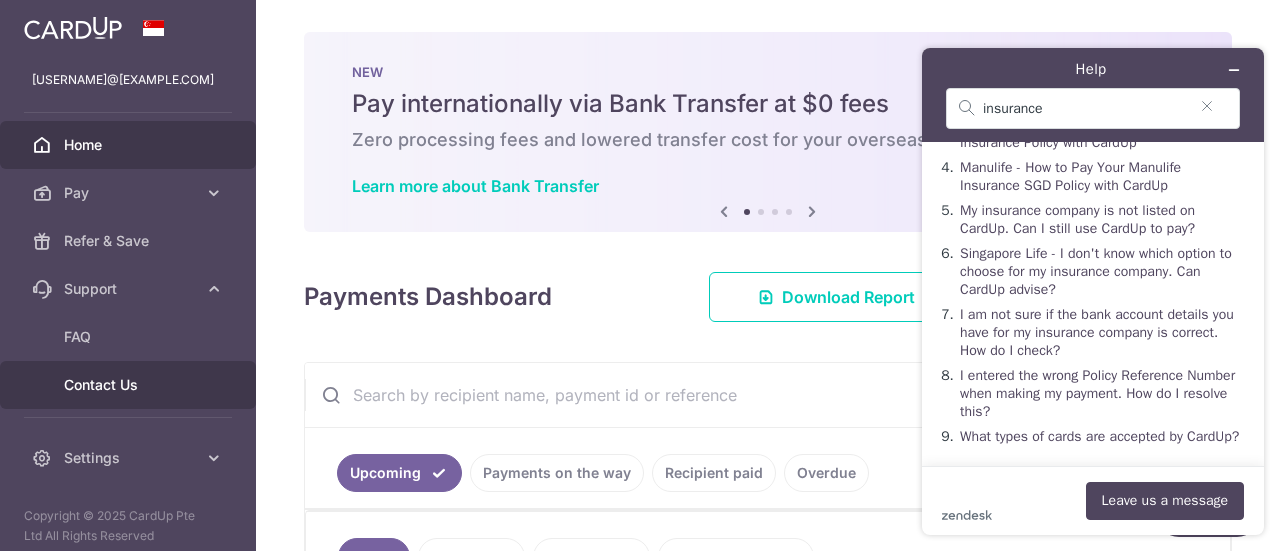 click on "Contact Us" at bounding box center (130, 385) 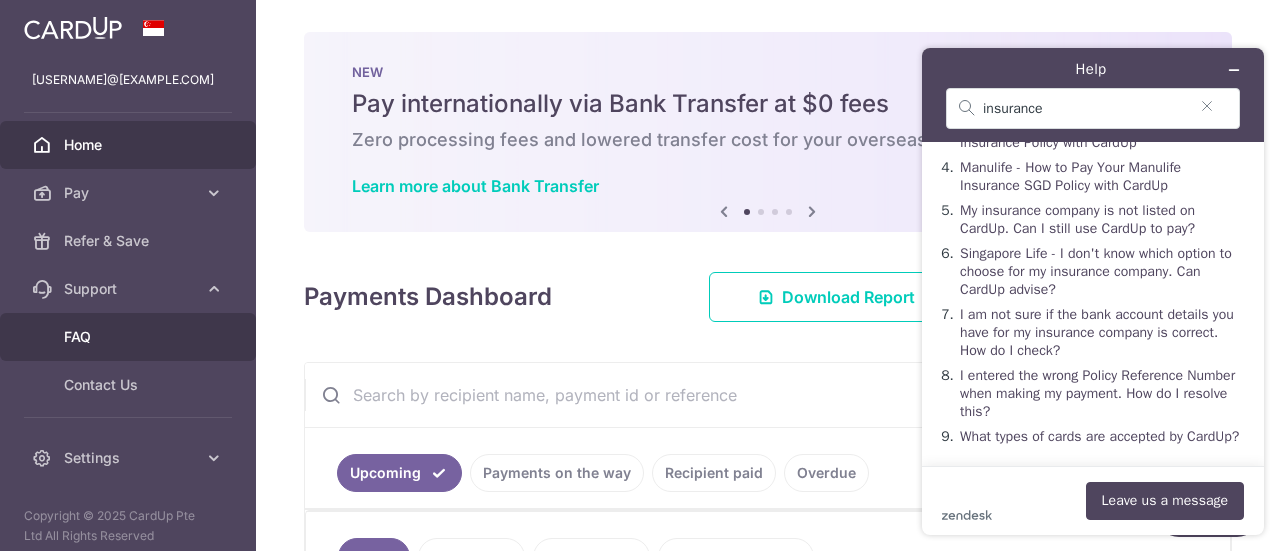 click on "FAQ" at bounding box center (130, 337) 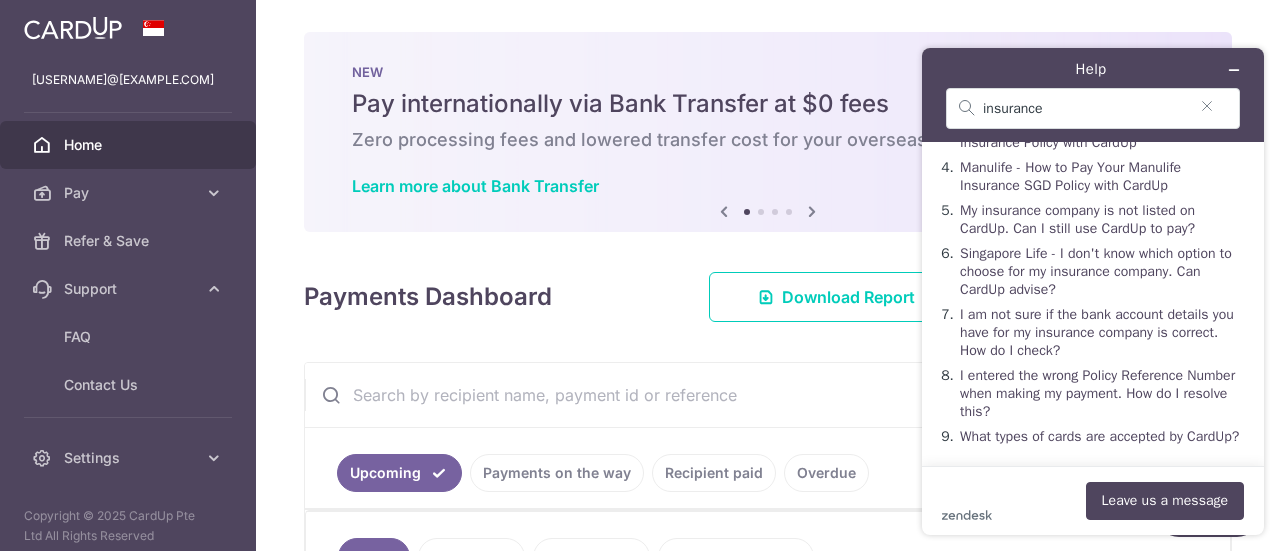 click on "Payments Dashboard
Download Report
Create Payment" at bounding box center (768, 293) 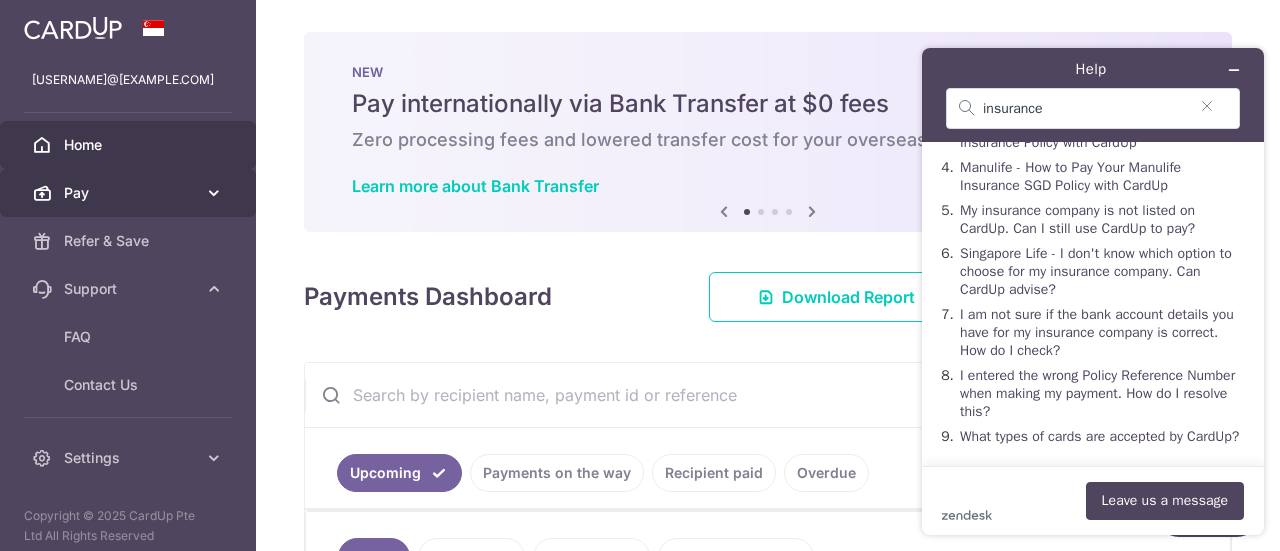 click on "Pay" at bounding box center (130, 193) 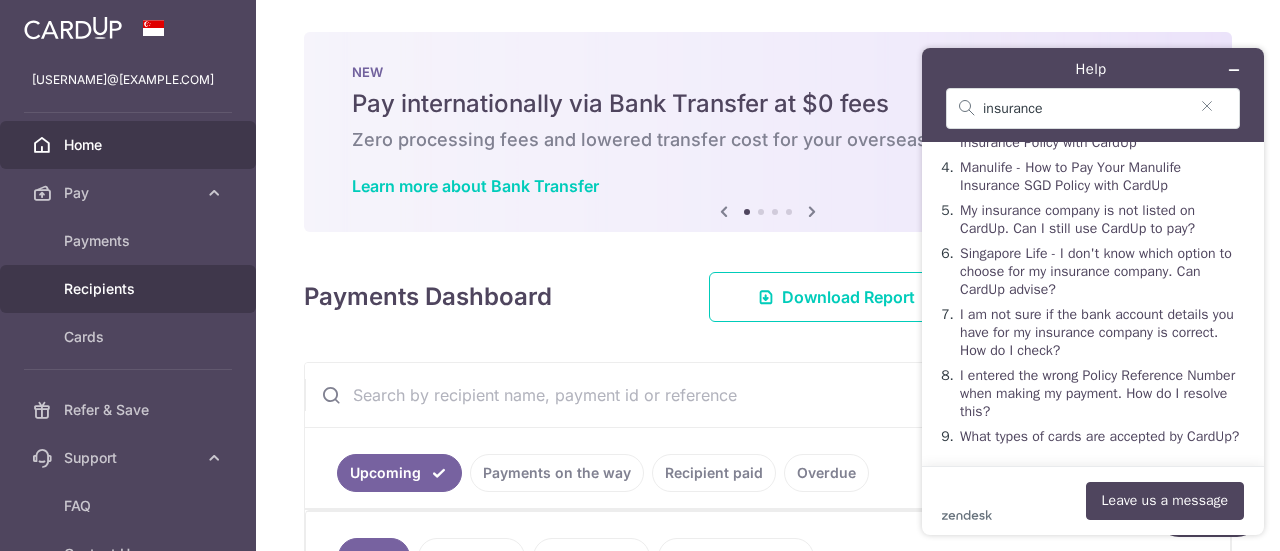 click on "Recipients" at bounding box center [130, 289] 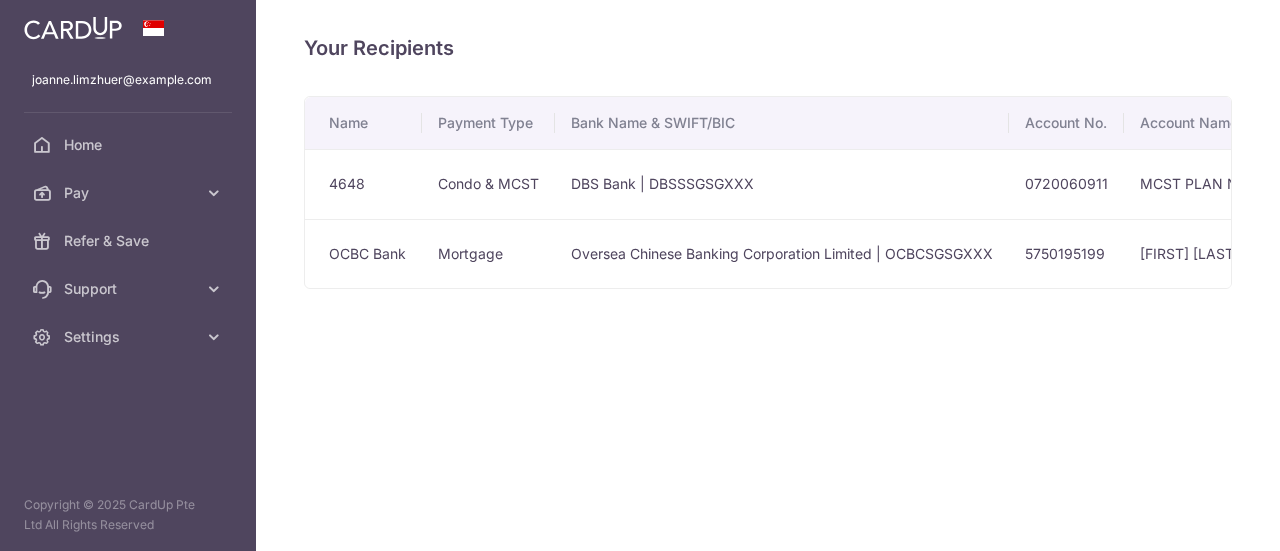 scroll, scrollTop: 0, scrollLeft: 0, axis: both 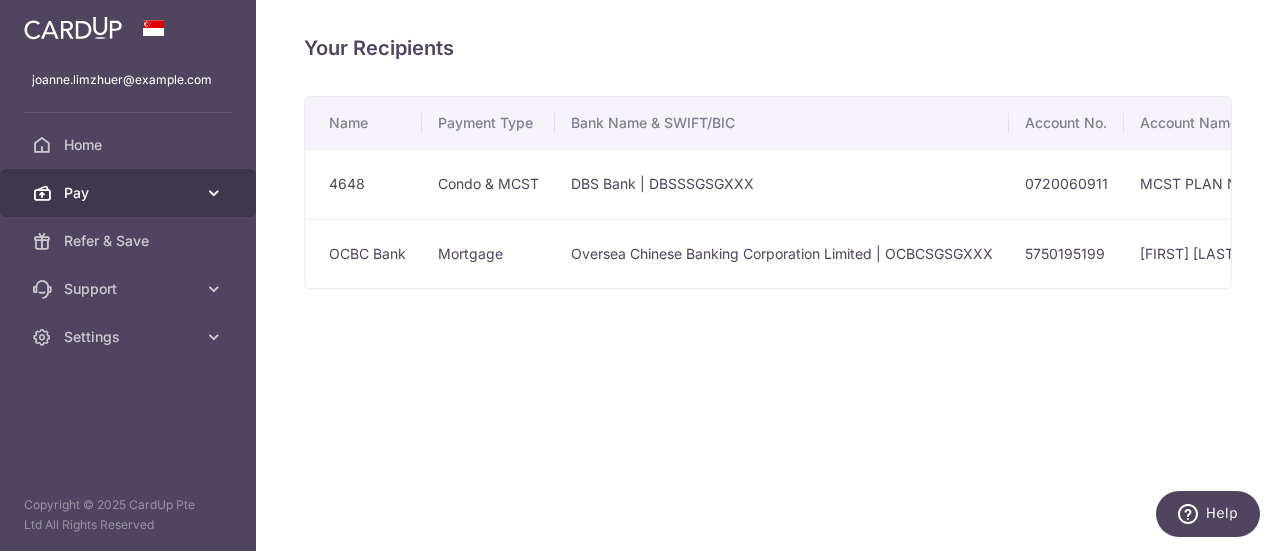 click on "Pay" at bounding box center [130, 193] 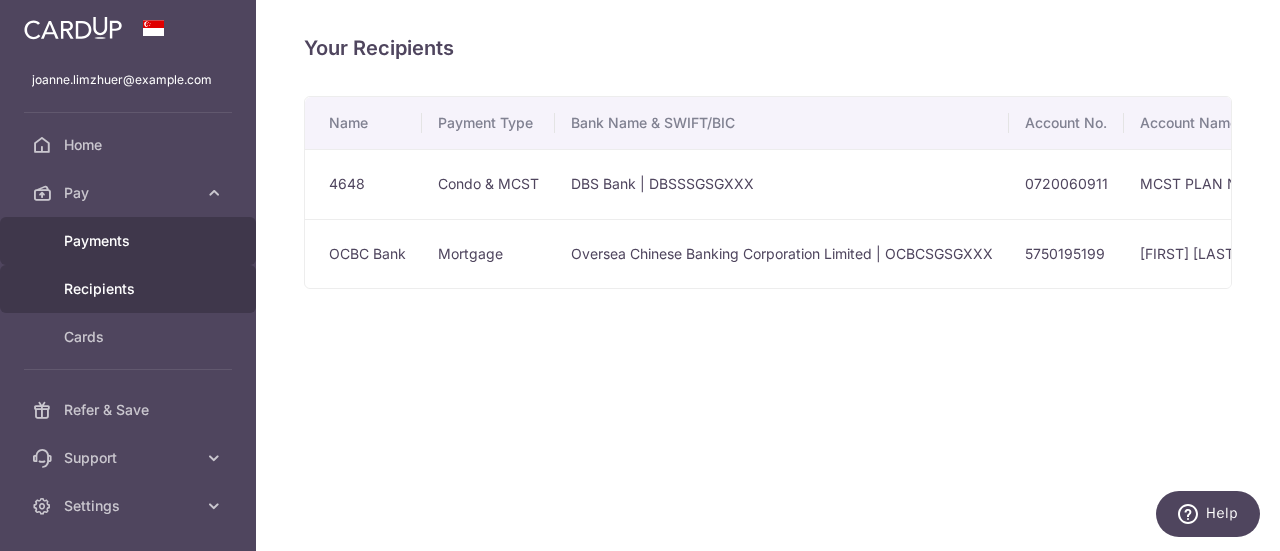 click on "Payments" at bounding box center (130, 241) 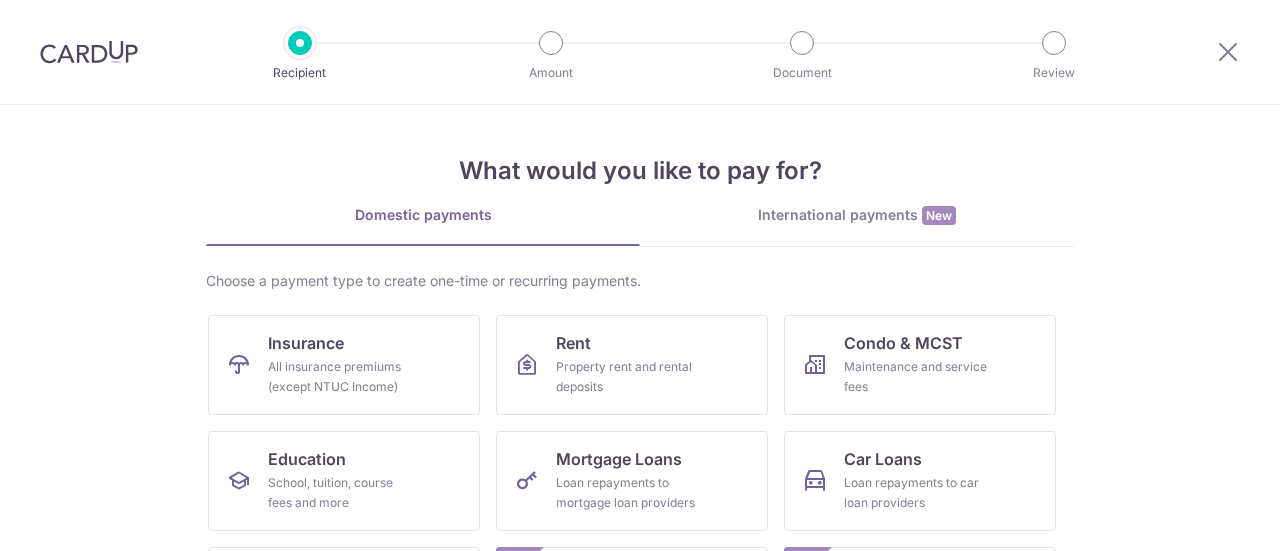 click on "All insurance premiums (except NTUC Income)" at bounding box center (340, 377) 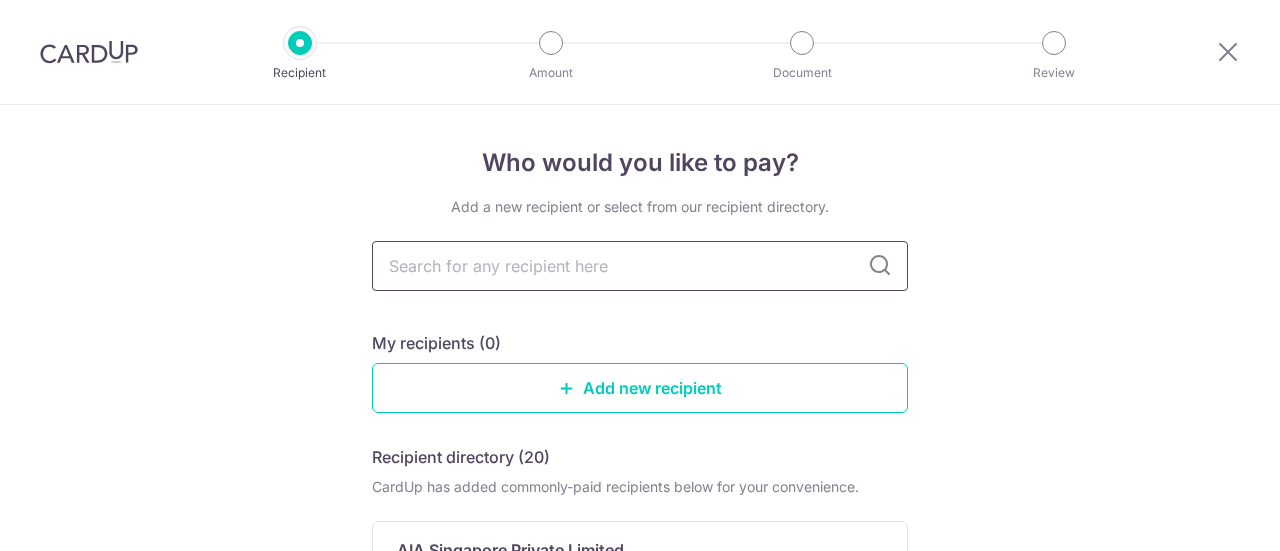 scroll, scrollTop: 0, scrollLeft: 0, axis: both 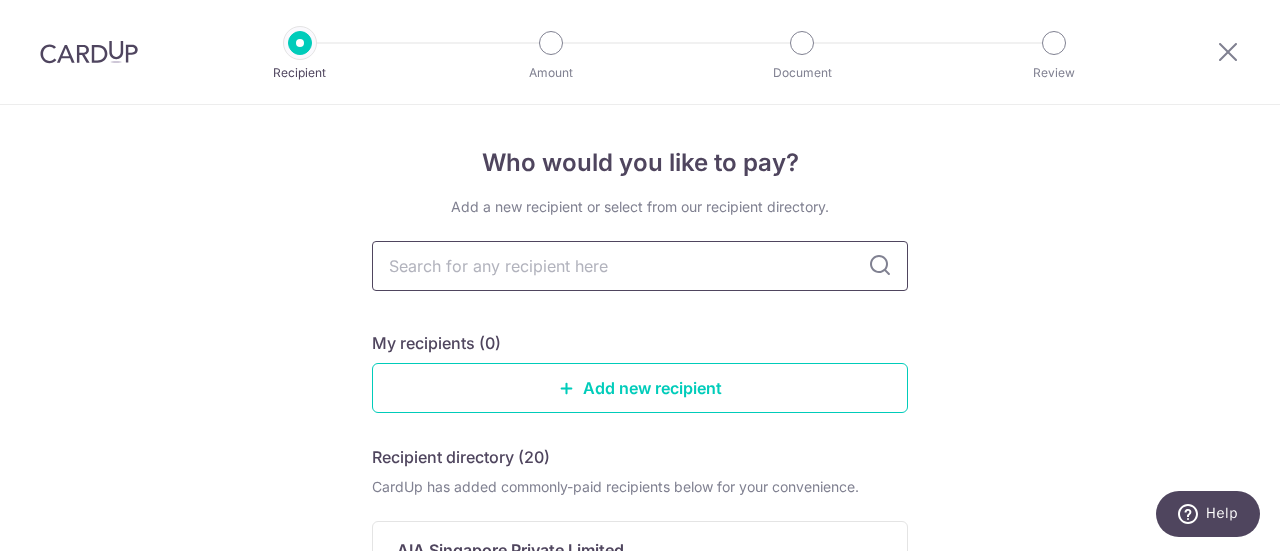 click at bounding box center [640, 266] 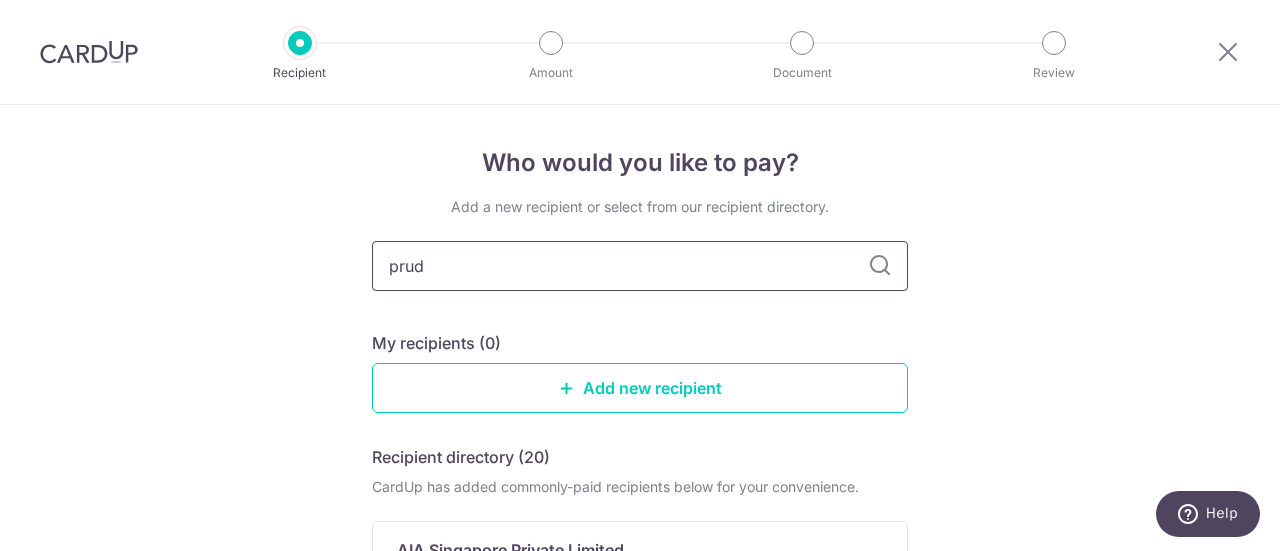 type on "prude" 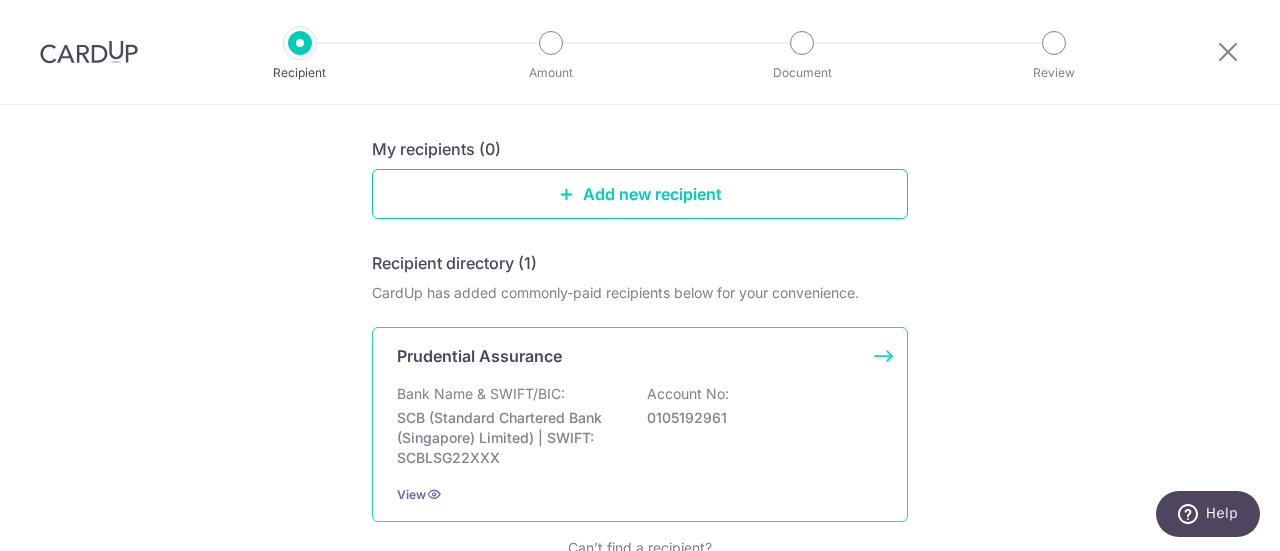 scroll, scrollTop: 200, scrollLeft: 0, axis: vertical 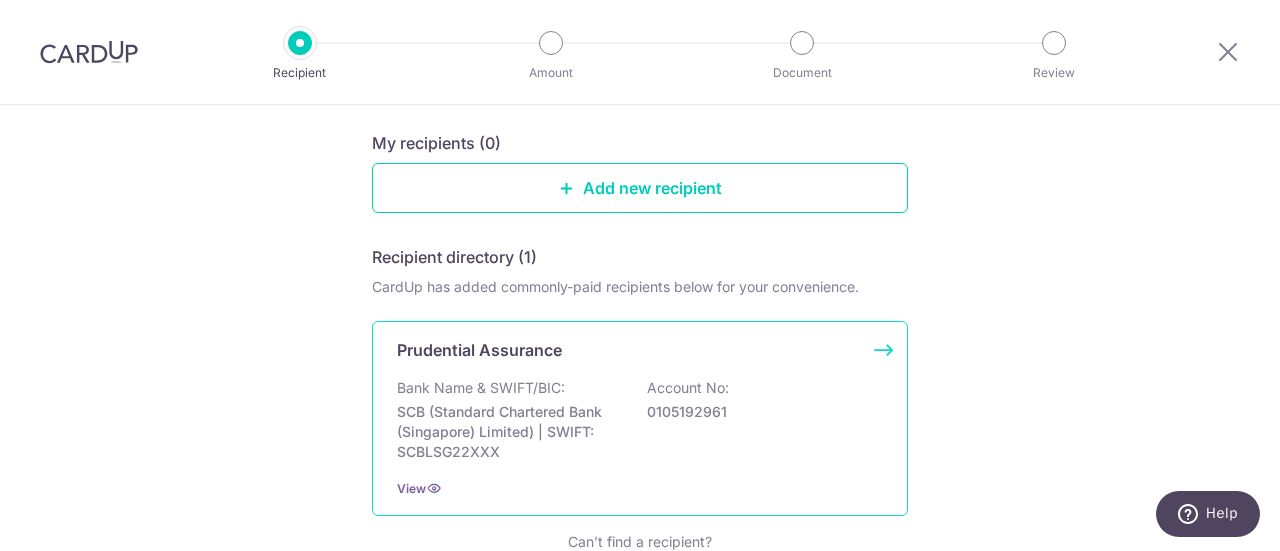 click on "Bank Name & SWIFT/BIC:
[BRAND] ([BRAND]) | SWIFT: [SWIFT]
Account No:
[ACCOUNT_NUMBER]" at bounding box center (640, 420) 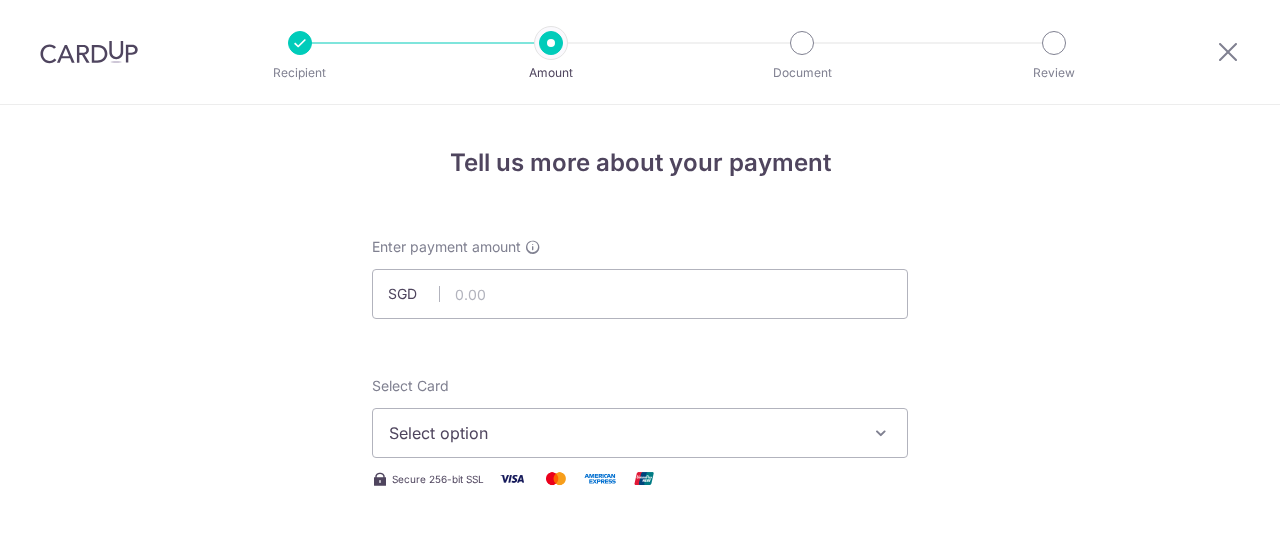 scroll, scrollTop: 0, scrollLeft: 0, axis: both 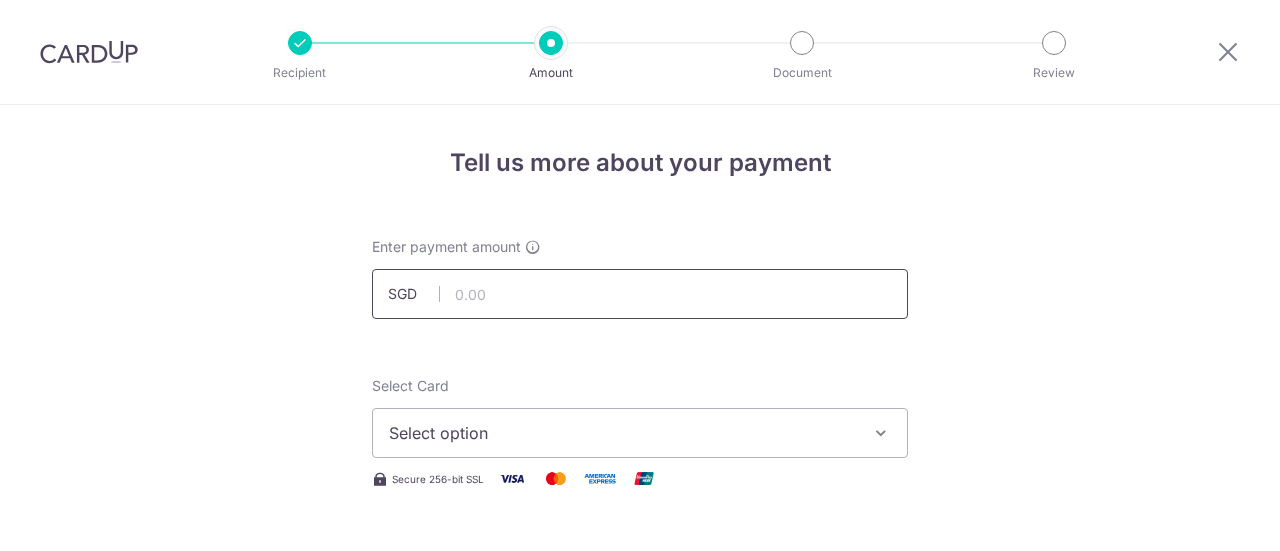 click at bounding box center (640, 294) 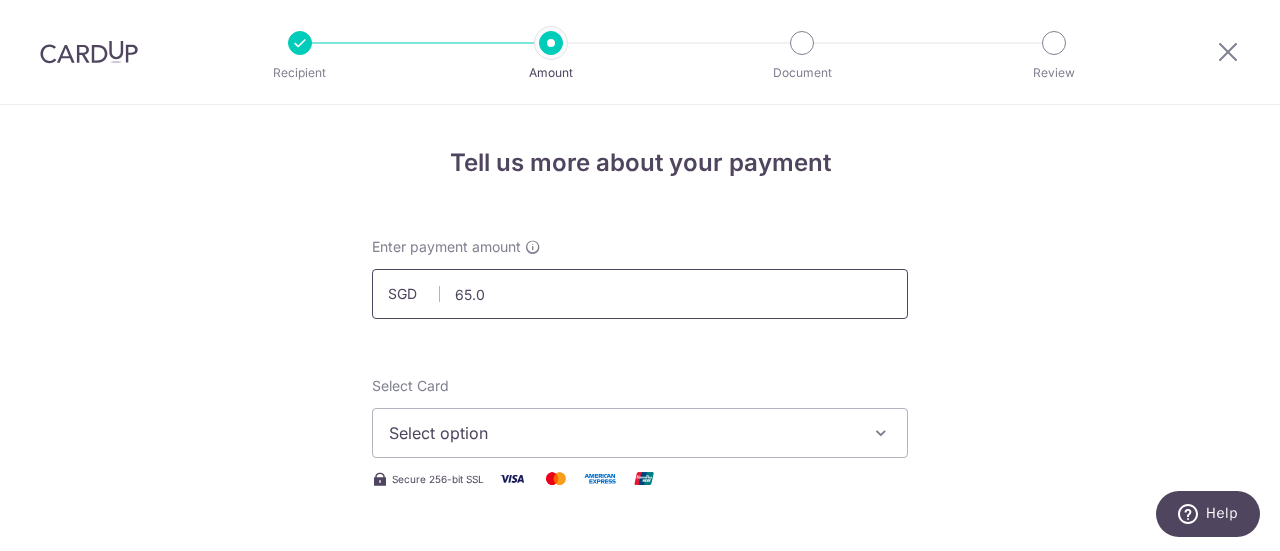 type on "65.03" 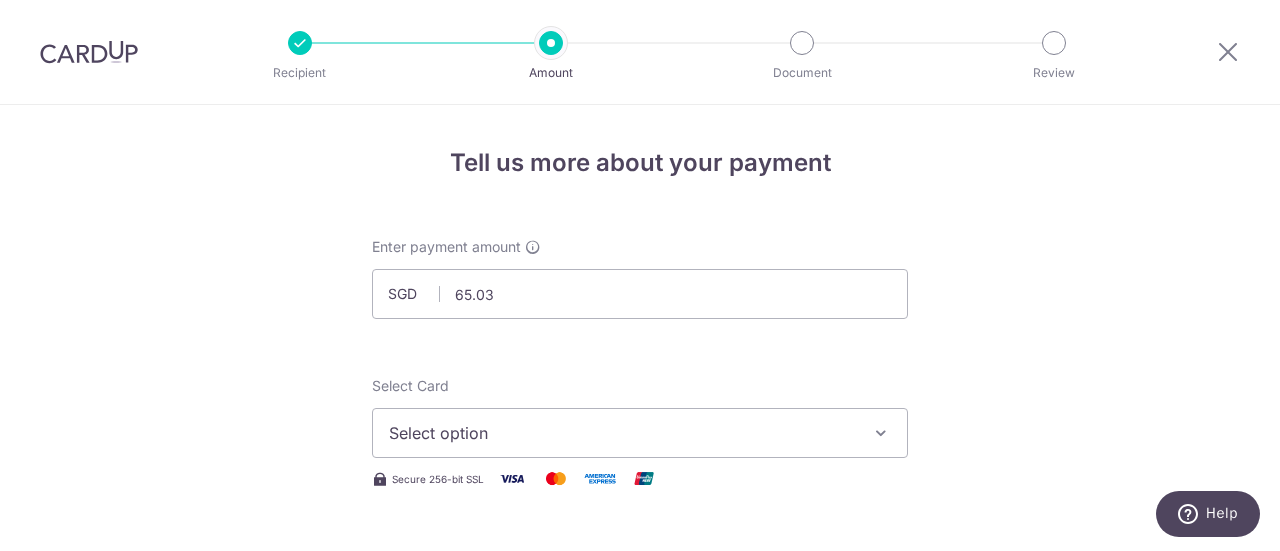 click on "Select option" at bounding box center [622, 433] 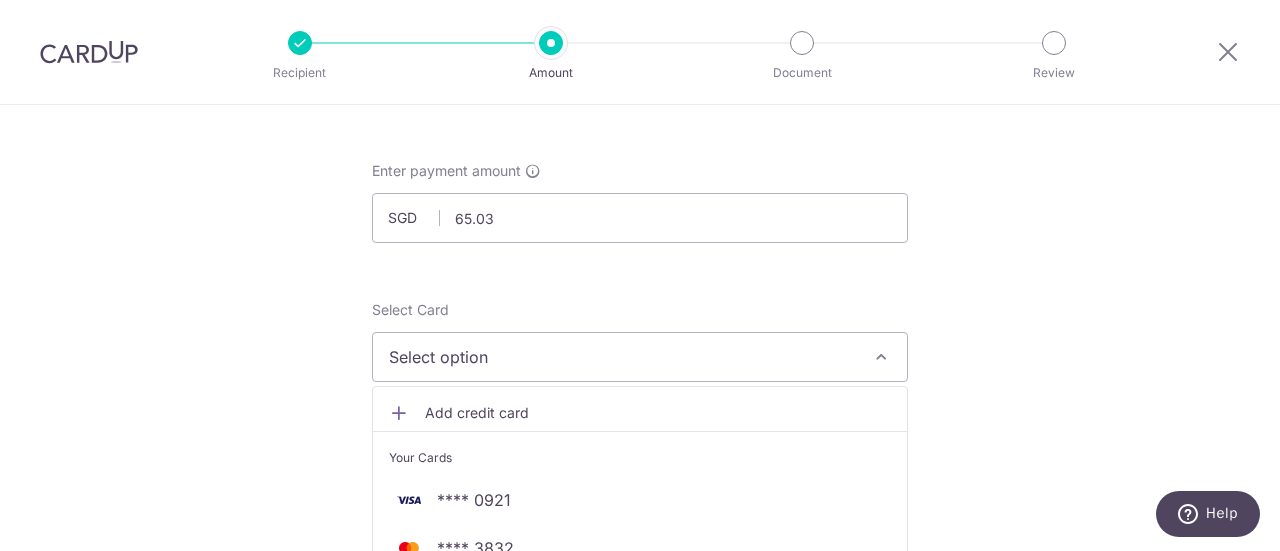 scroll, scrollTop: 200, scrollLeft: 0, axis: vertical 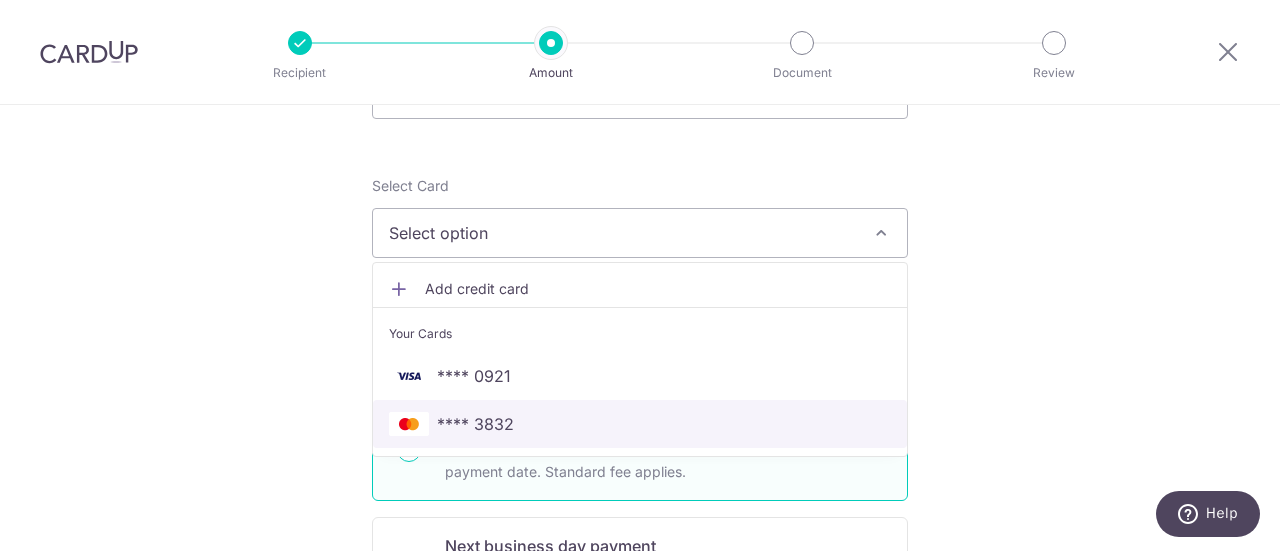 click on "**** 3832" at bounding box center [640, 424] 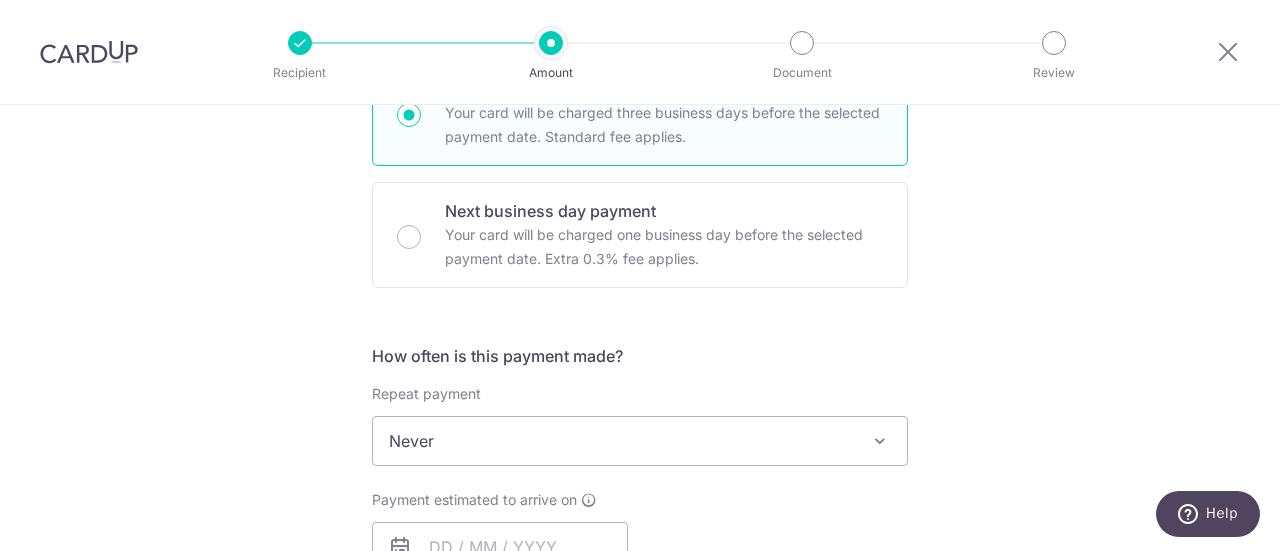scroll, scrollTop: 600, scrollLeft: 0, axis: vertical 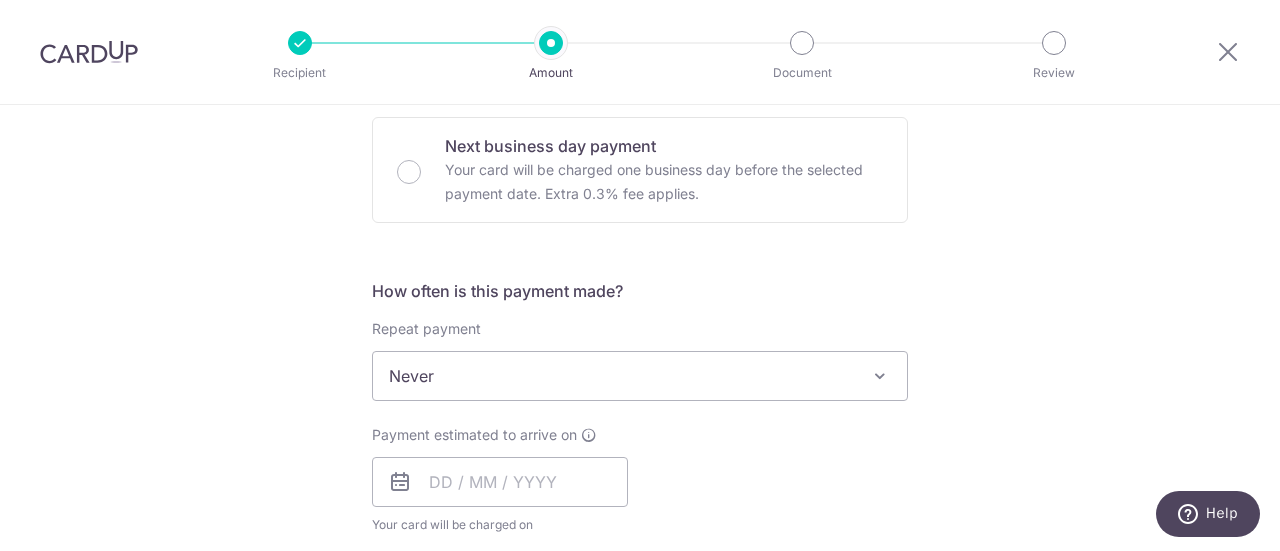 click on "Never" at bounding box center [640, 376] 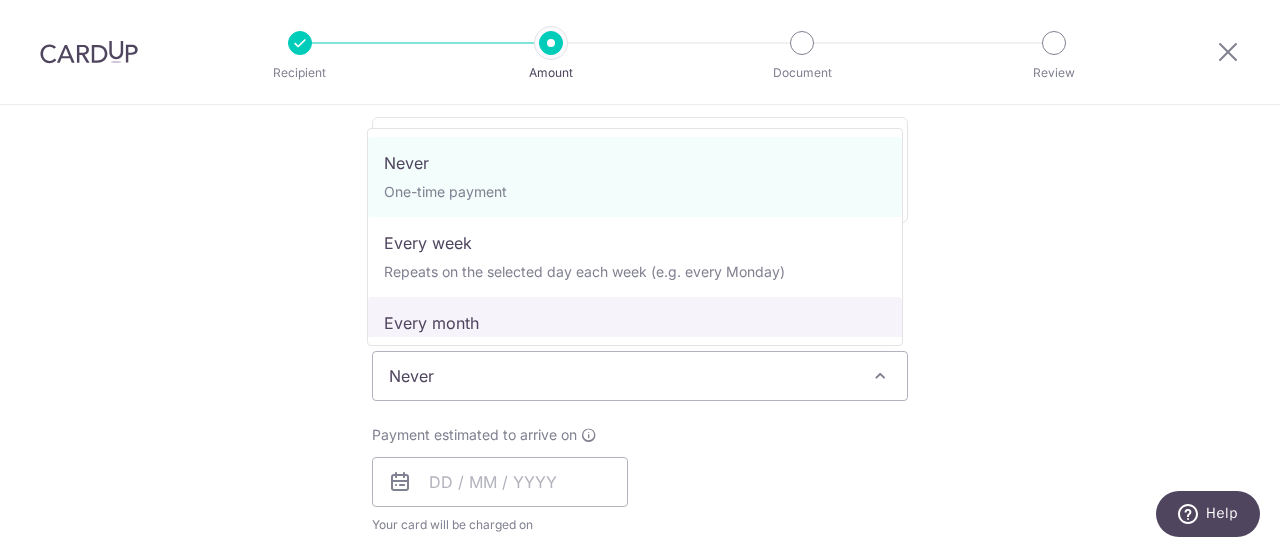select on "3" 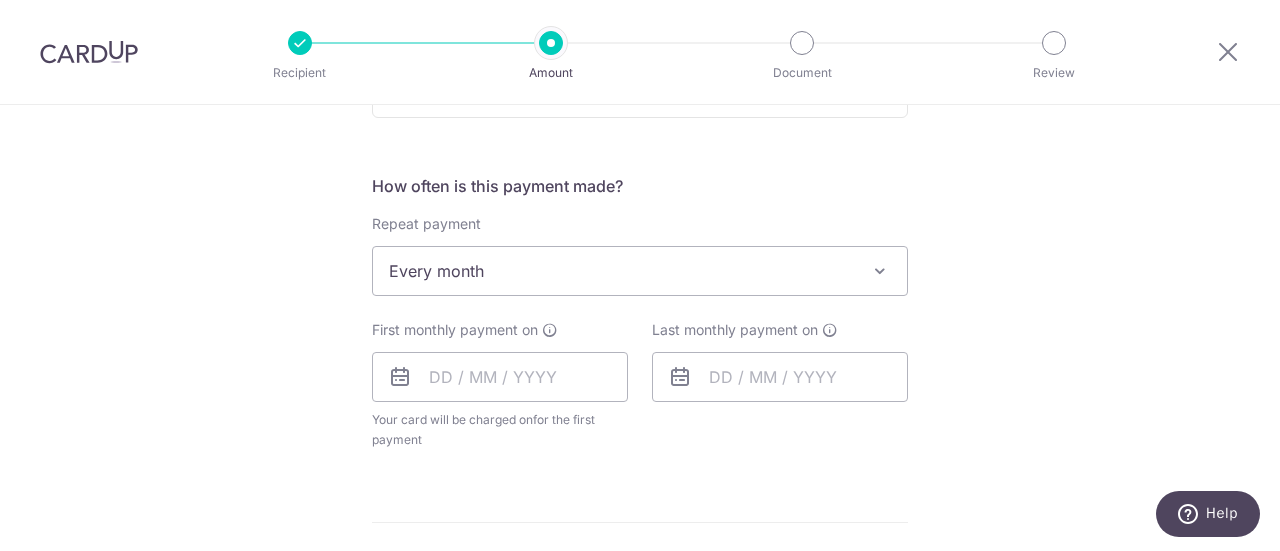 scroll, scrollTop: 800, scrollLeft: 0, axis: vertical 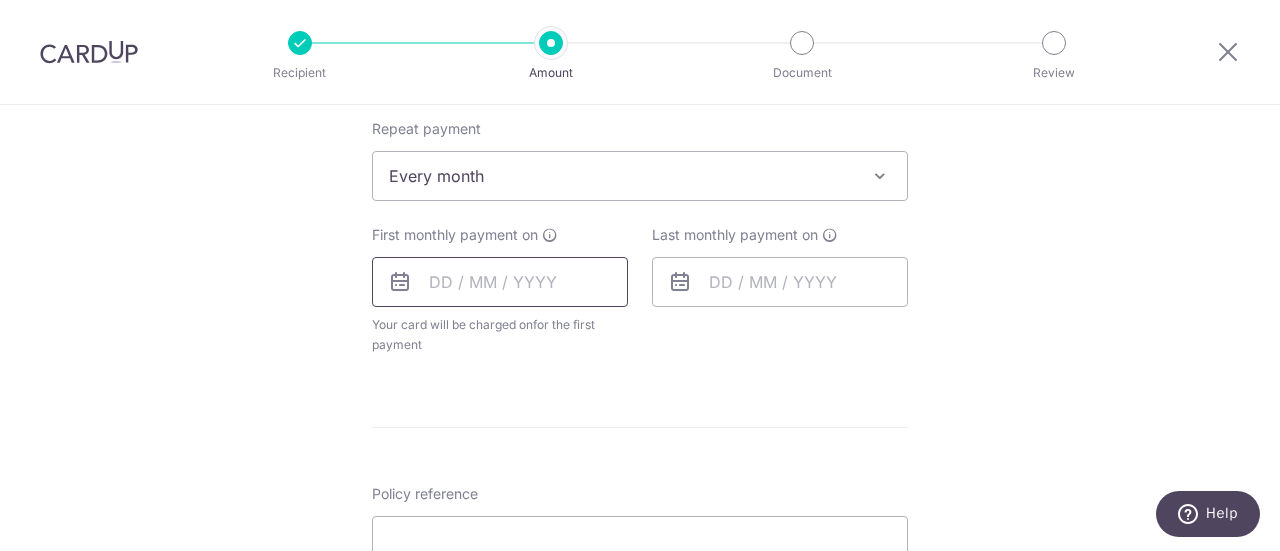 click at bounding box center [500, 282] 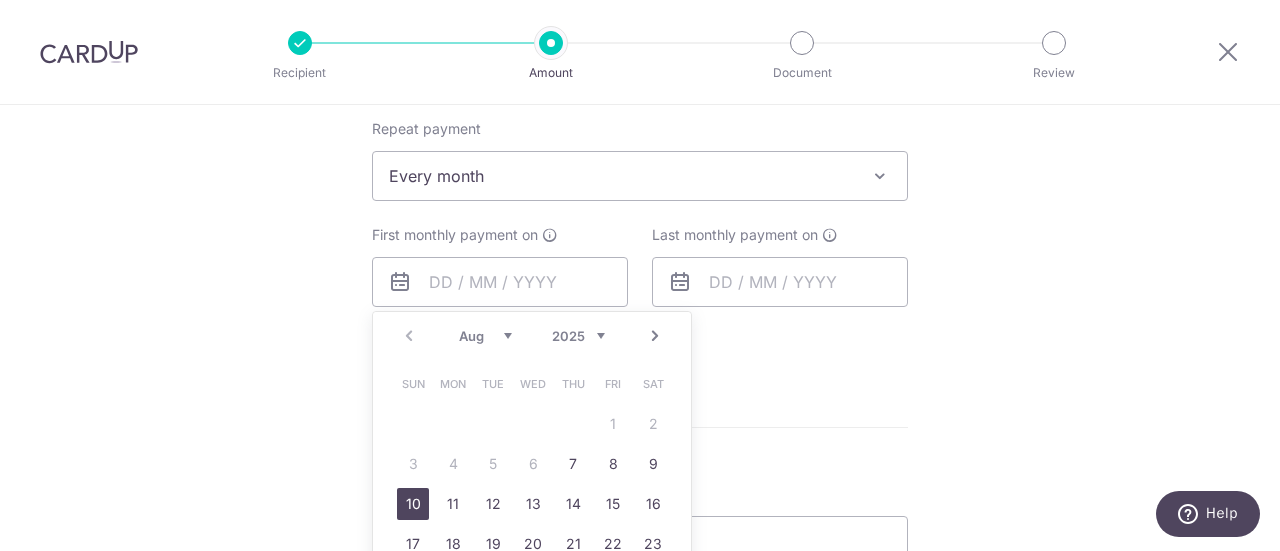 click on "10" at bounding box center (413, 504) 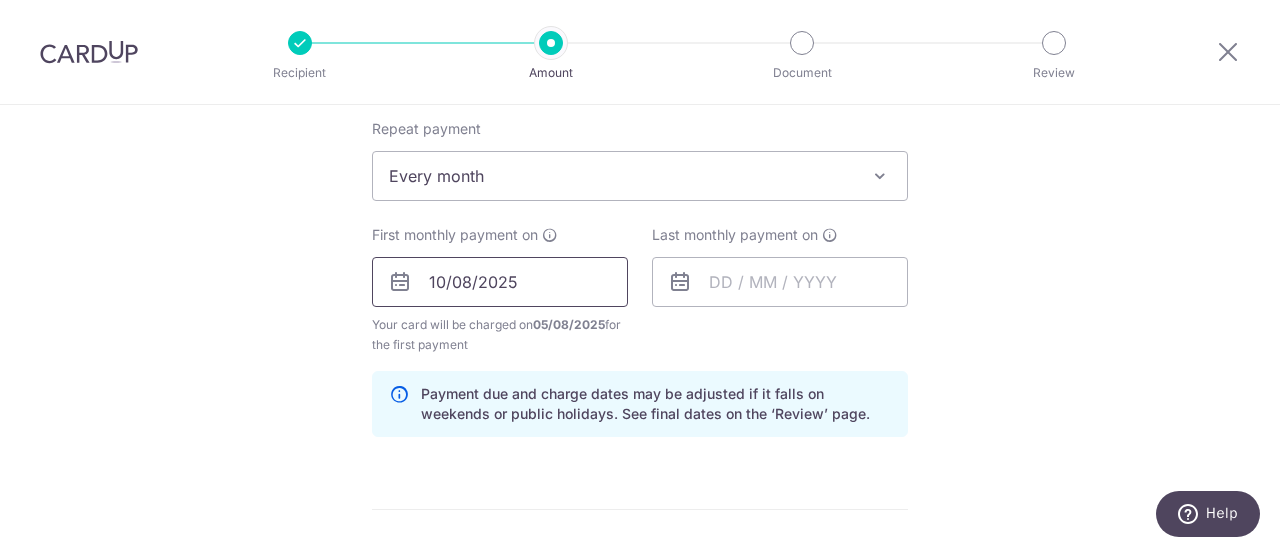click on "10/08/2025" at bounding box center [500, 282] 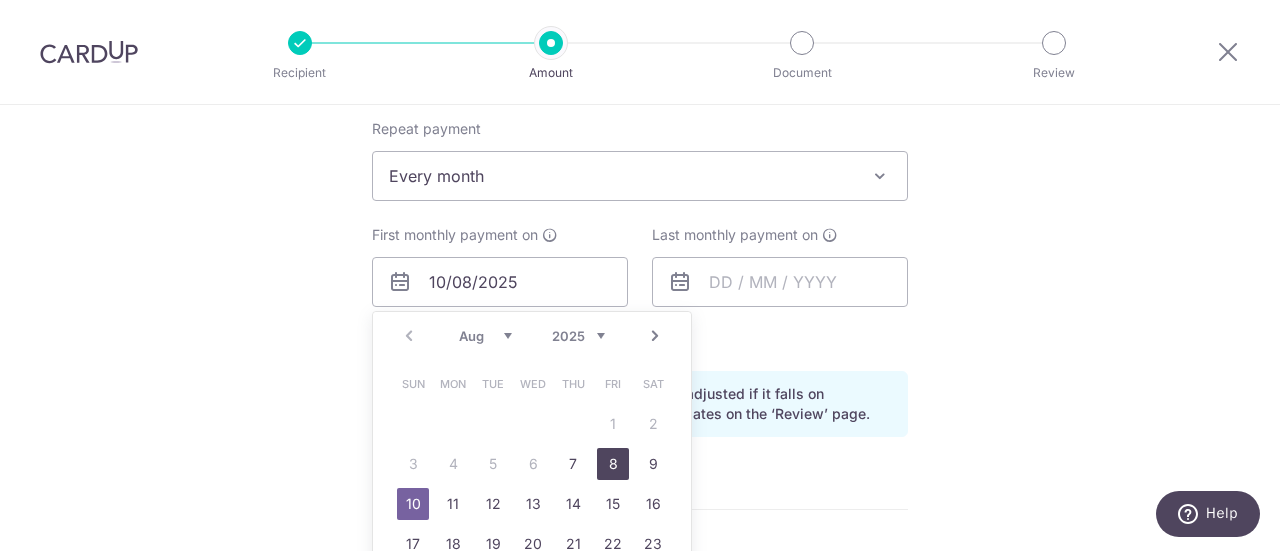 click on "8" at bounding box center [613, 464] 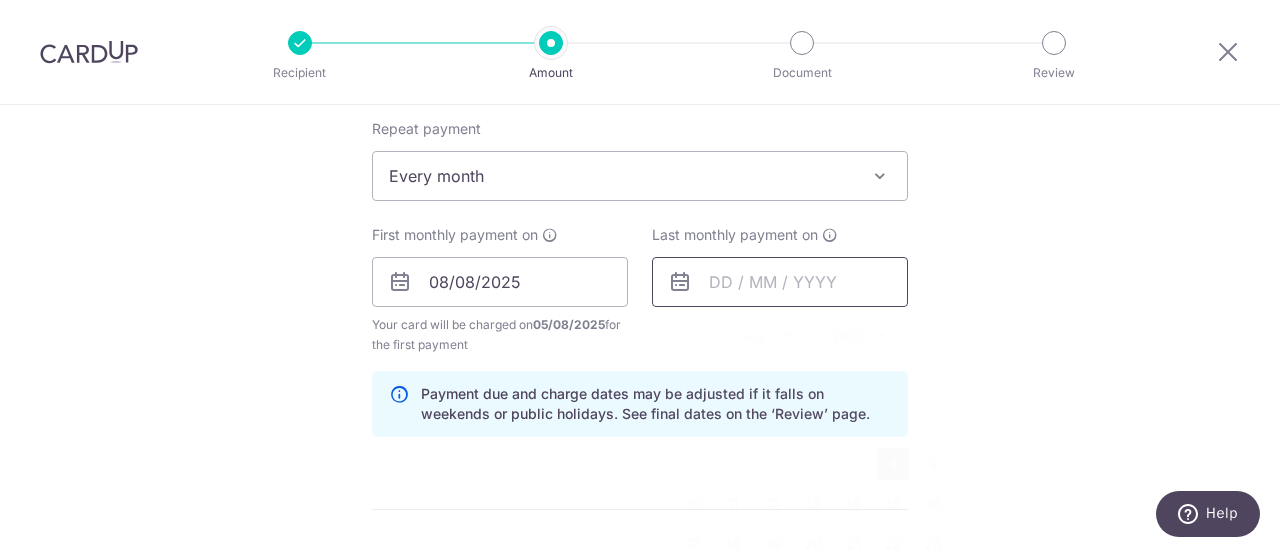 click at bounding box center [780, 282] 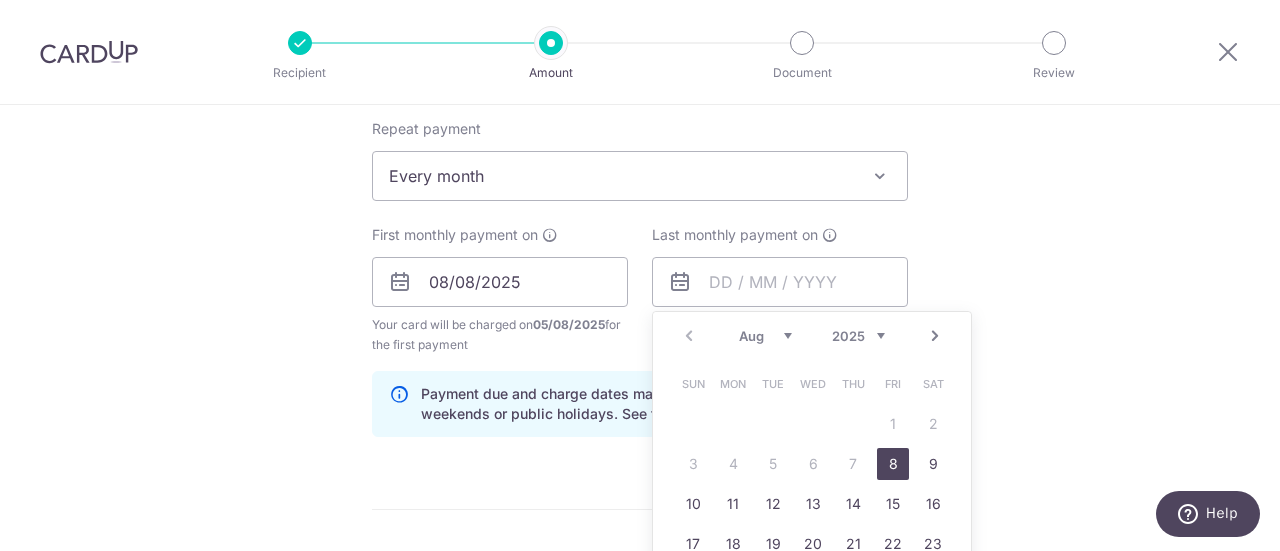 click on "Aug Sep Oct Nov Dec" at bounding box center (765, 336) 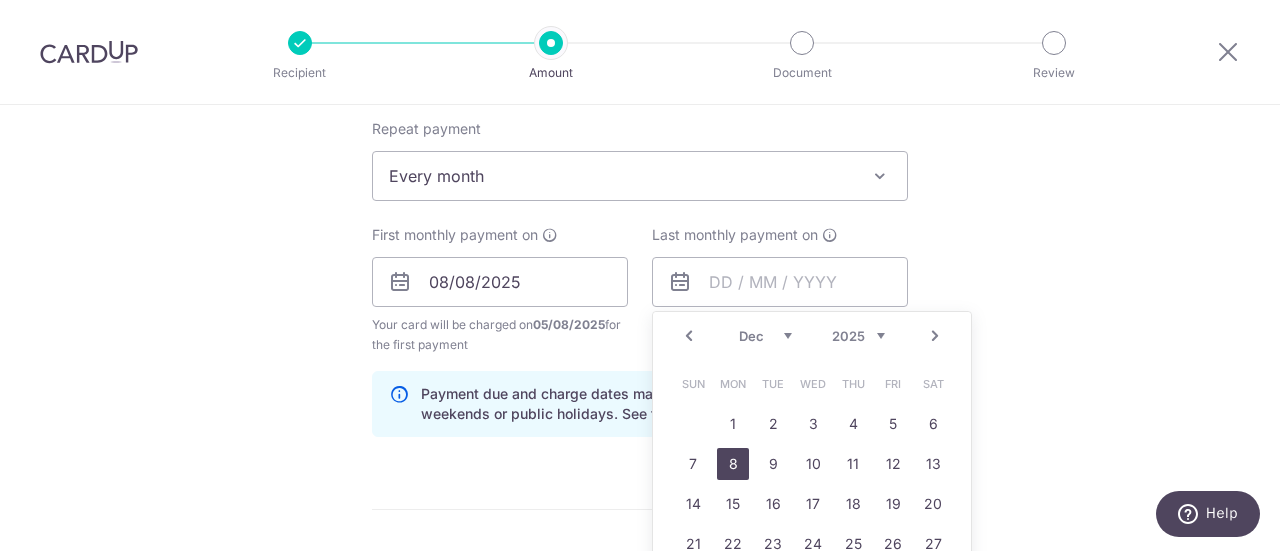 click on "8" at bounding box center (733, 464) 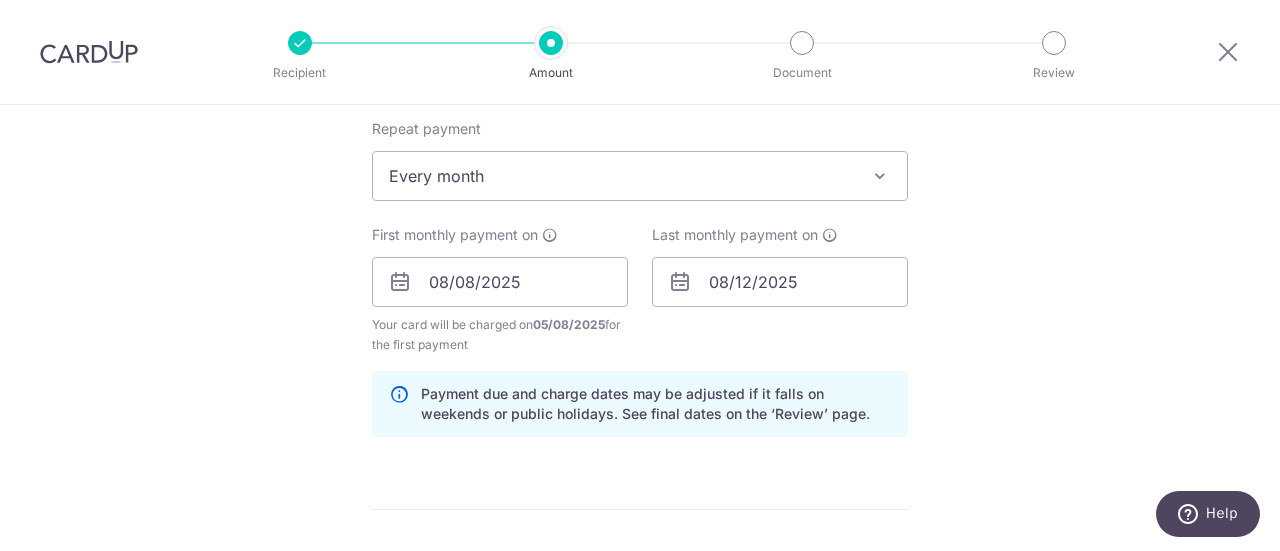 click on "Tell us more about your payment
Enter payment amount
SGD
65.03
65.03
Select Card
**** 3832
Add credit card
Your Cards
**** 0921
**** 3832
Secure 256-bit SSL
Text
New card details
Card
Secure 256-bit SSL" at bounding box center (640, 301) 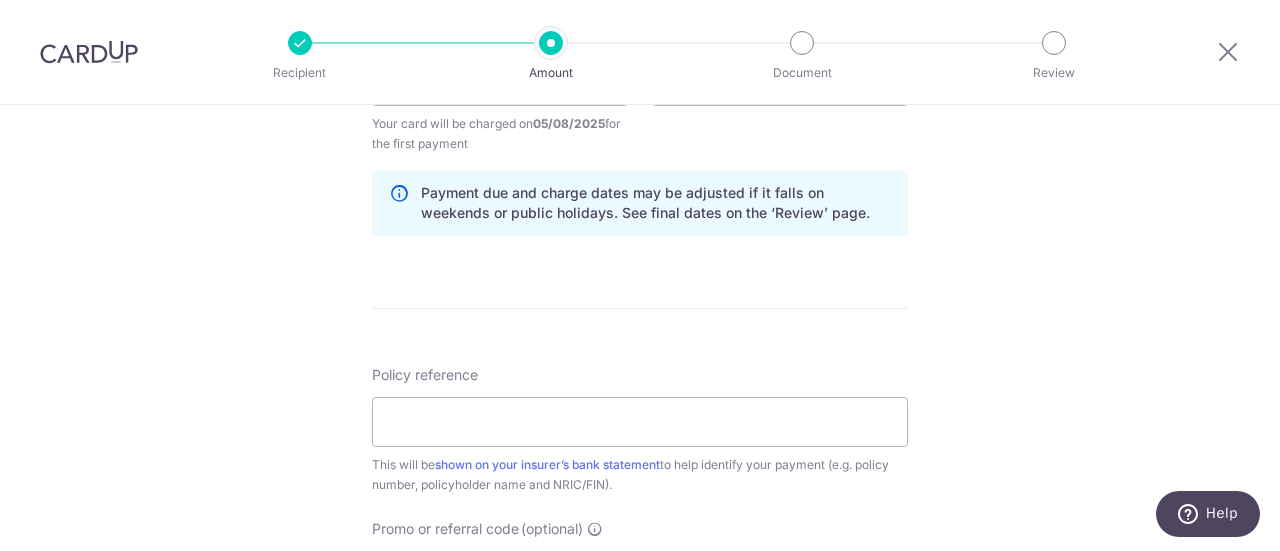 scroll, scrollTop: 1100, scrollLeft: 0, axis: vertical 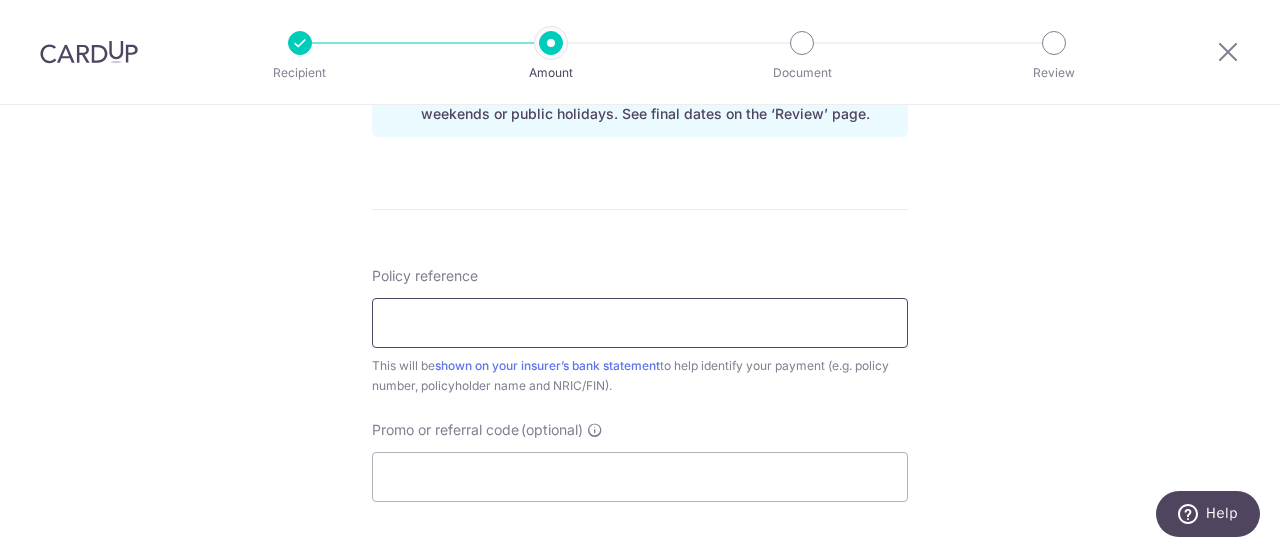 click on "Policy reference" at bounding box center (640, 323) 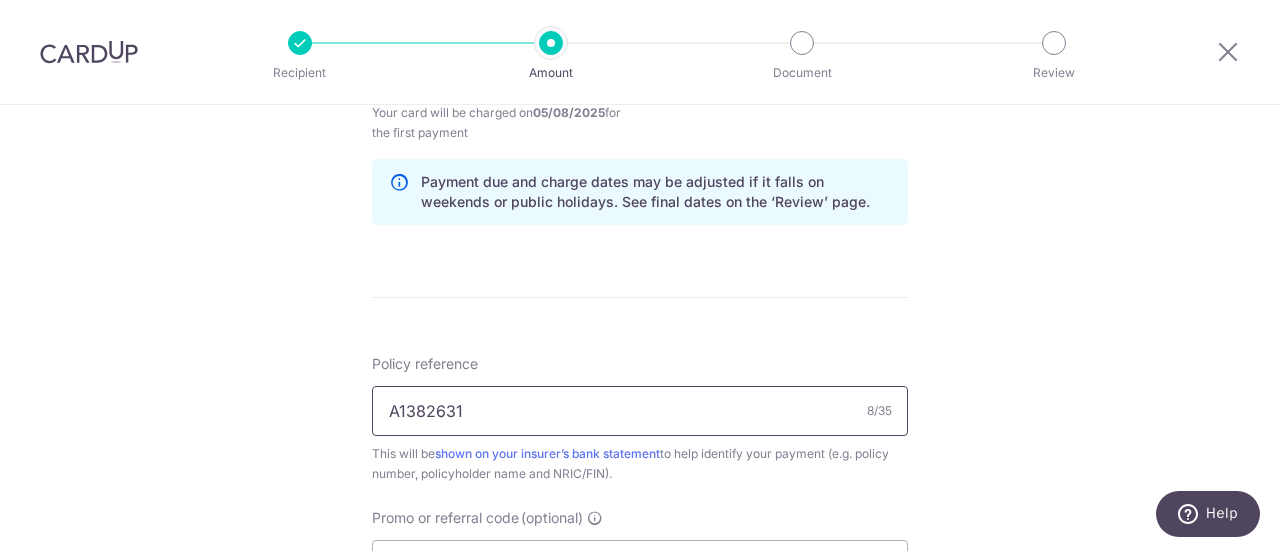 scroll, scrollTop: 1000, scrollLeft: 0, axis: vertical 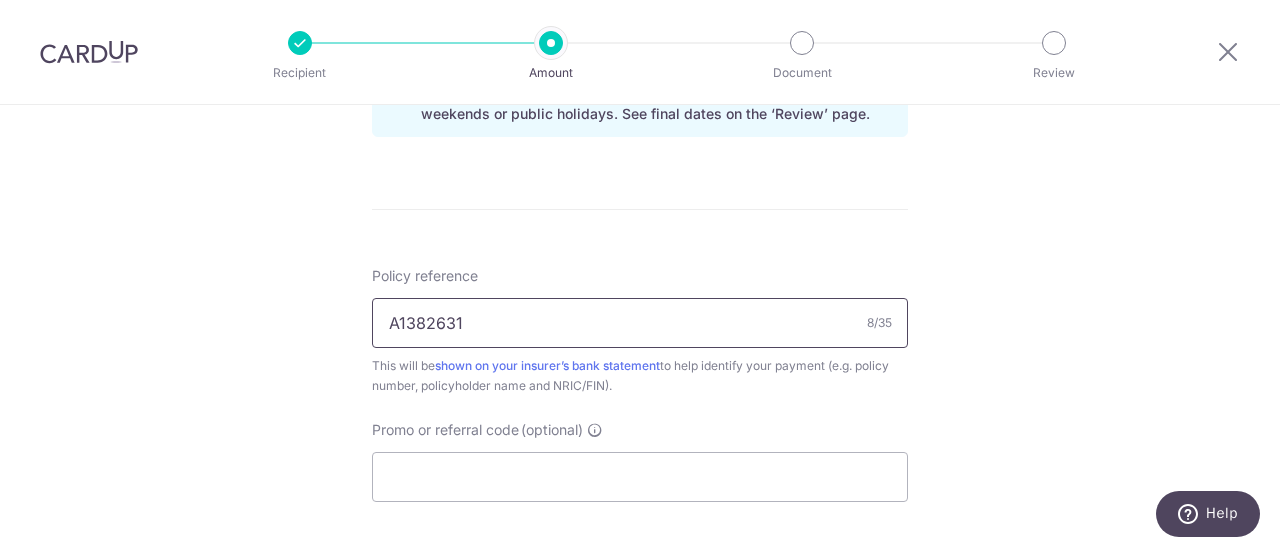 drag, startPoint x: 504, startPoint y: 329, endPoint x: 26, endPoint y: 259, distance: 483.09833 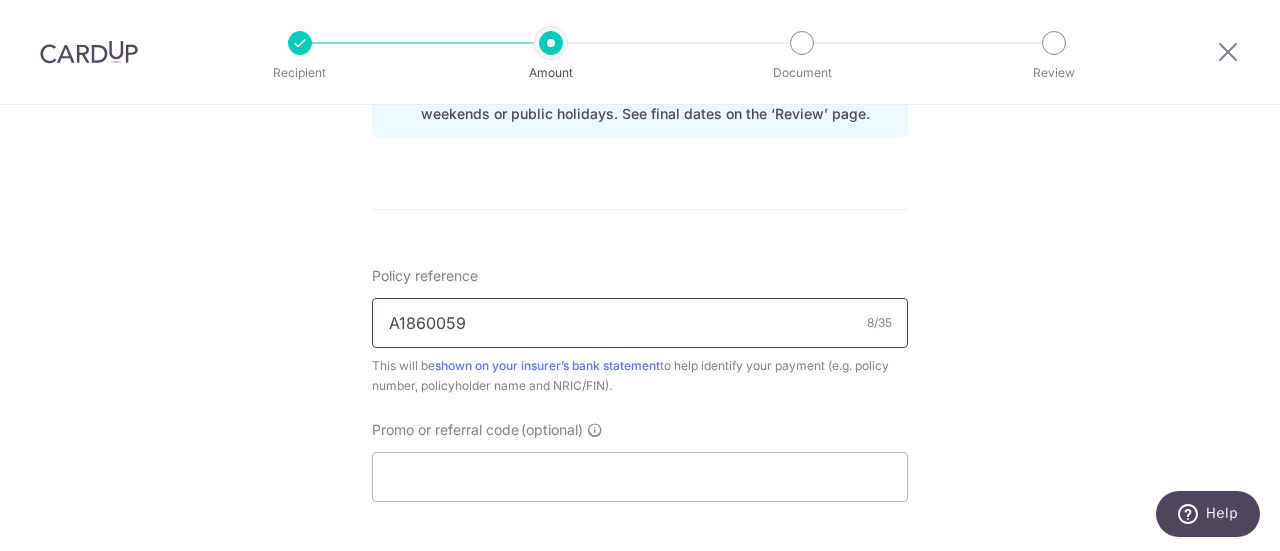 type on "A1860059" 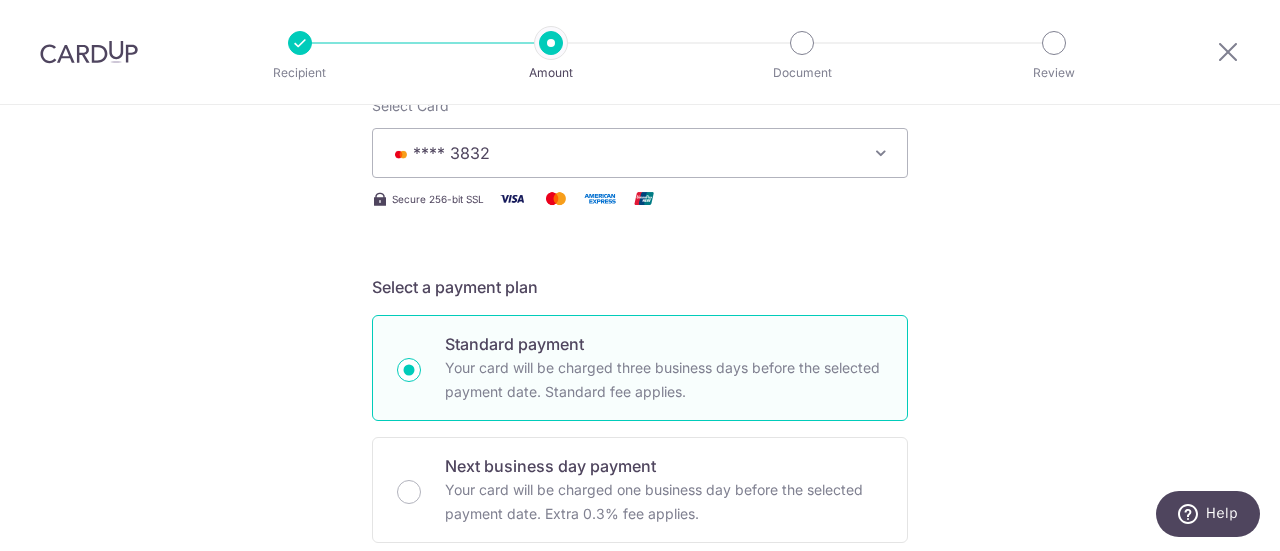 scroll, scrollTop: 100, scrollLeft: 0, axis: vertical 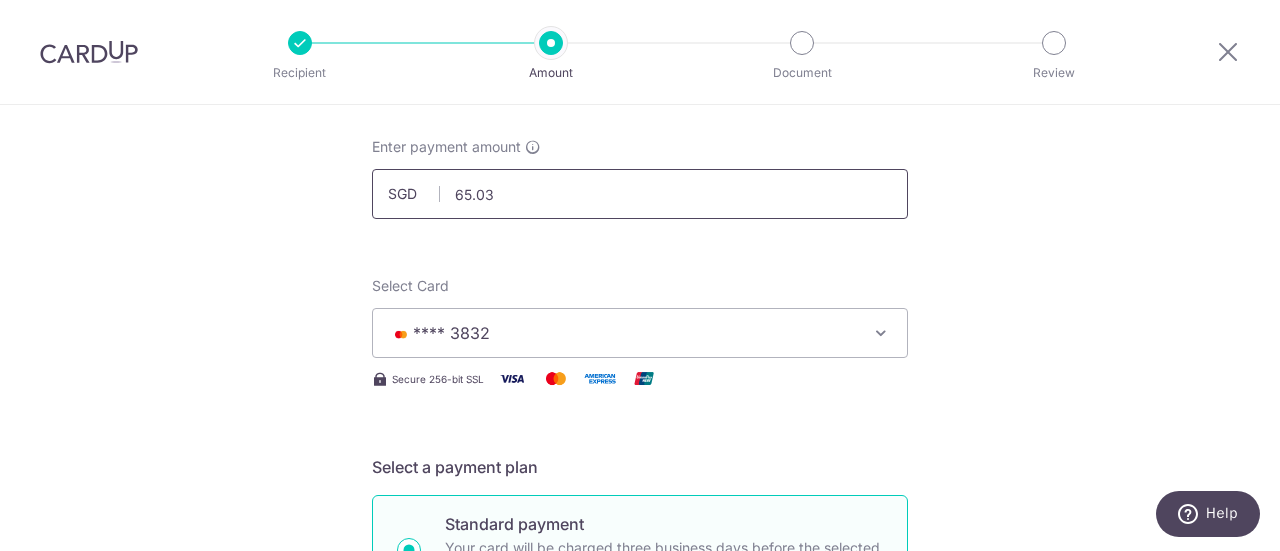 drag, startPoint x: 562, startPoint y: 178, endPoint x: 336, endPoint y: 147, distance: 228.1162 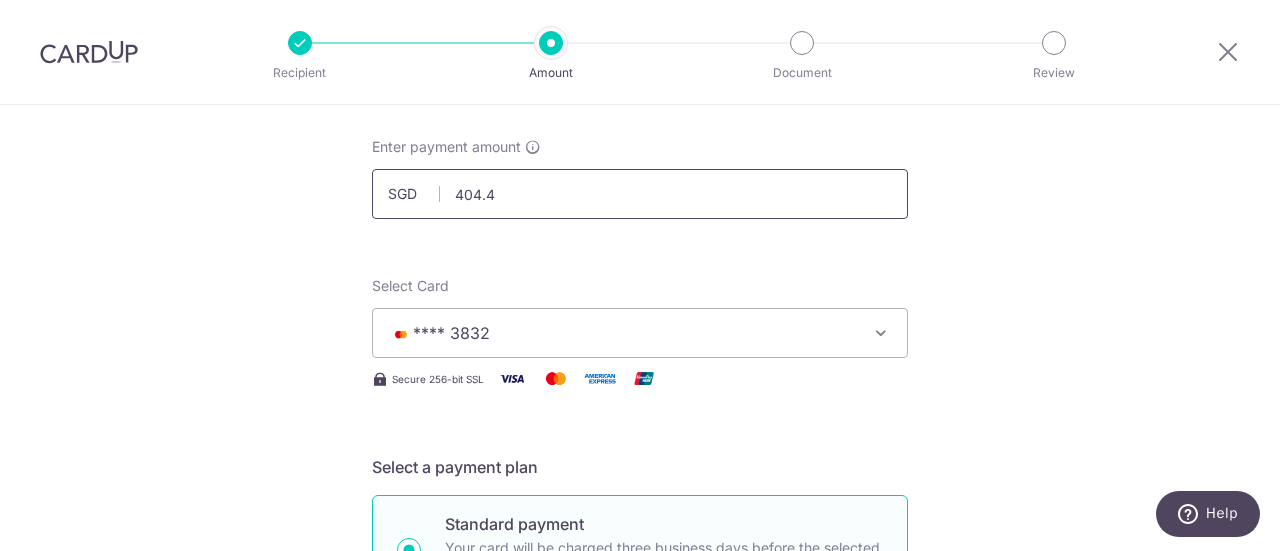 type on "404.45" 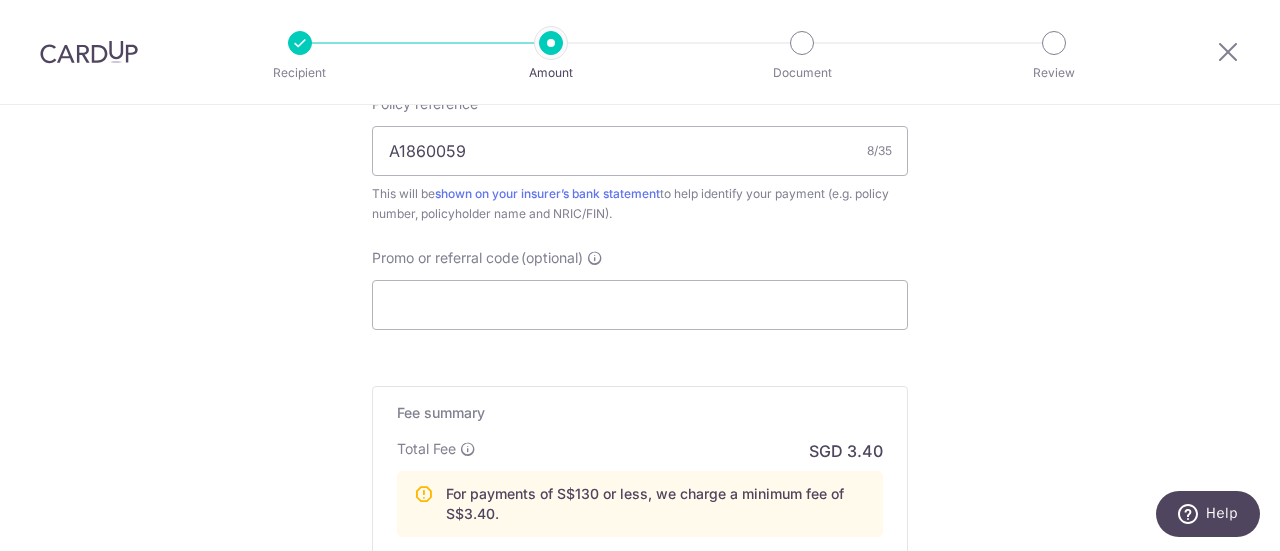 scroll, scrollTop: 1142, scrollLeft: 0, axis: vertical 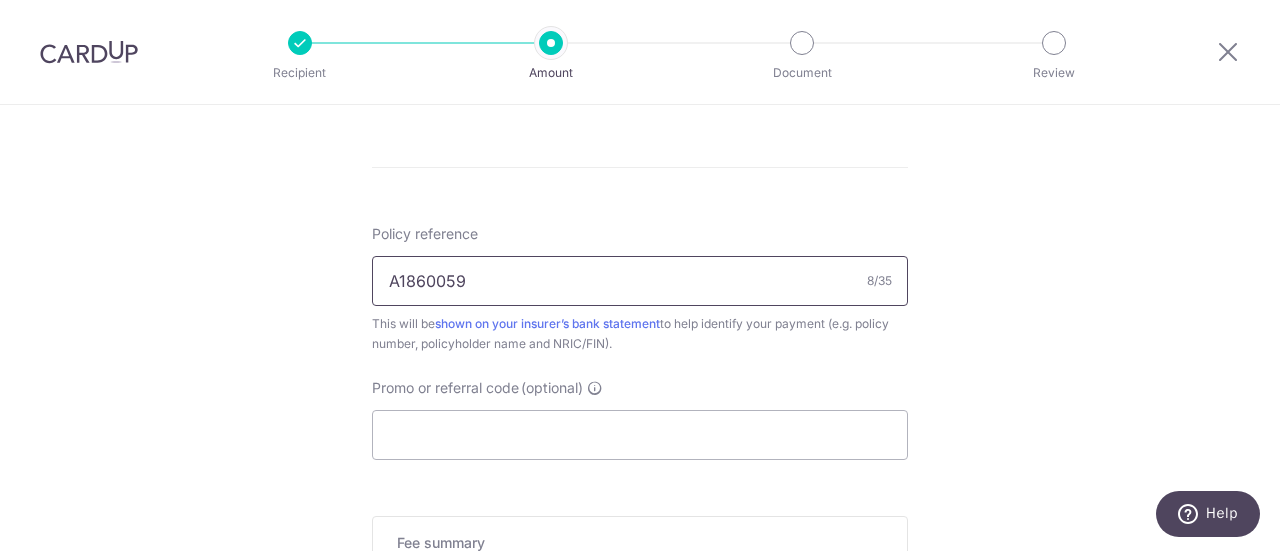 click on "A1860059" at bounding box center (640, 281) 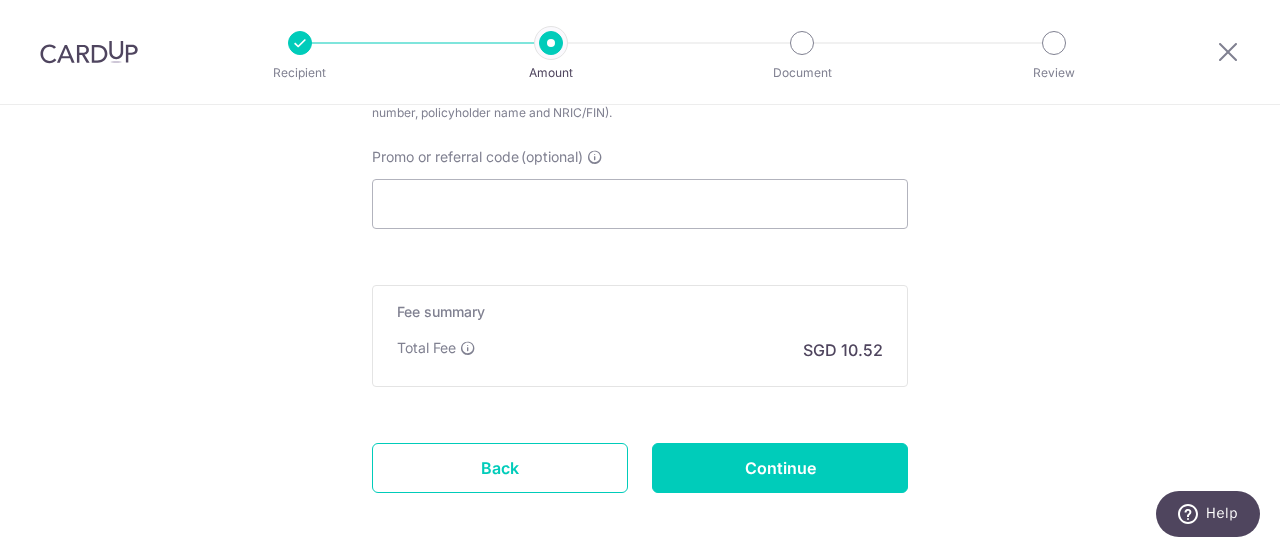 scroll, scrollTop: 1442, scrollLeft: 0, axis: vertical 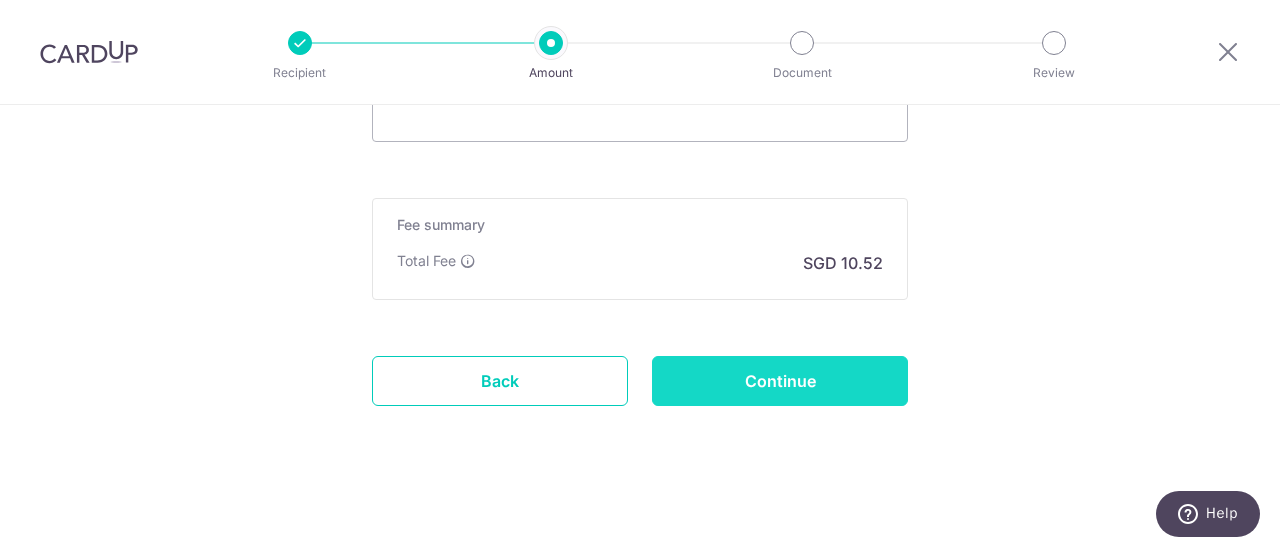 click on "Continue" at bounding box center [780, 381] 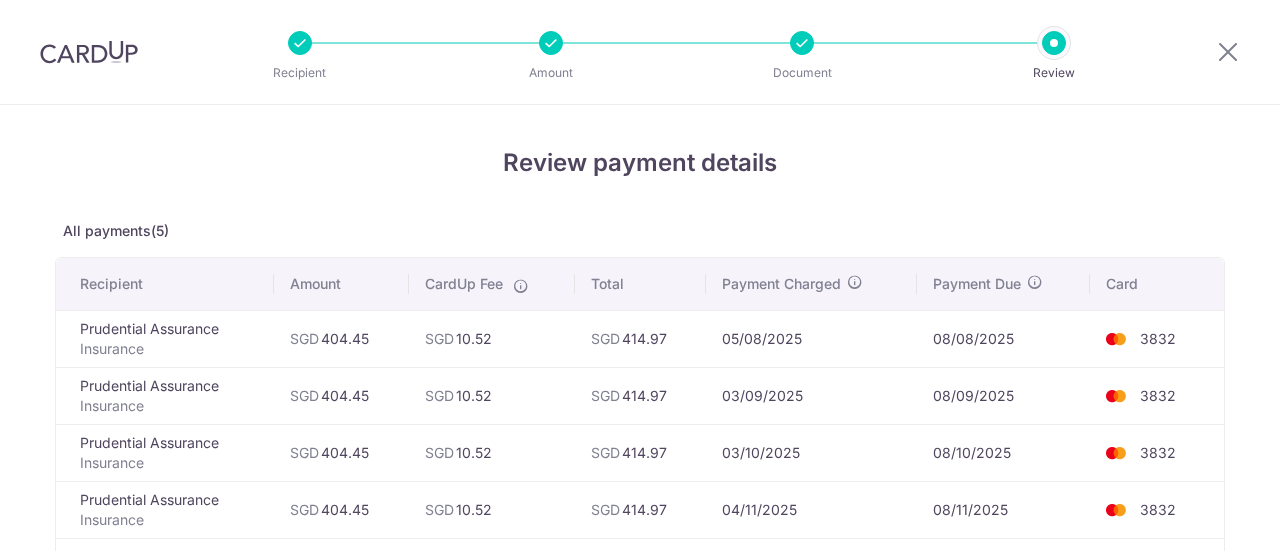 scroll, scrollTop: 0, scrollLeft: 0, axis: both 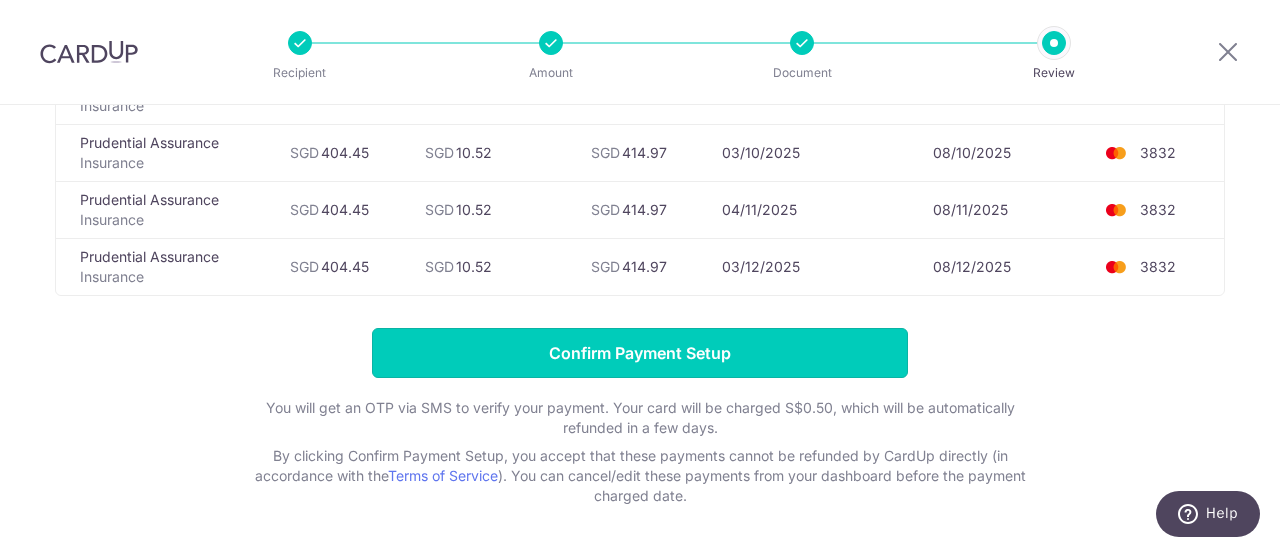 click on "Confirm Payment Setup" at bounding box center (640, 353) 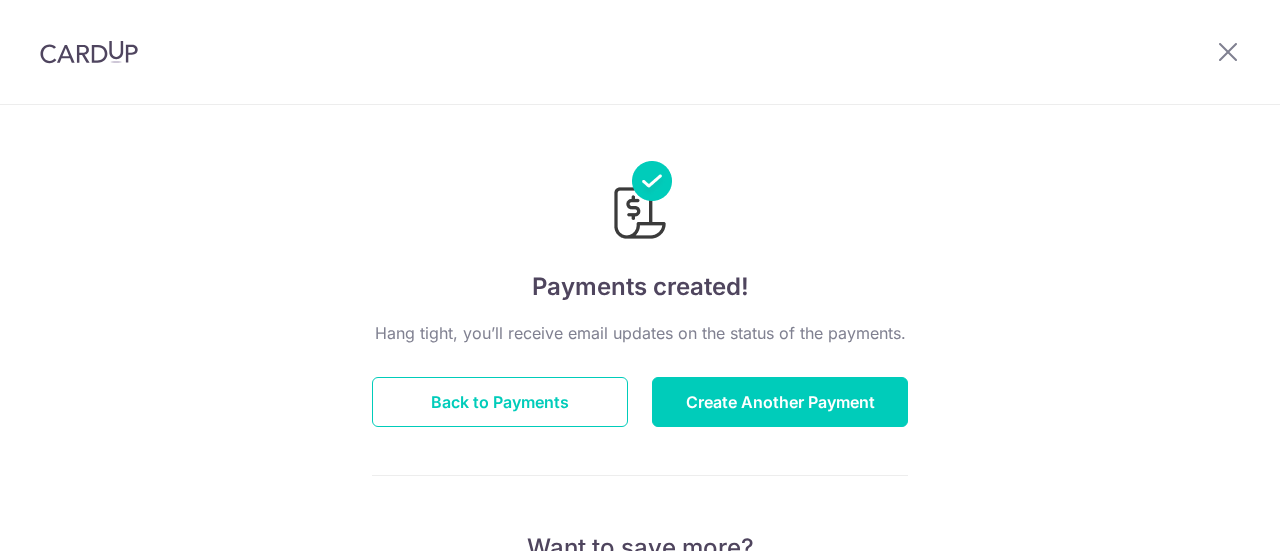 scroll, scrollTop: 0, scrollLeft: 0, axis: both 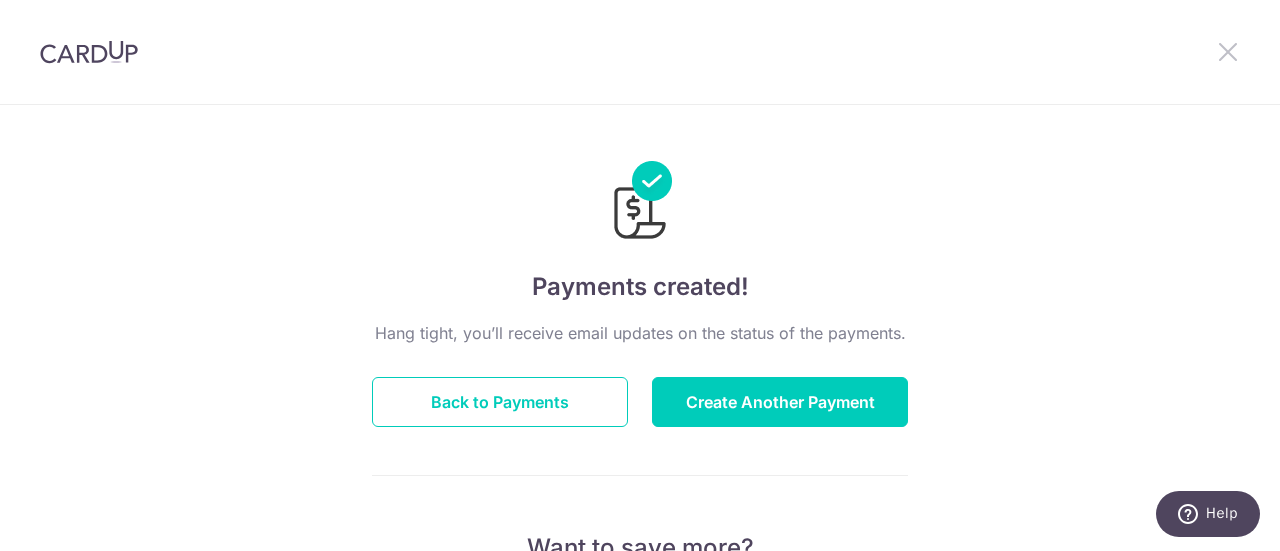 click at bounding box center (1228, 51) 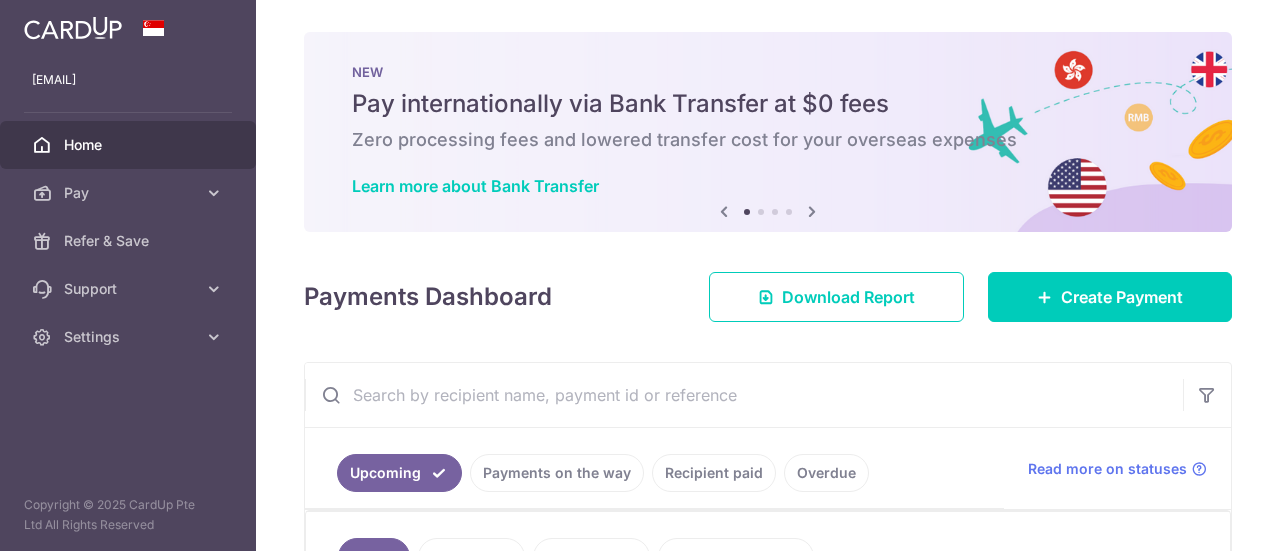 scroll, scrollTop: 0, scrollLeft: 0, axis: both 